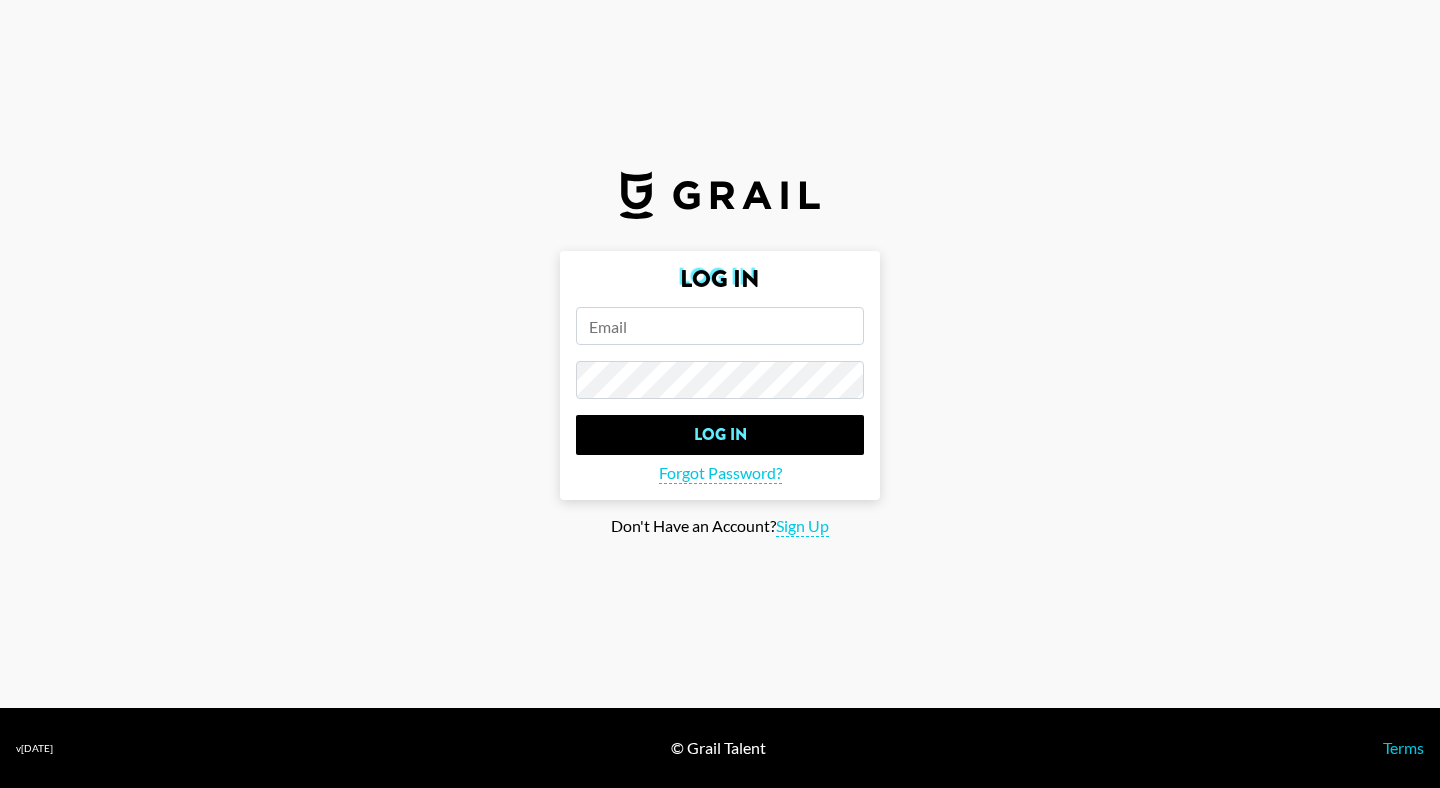 scroll, scrollTop: 0, scrollLeft: 0, axis: both 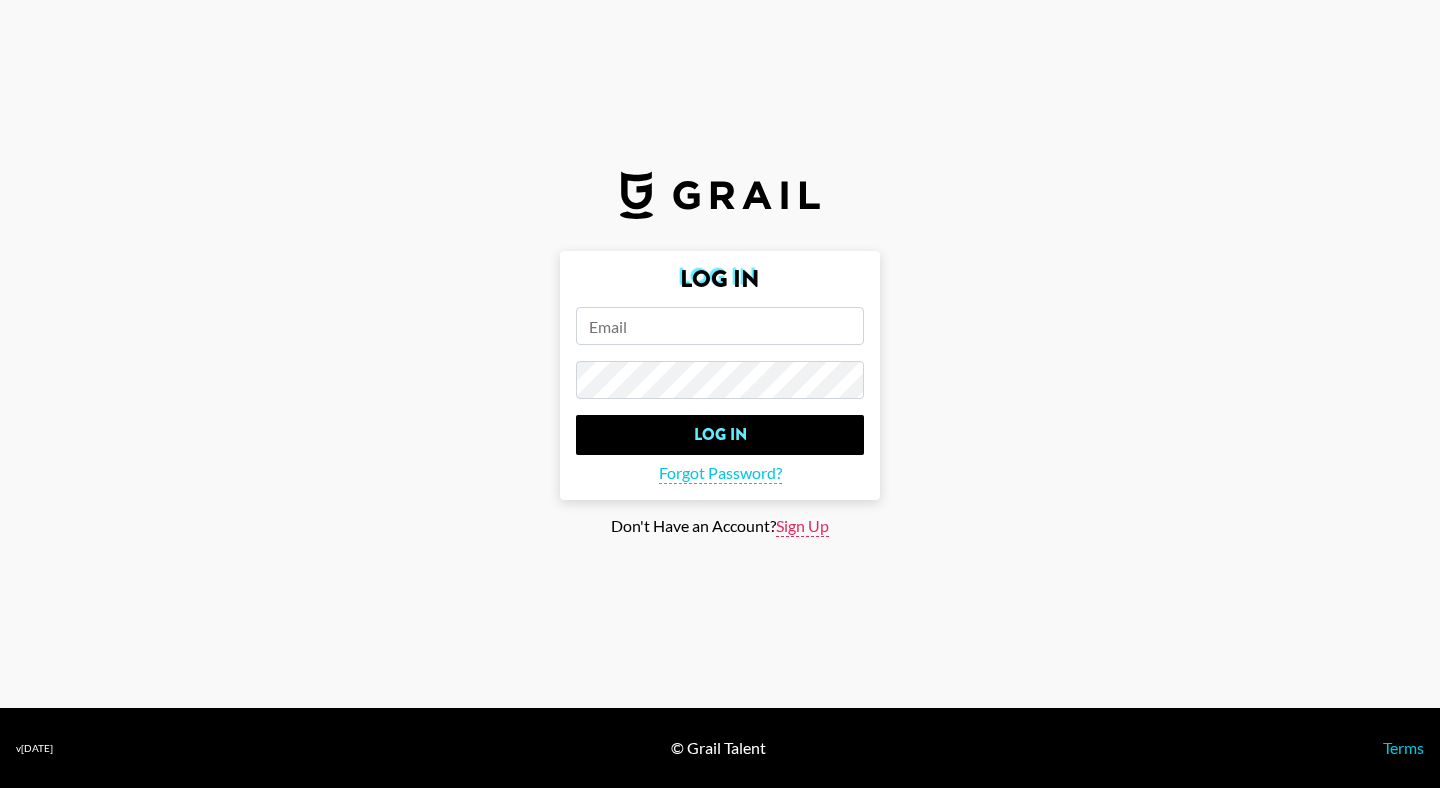 click on "Sign Up" at bounding box center [802, 526] 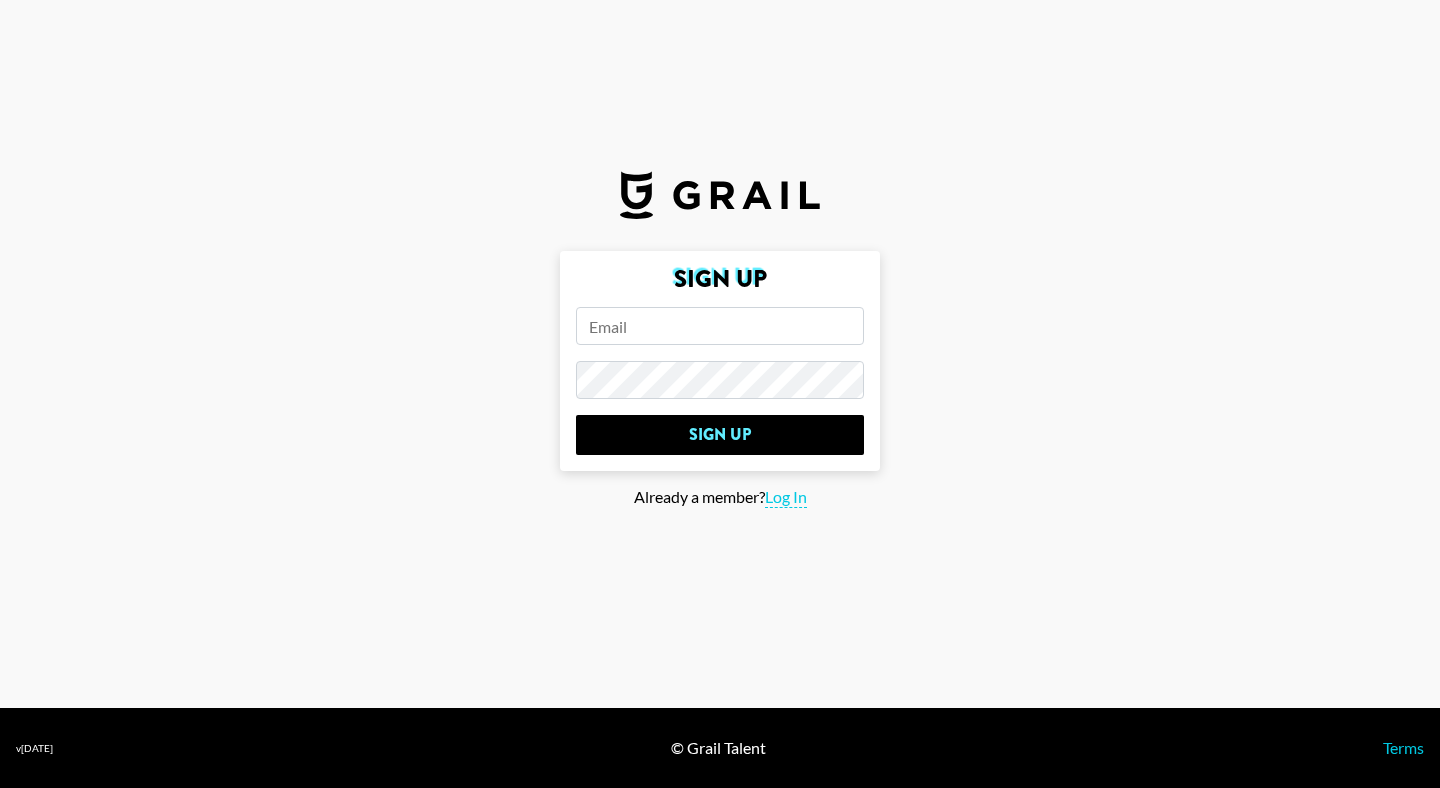 click at bounding box center [720, 326] 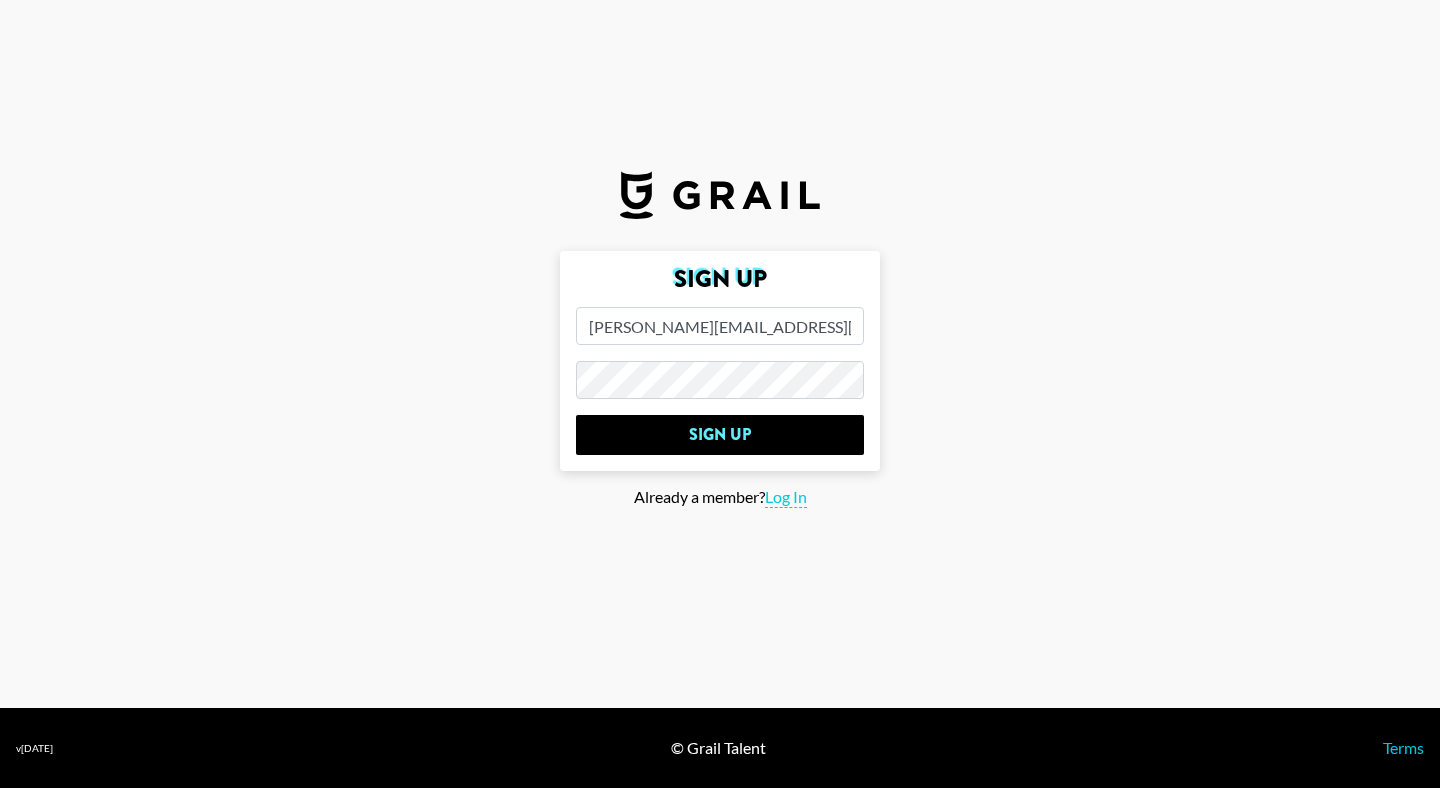 type on "[PERSON_NAME][EMAIL_ADDRESS][DOMAIN_NAME]" 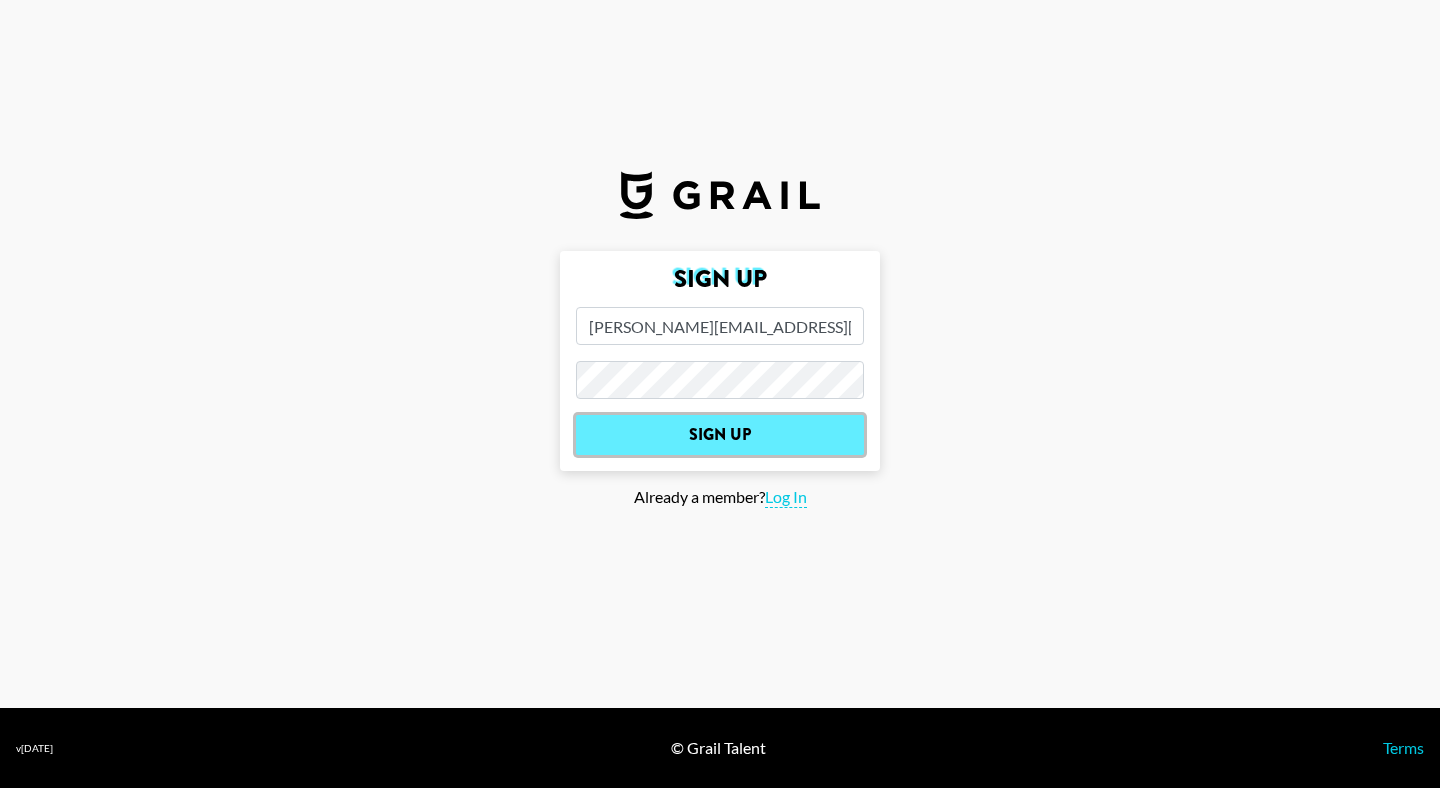 click on "Sign Up" at bounding box center [720, 435] 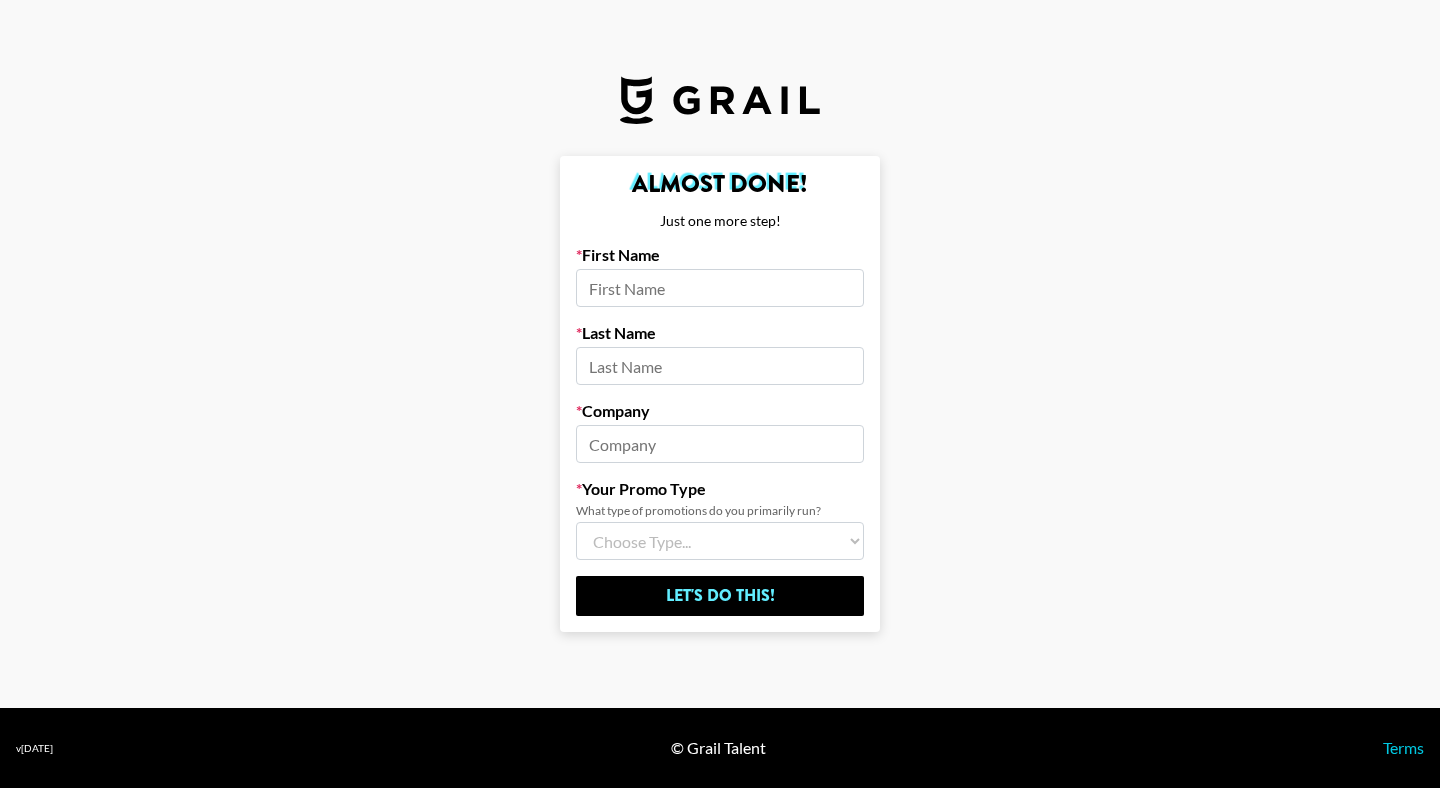 click at bounding box center [720, 288] 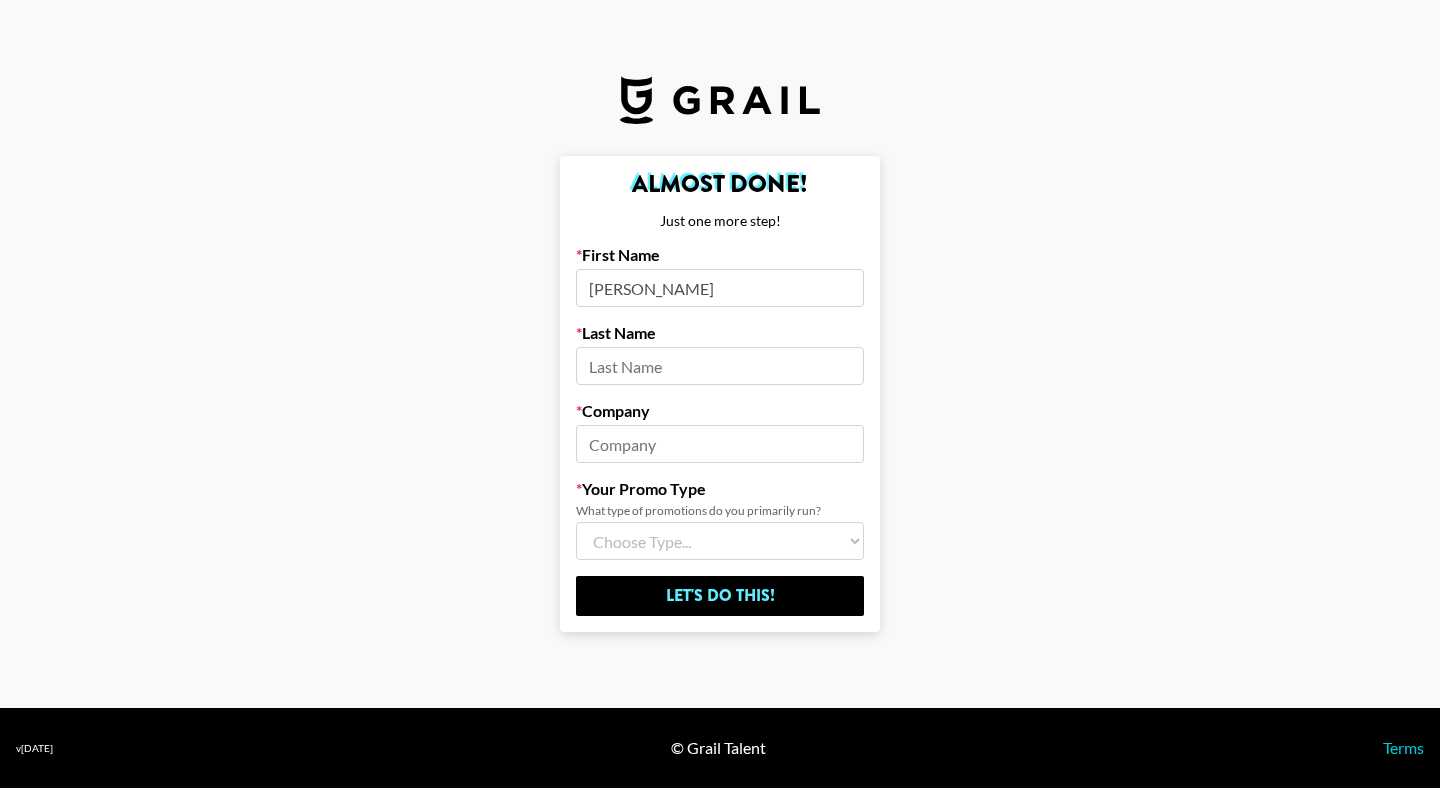 type on "[PERSON_NAME]" 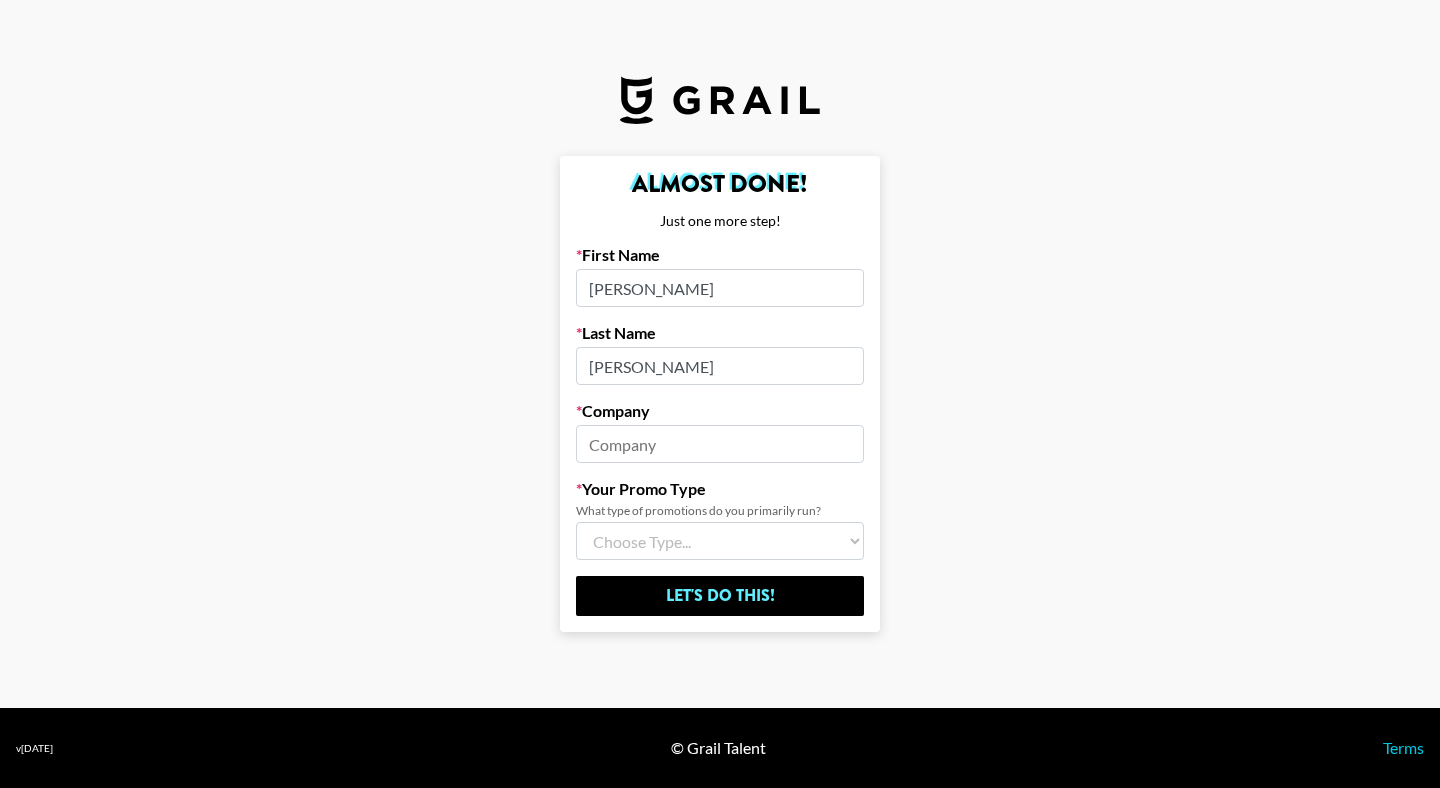 type on "[PERSON_NAME]" 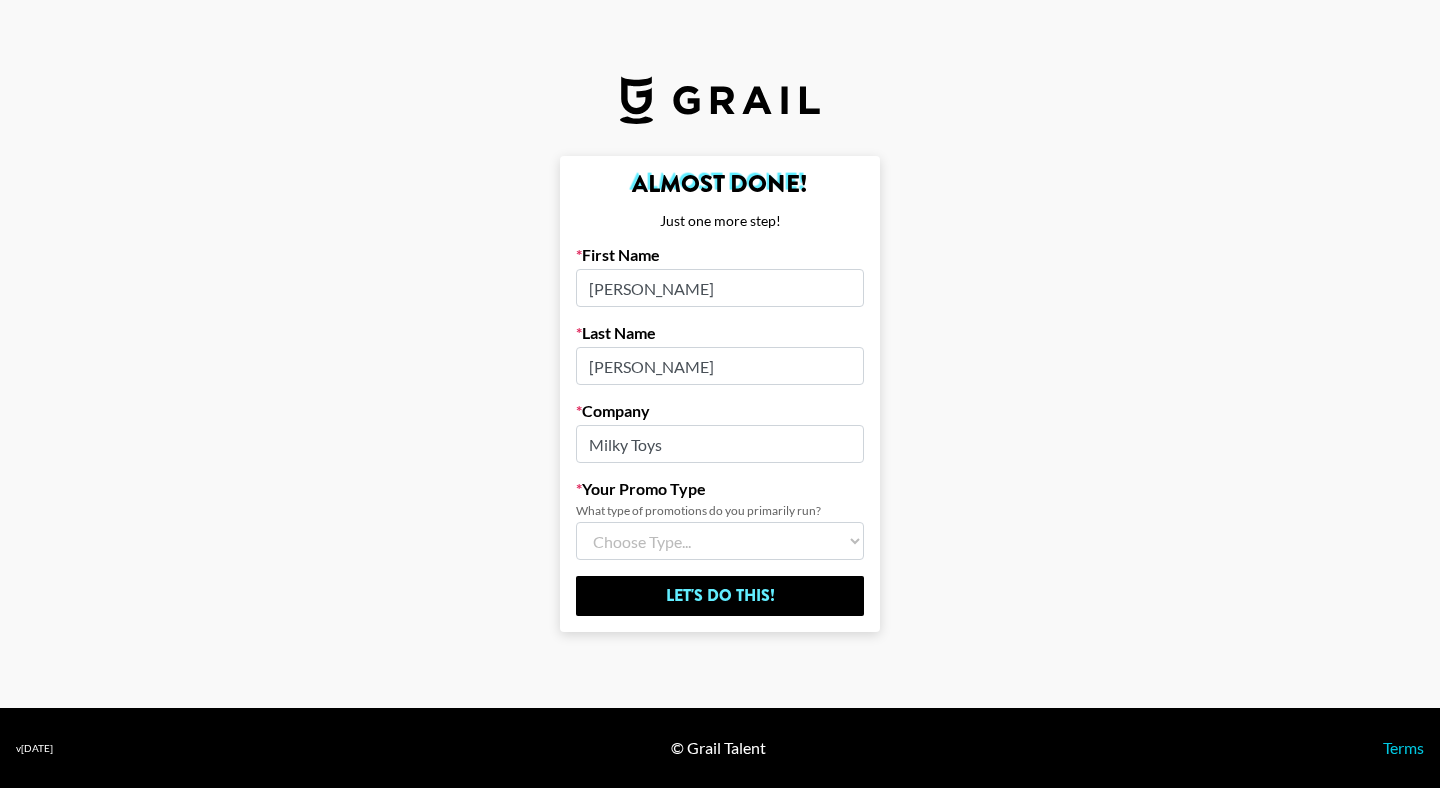 type on "Milky Toys" 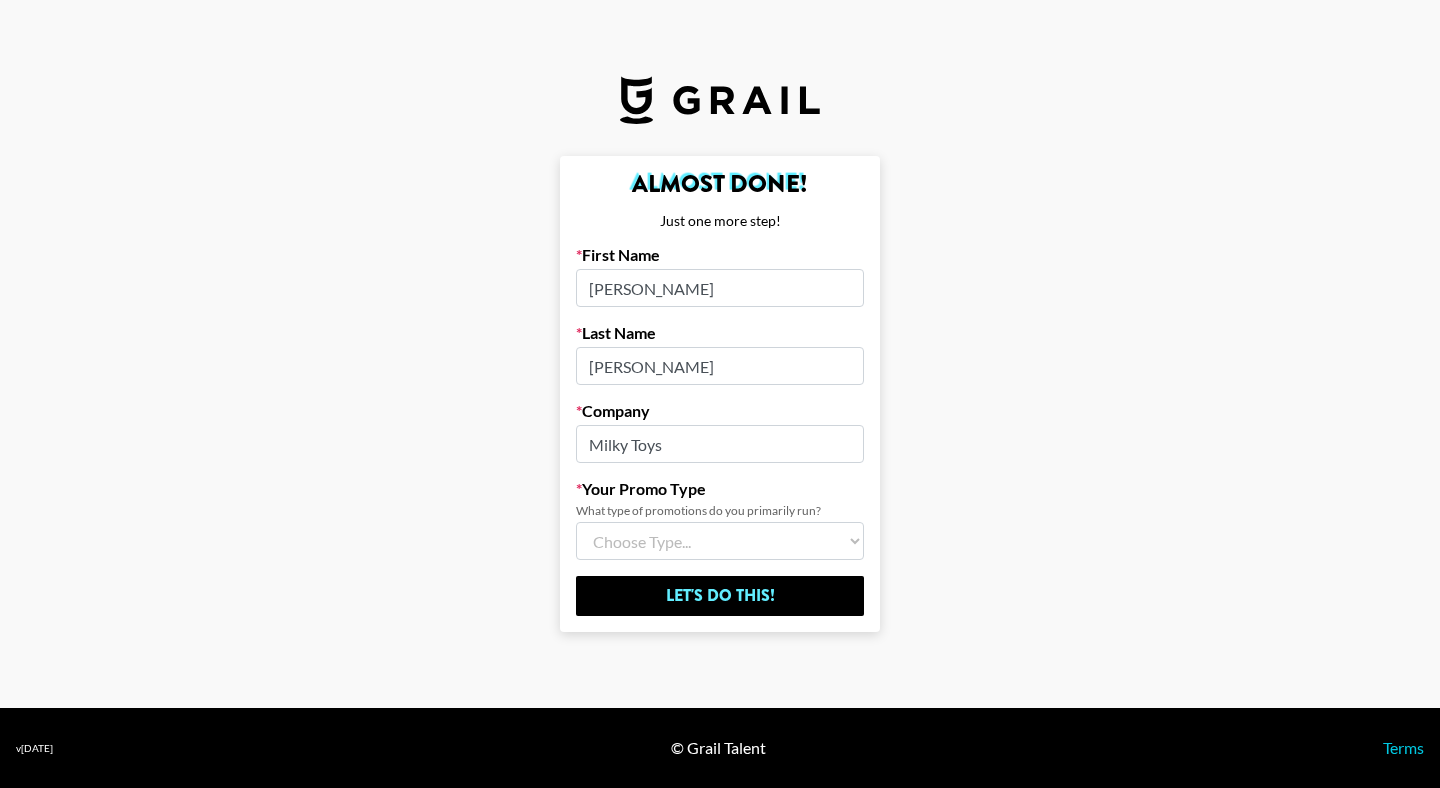 click on "Choose Type... Song Promos Brand Promos Both (I work at an Agency)" at bounding box center (720, 541) 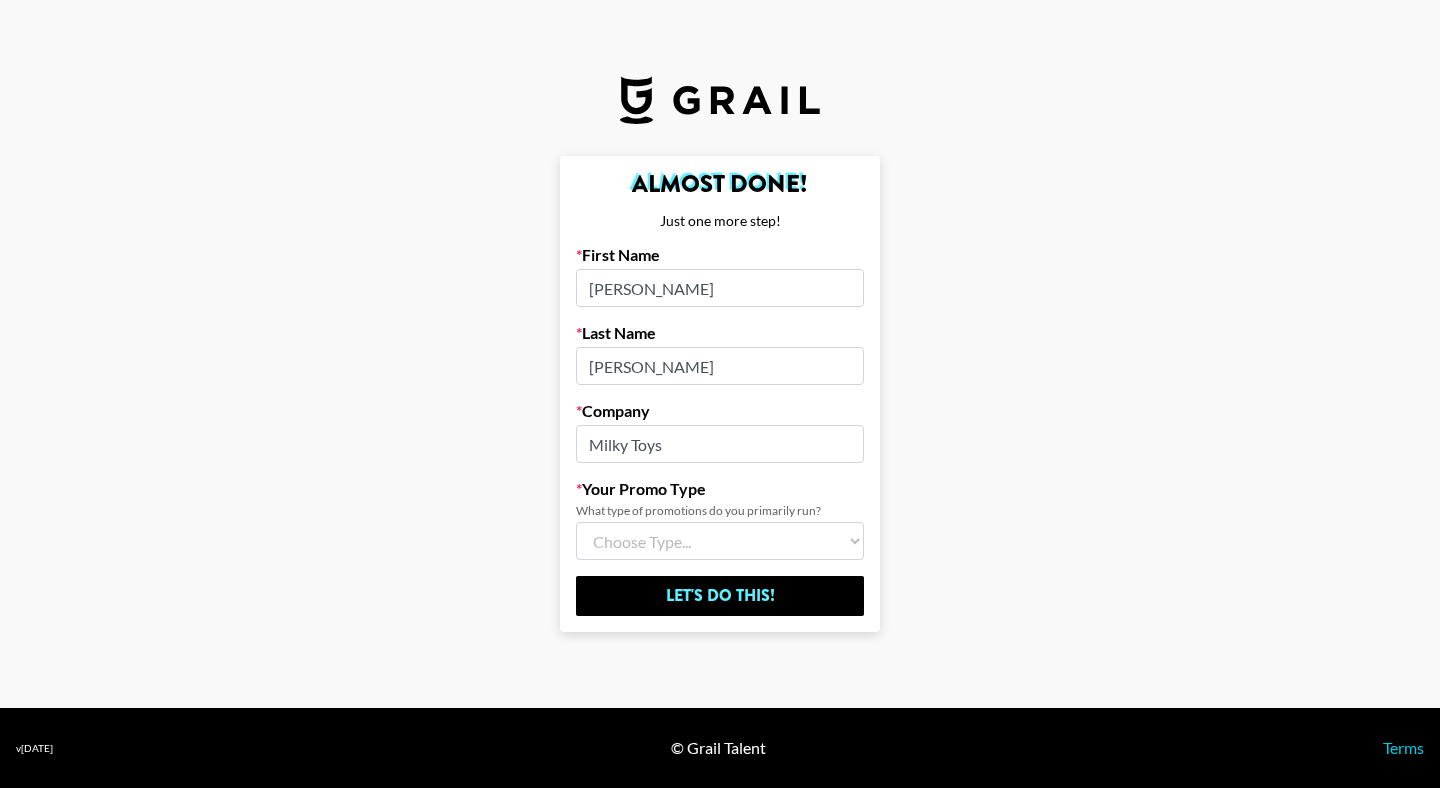 select on "Brand" 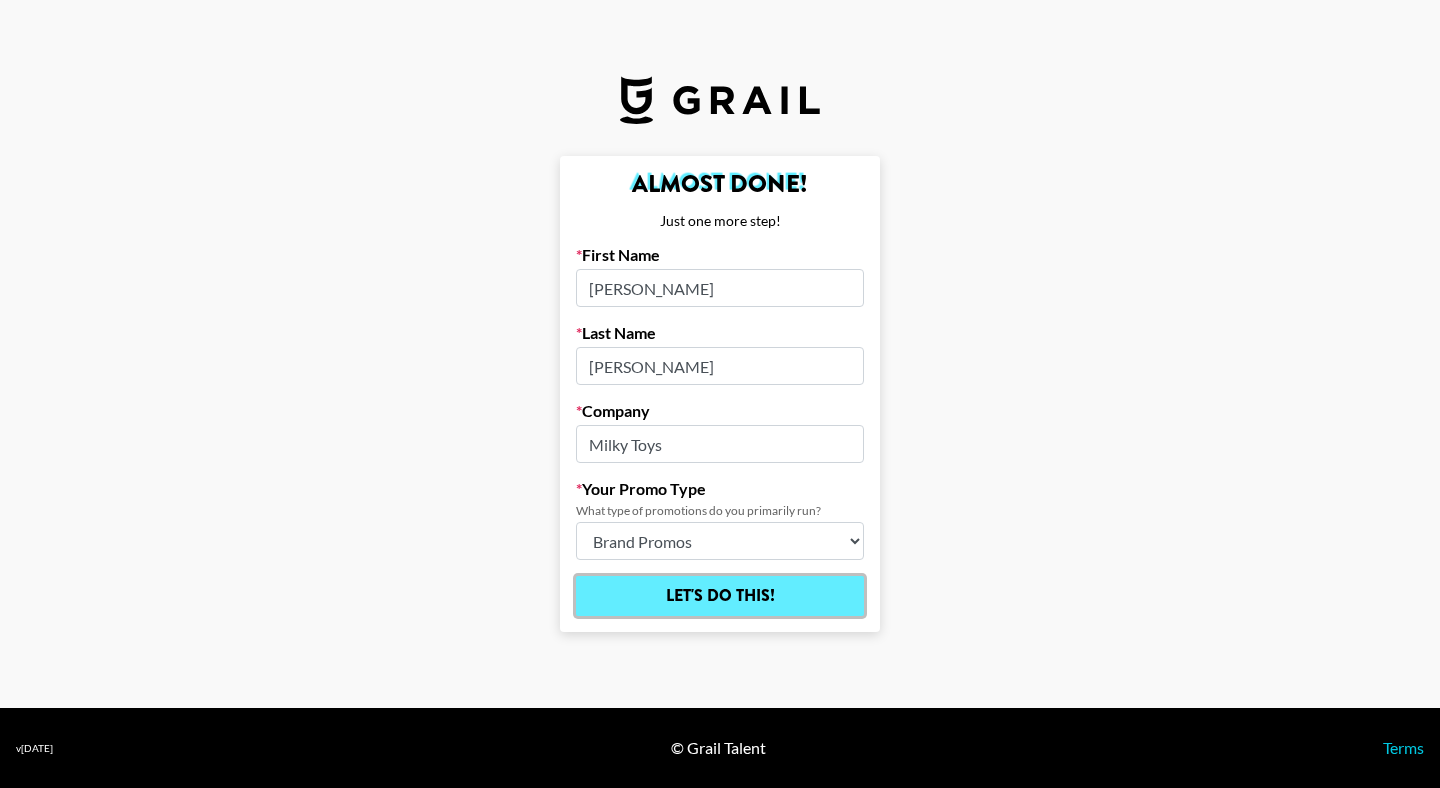 click on "Let's Do This!" at bounding box center [720, 596] 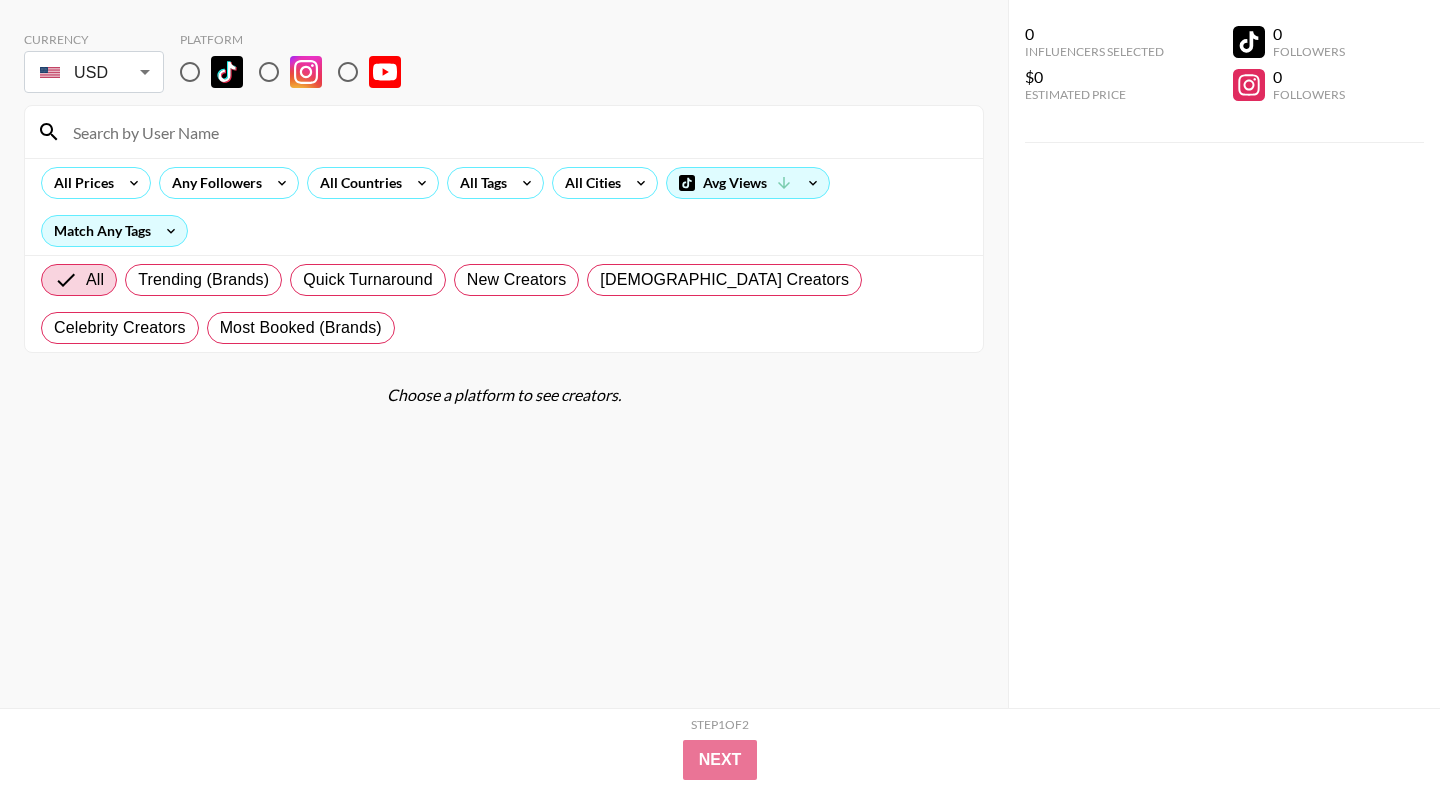 scroll, scrollTop: 0, scrollLeft: 0, axis: both 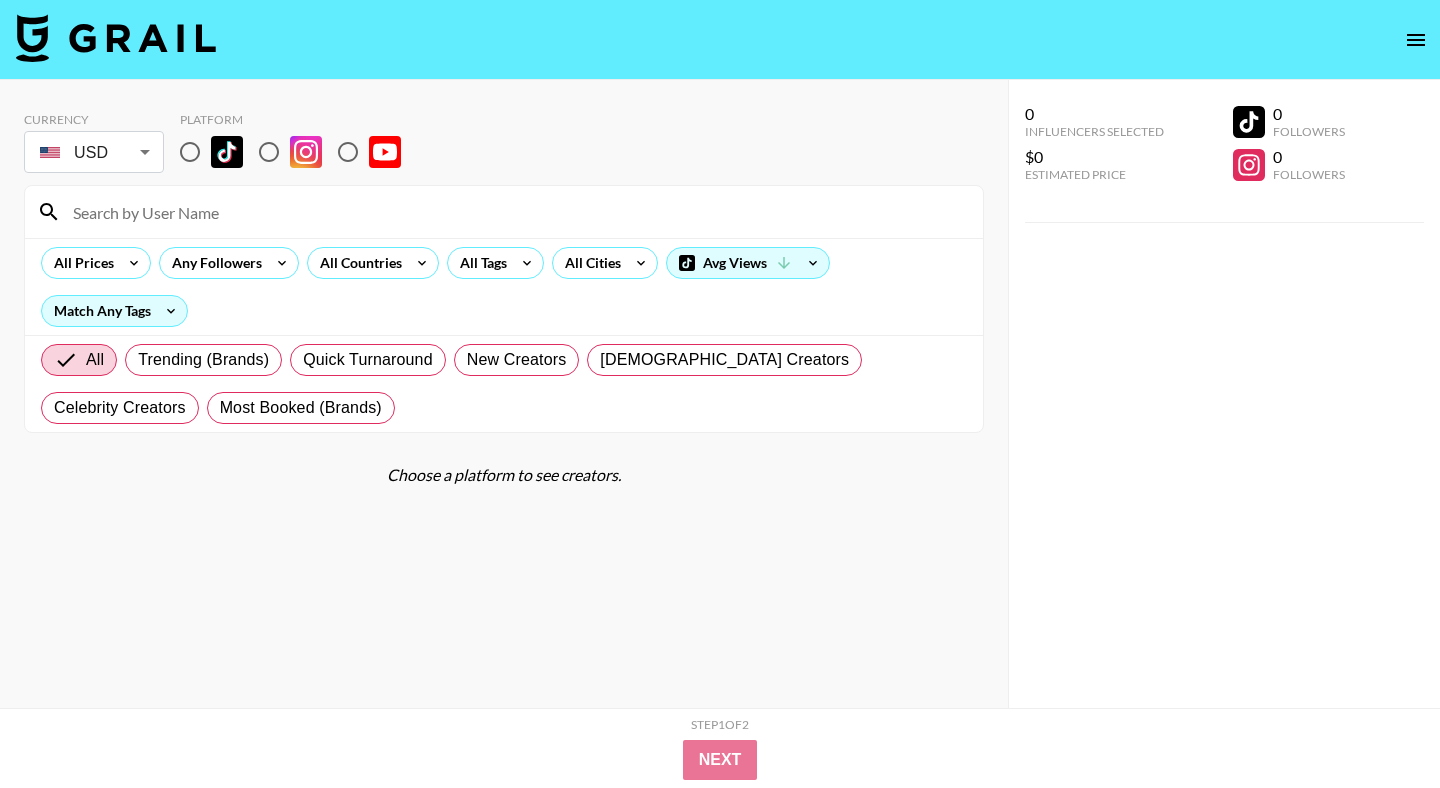 click at bounding box center [190, 152] 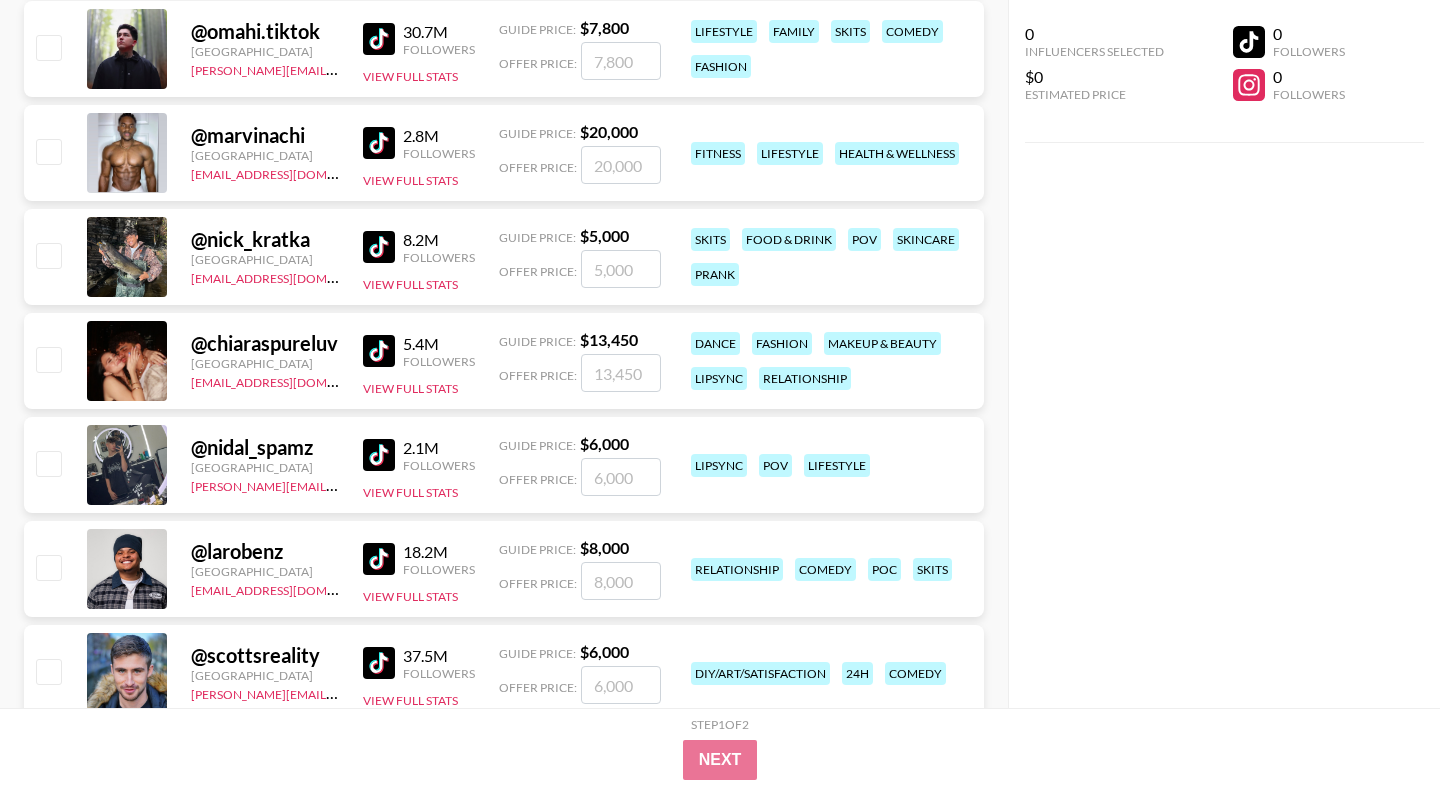 scroll, scrollTop: 0, scrollLeft: 0, axis: both 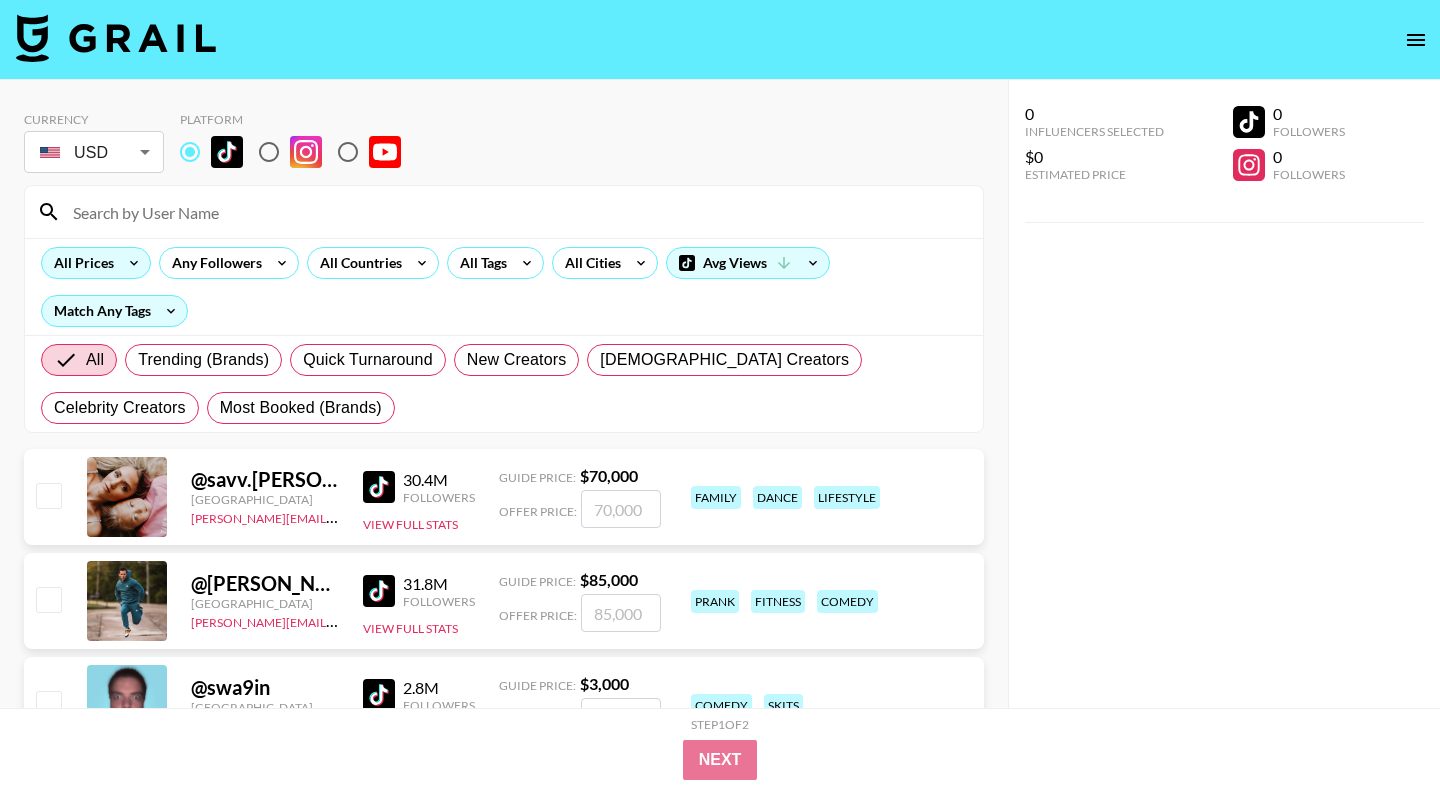 click 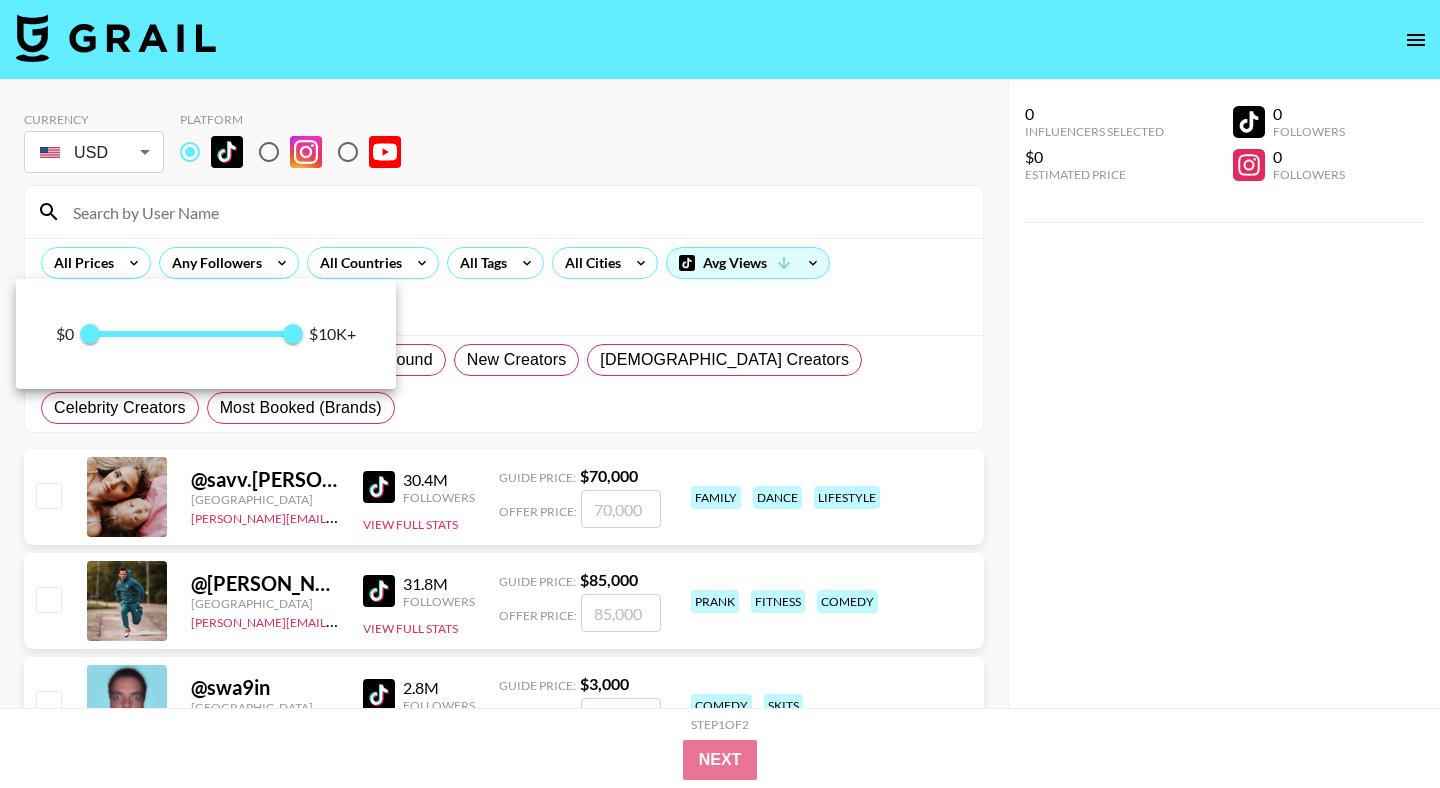click at bounding box center [720, 394] 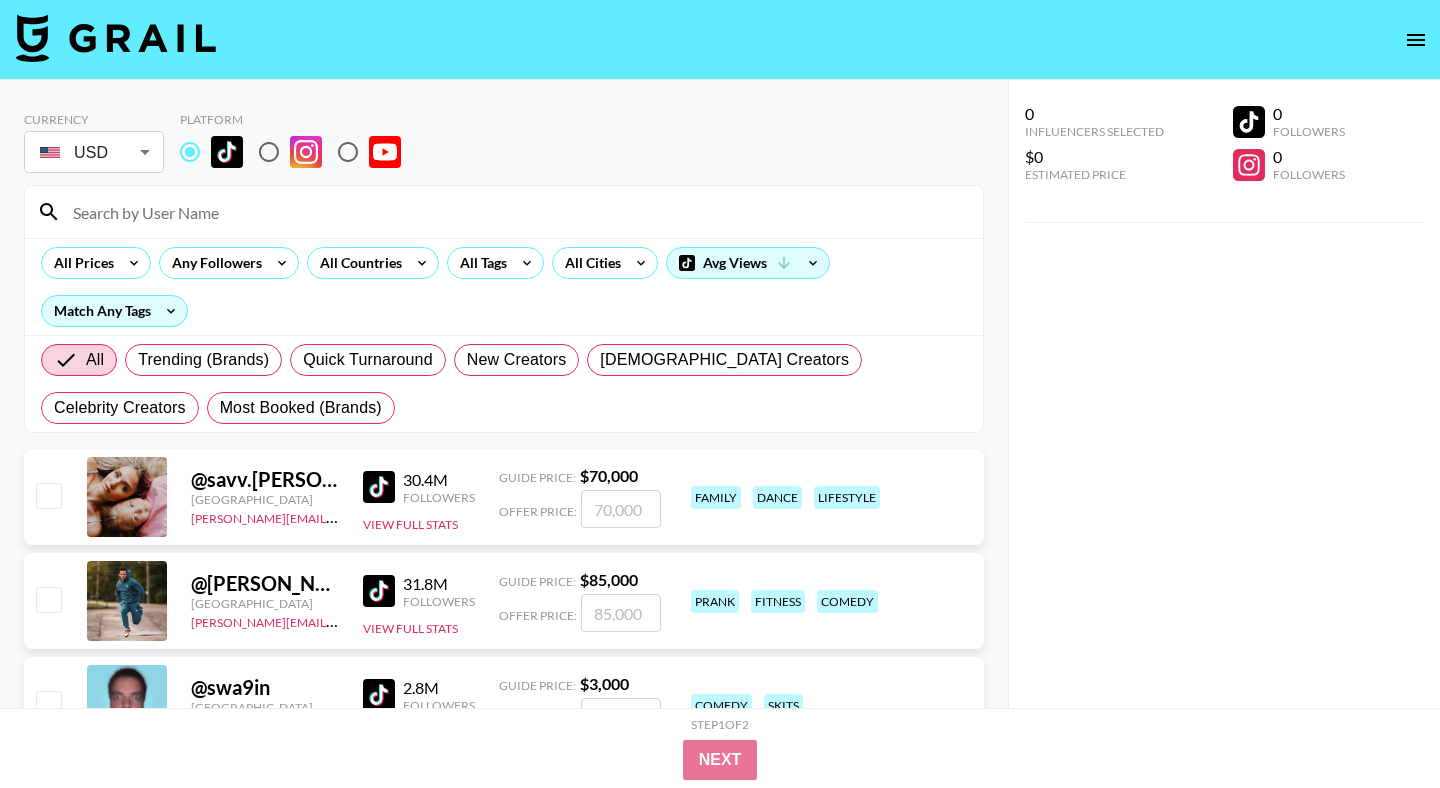 click at bounding box center [269, 152] 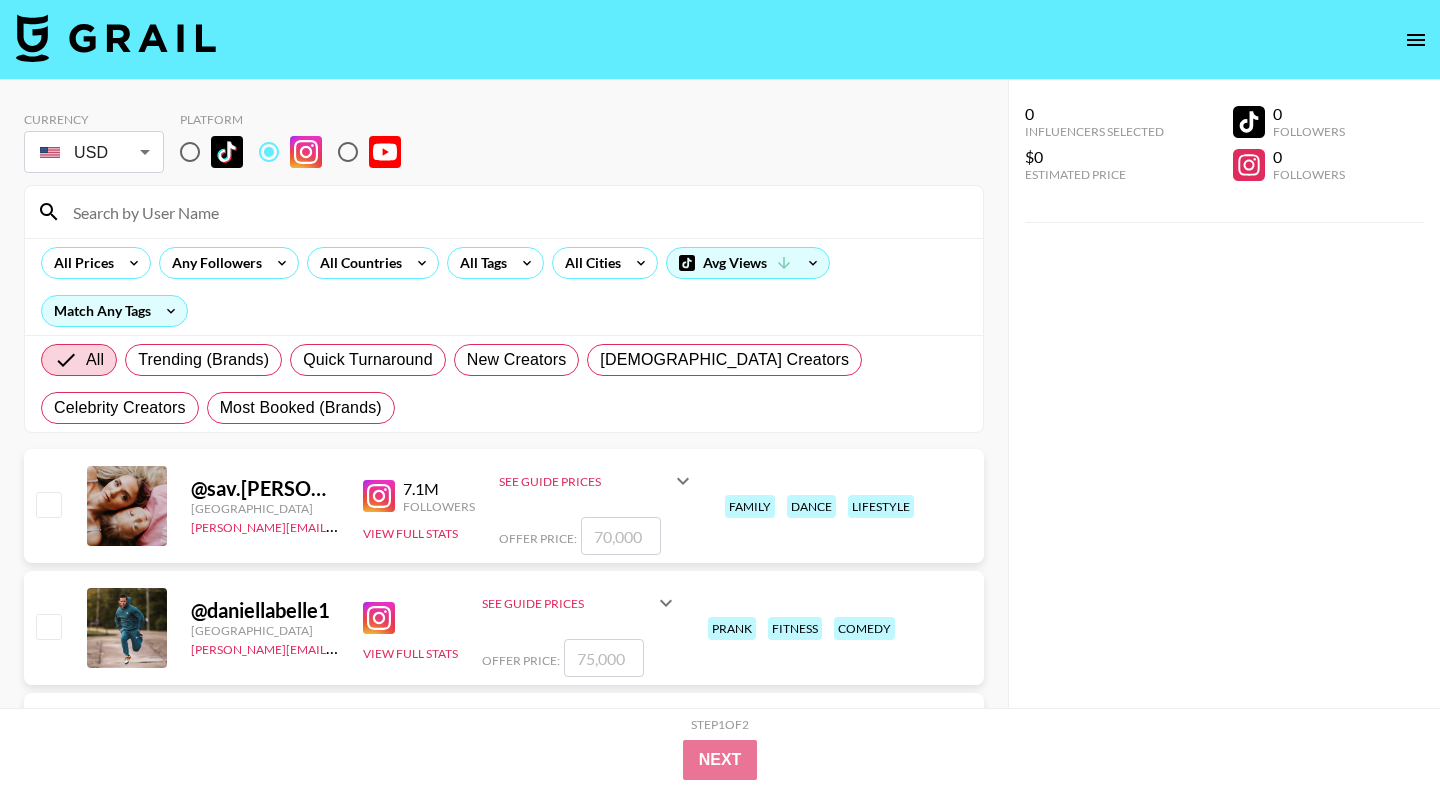 click at bounding box center (269, 152) 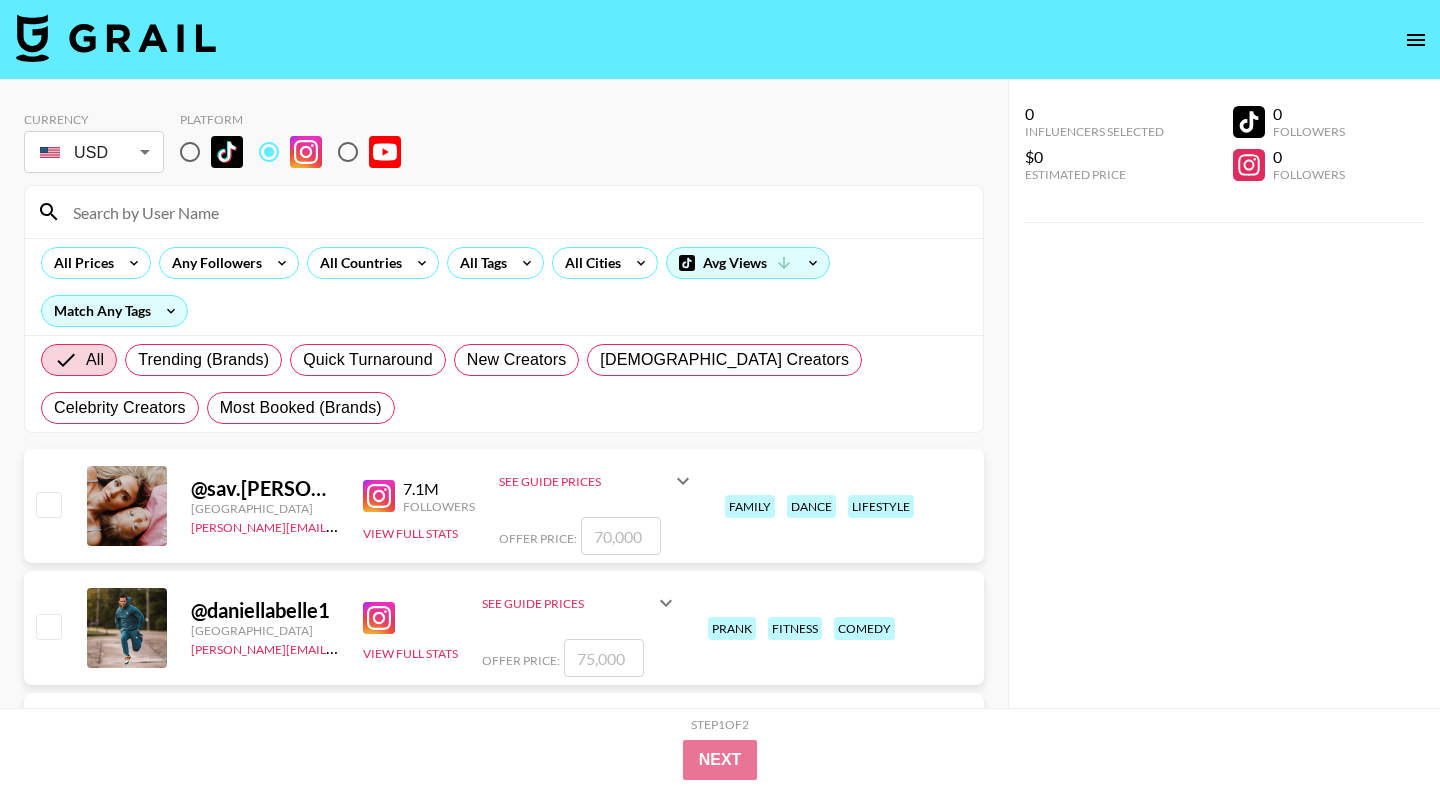 click at bounding box center (190, 152) 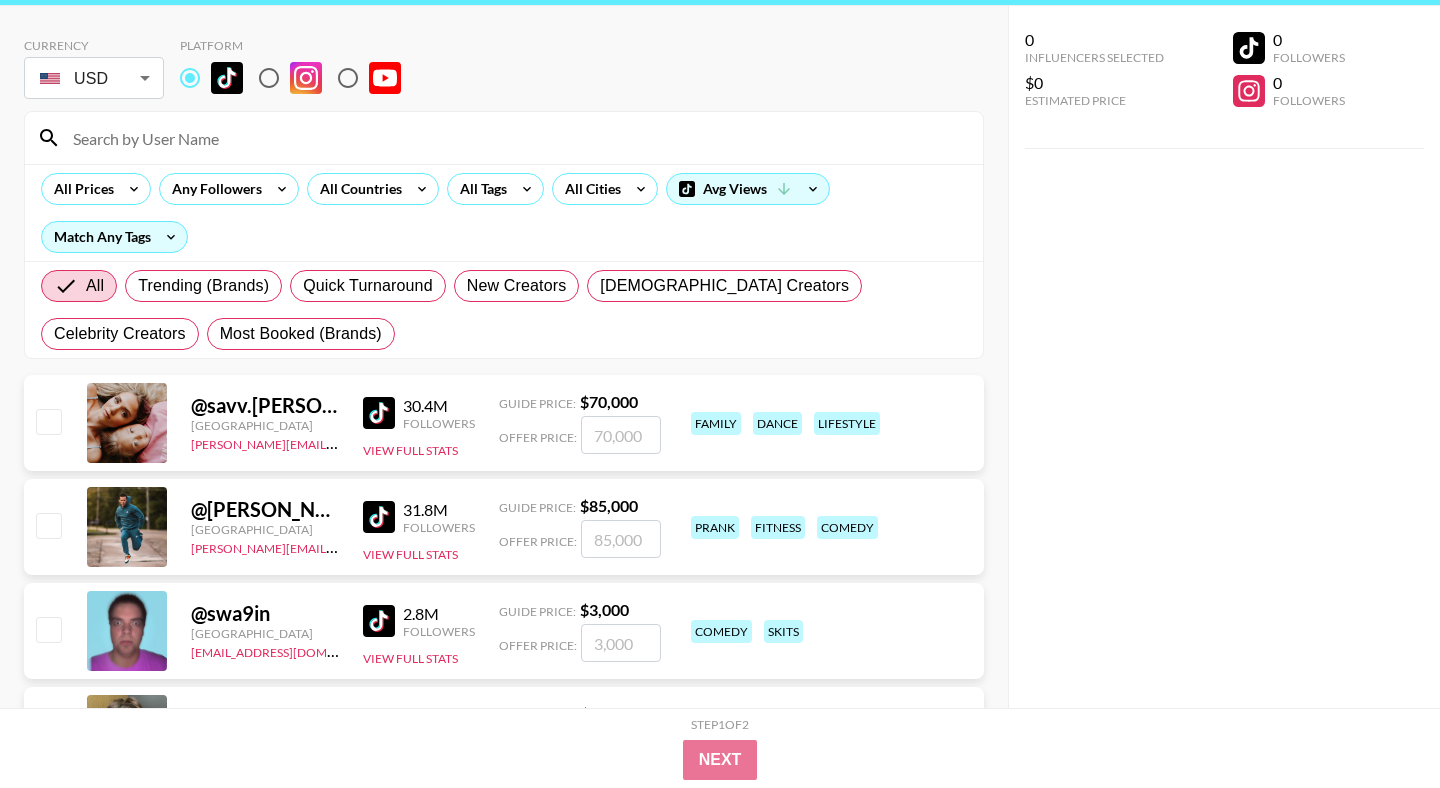scroll, scrollTop: 76, scrollLeft: 0, axis: vertical 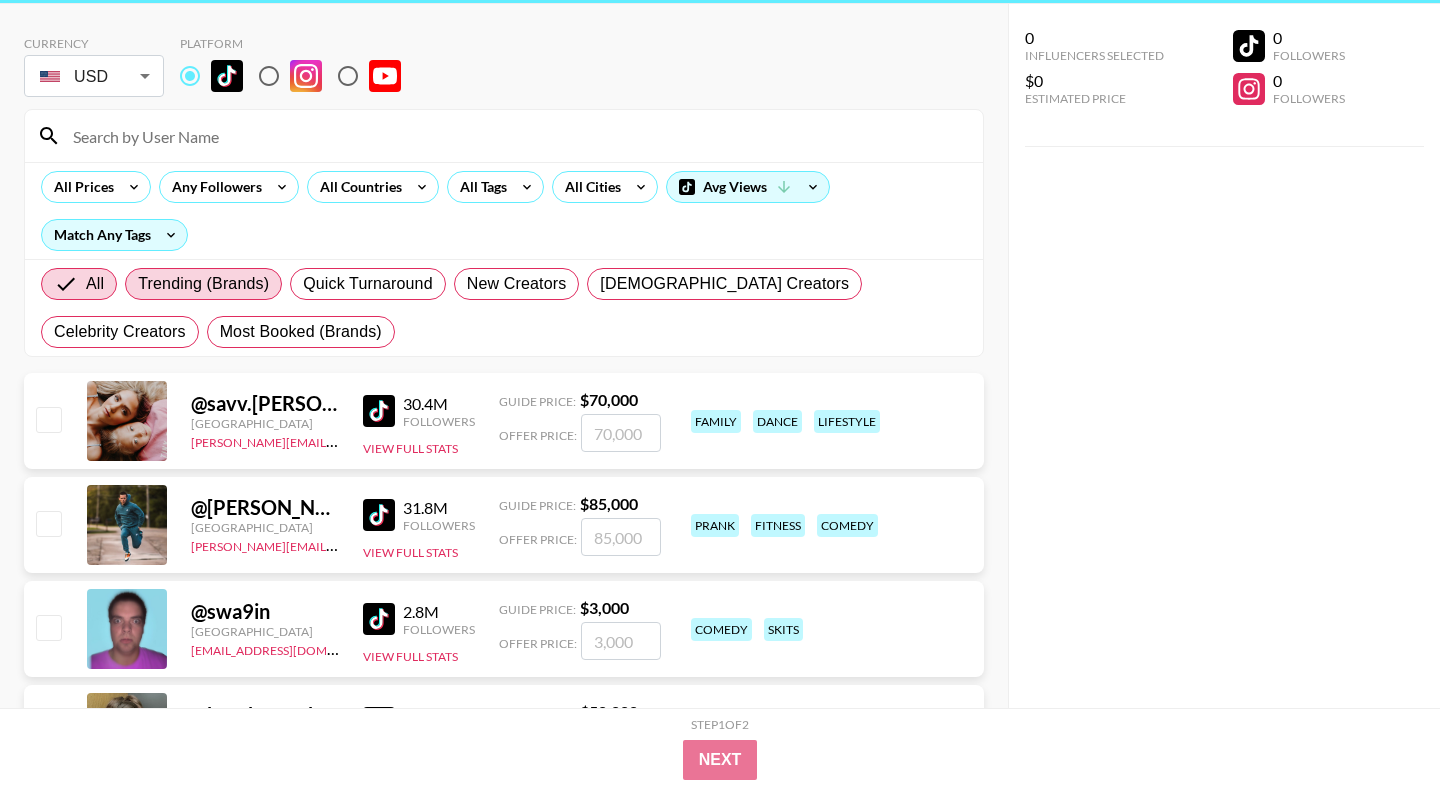 click on "Trending (Brands)" at bounding box center [203, 284] 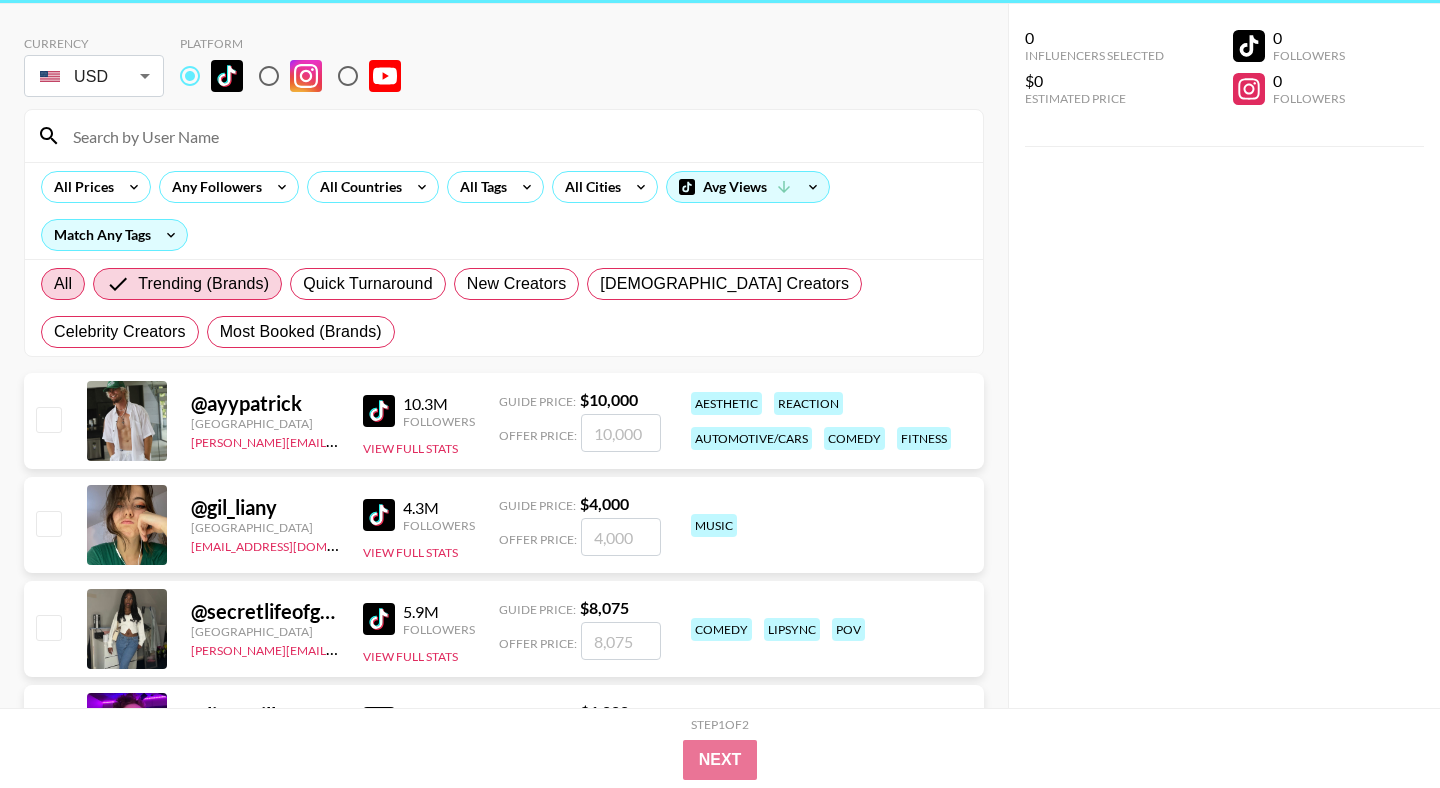 click on "All" at bounding box center [63, 284] 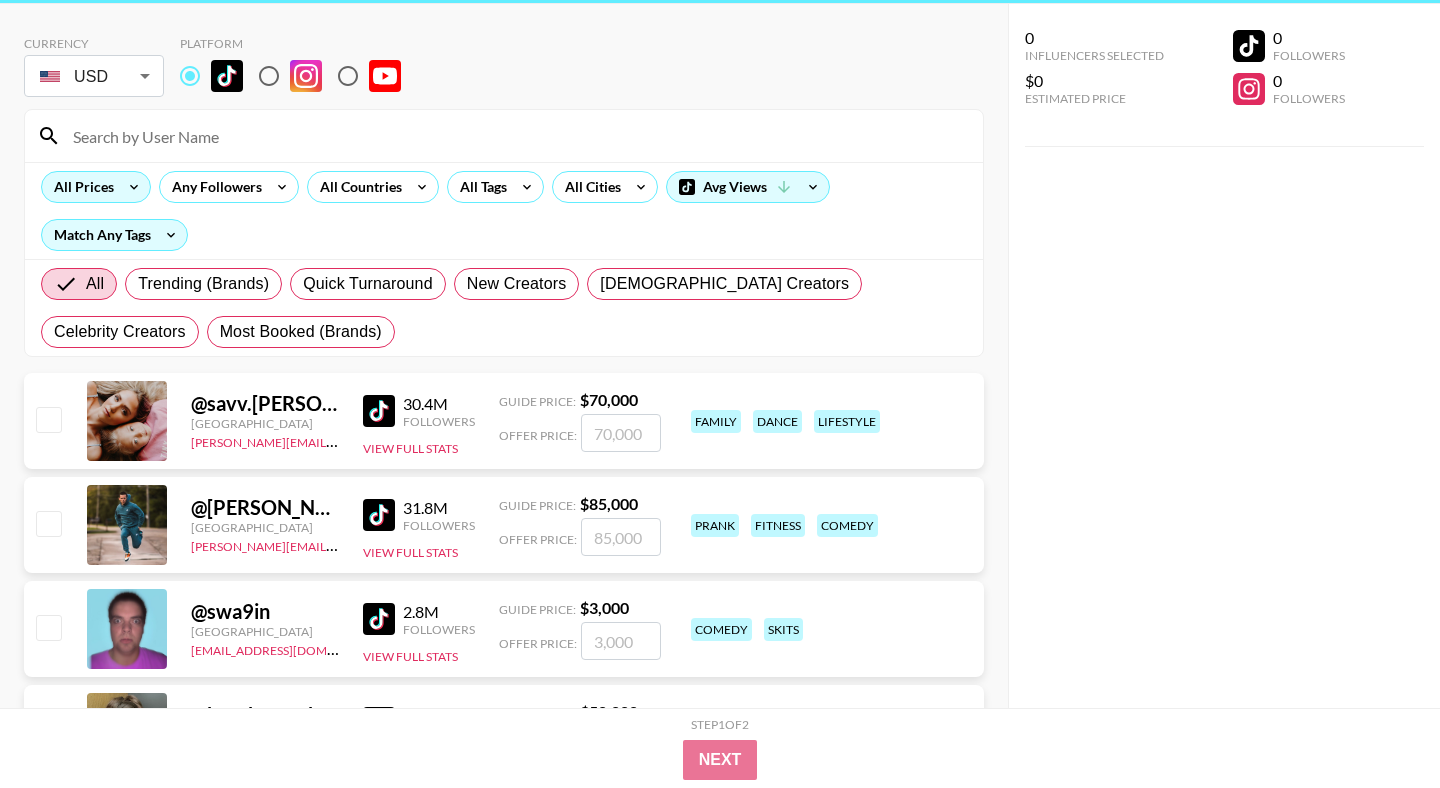 click on "All Prices" at bounding box center (80, 187) 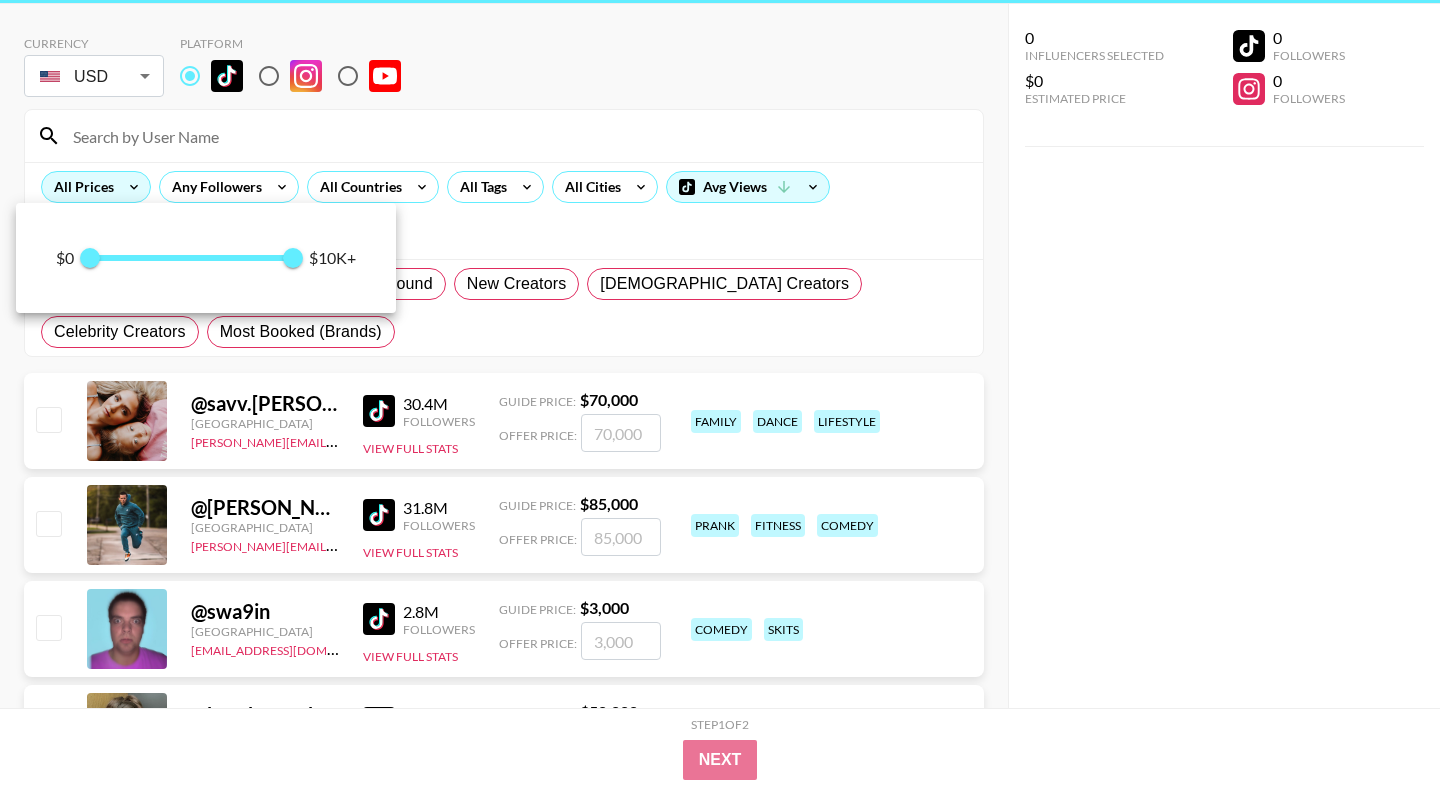 click at bounding box center [720, 394] 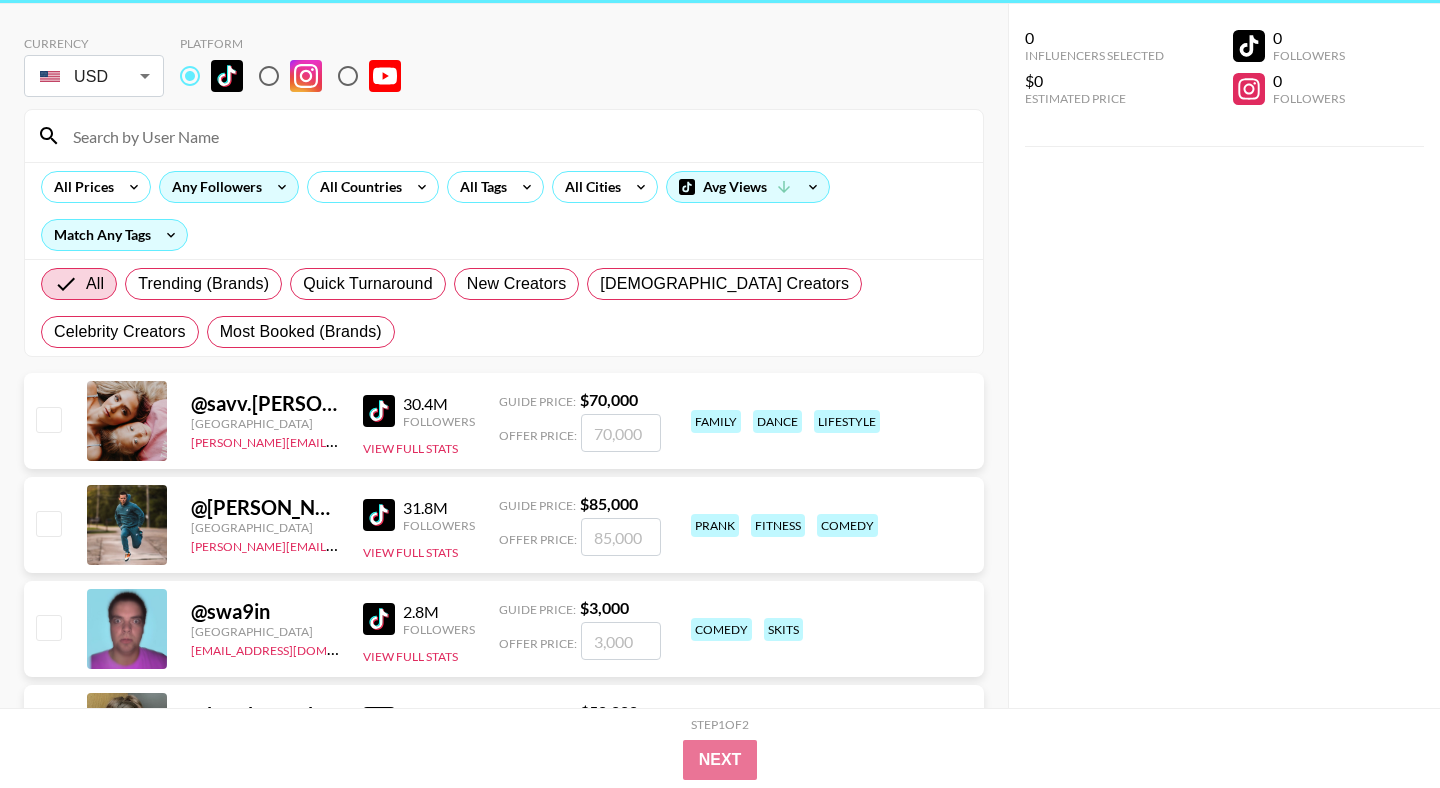 click on "Any Followers" at bounding box center (213, 187) 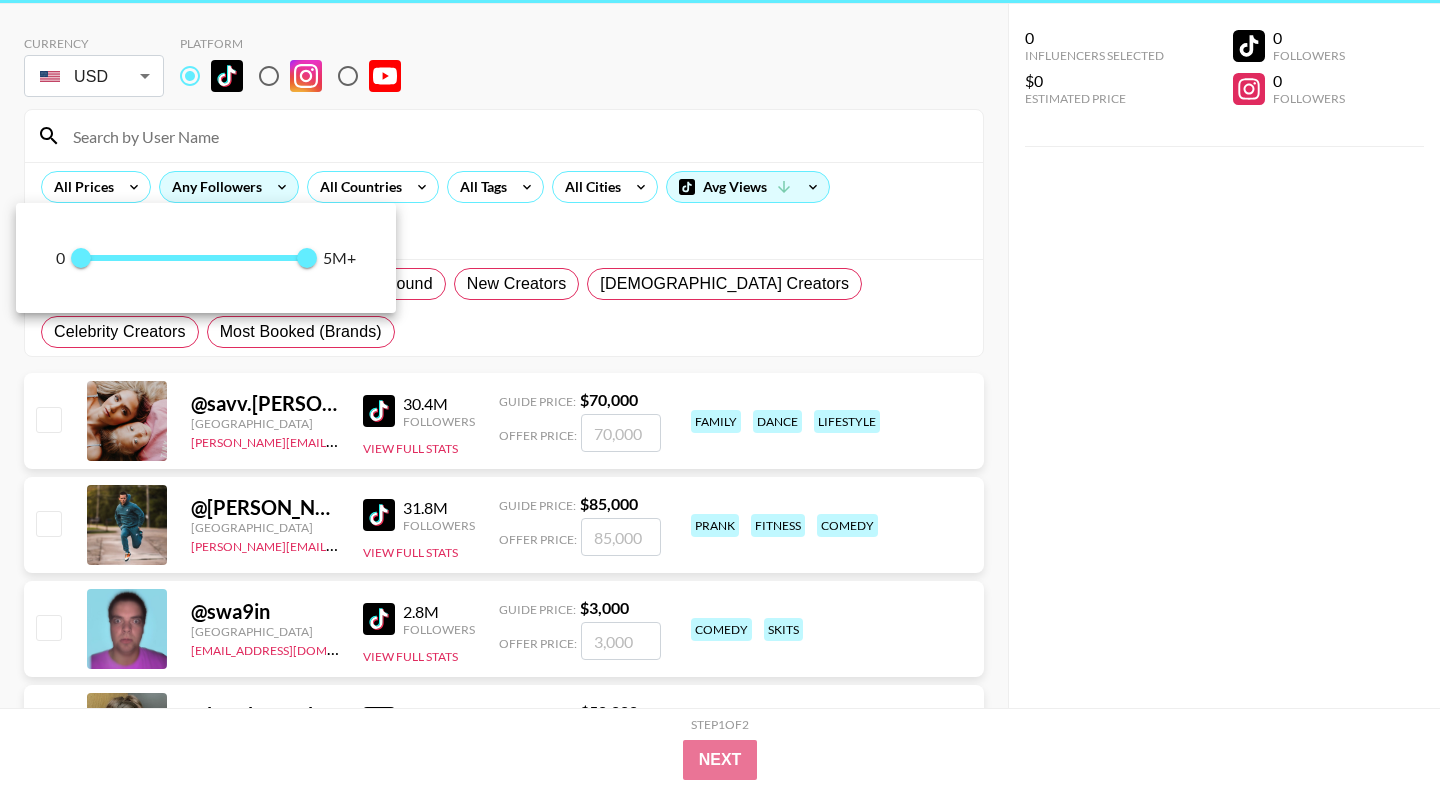 click at bounding box center [720, 394] 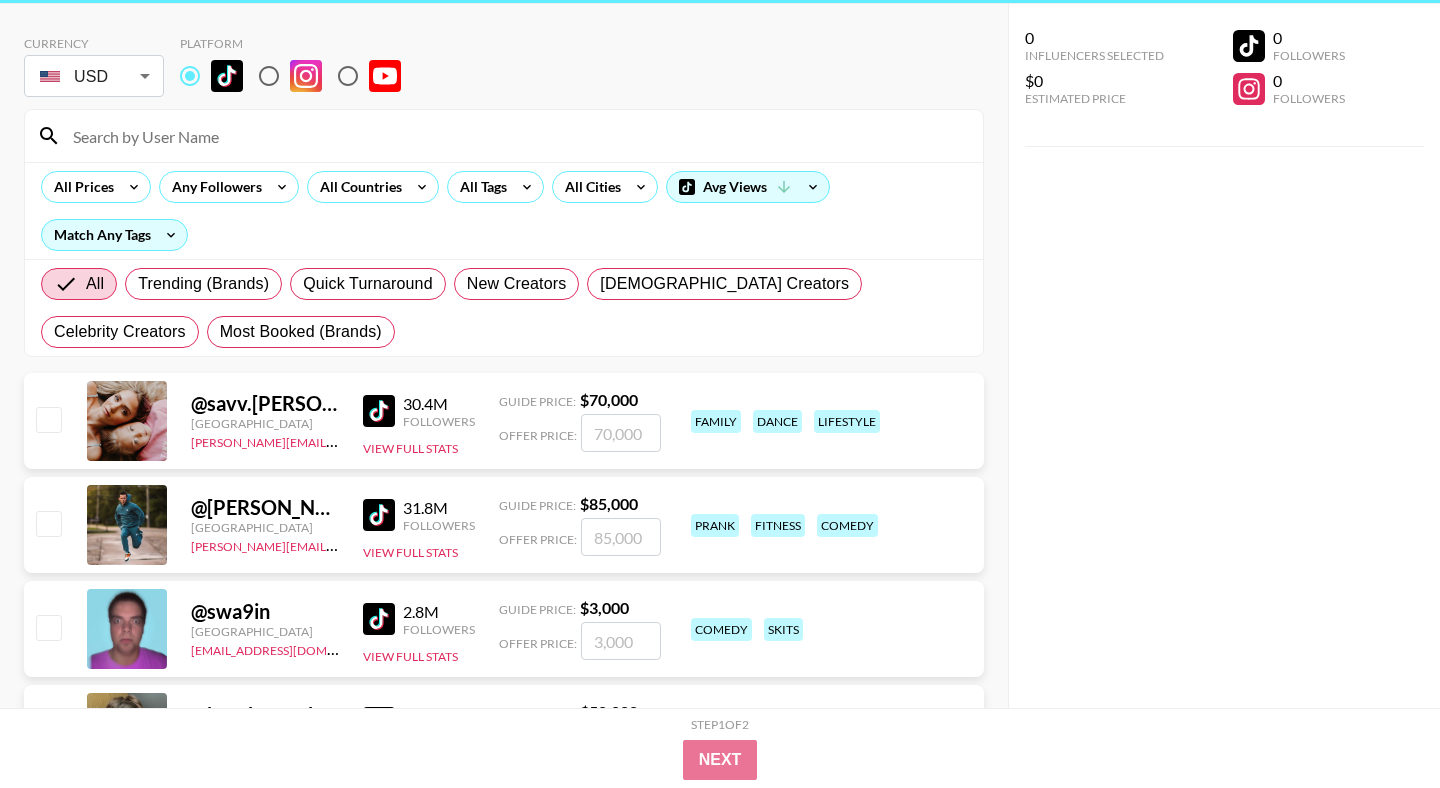 click on "All Countries" at bounding box center [357, 187] 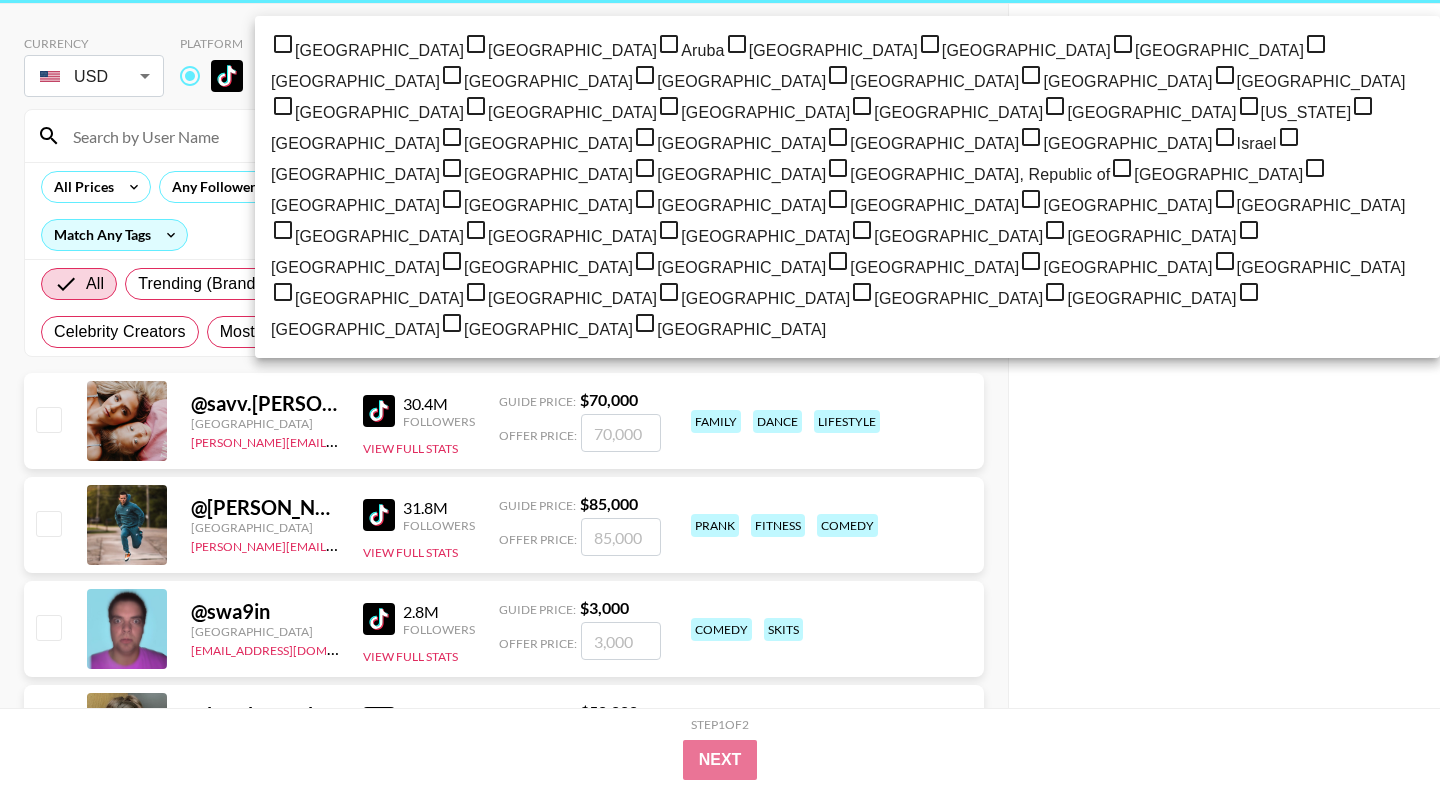 scroll, scrollTop: 1544, scrollLeft: 0, axis: vertical 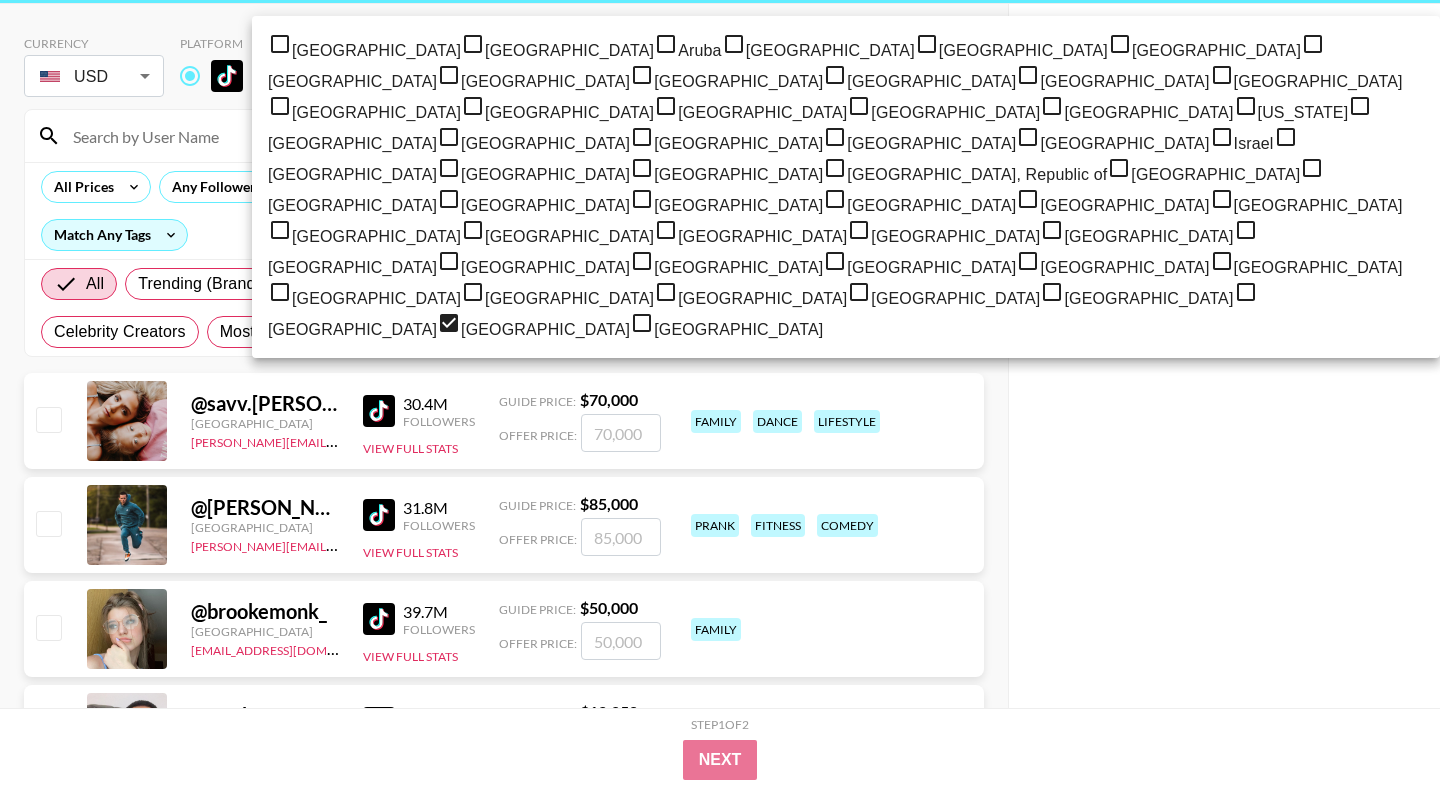 click at bounding box center [720, 394] 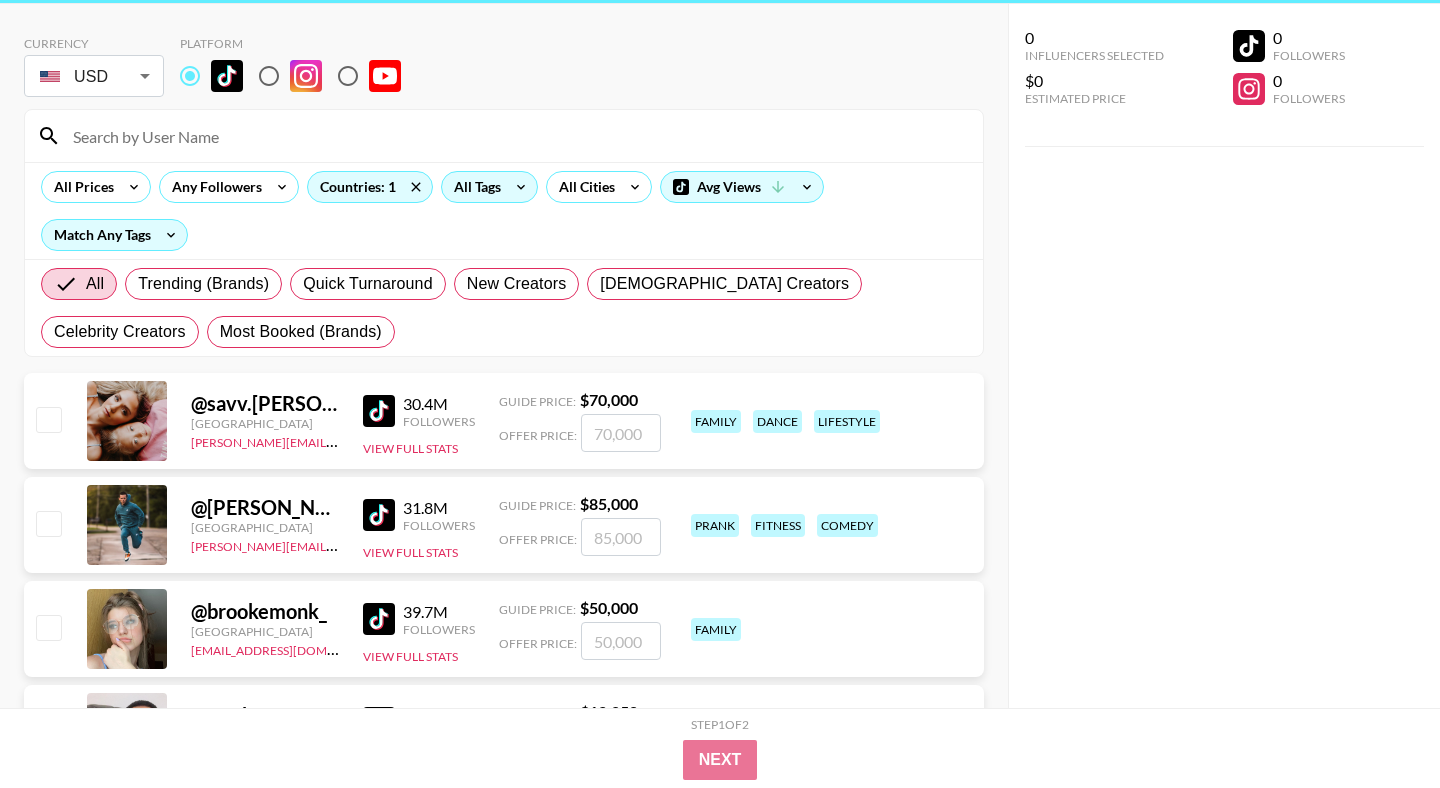 click on "All Tags" at bounding box center [473, 187] 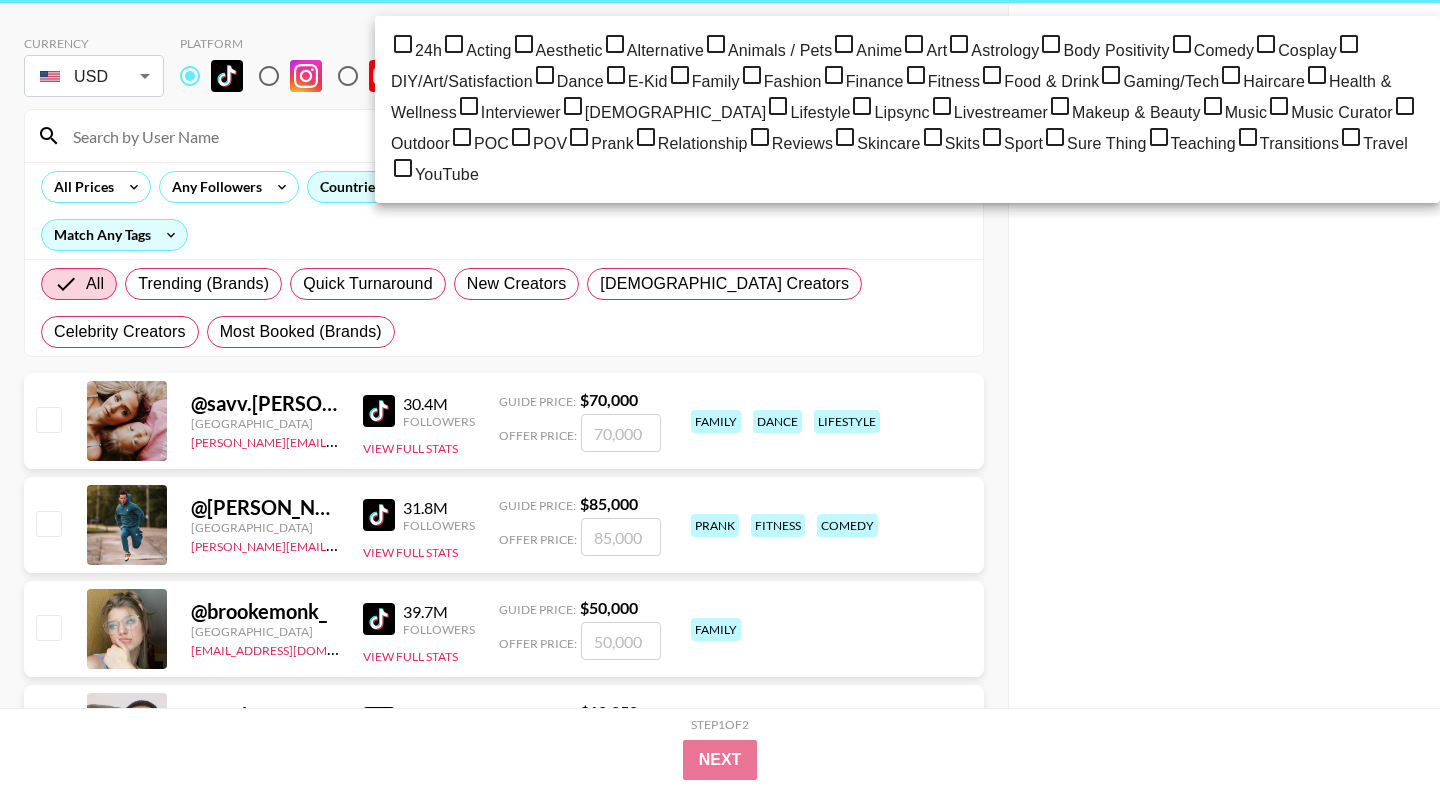scroll, scrollTop: 1124, scrollLeft: 0, axis: vertical 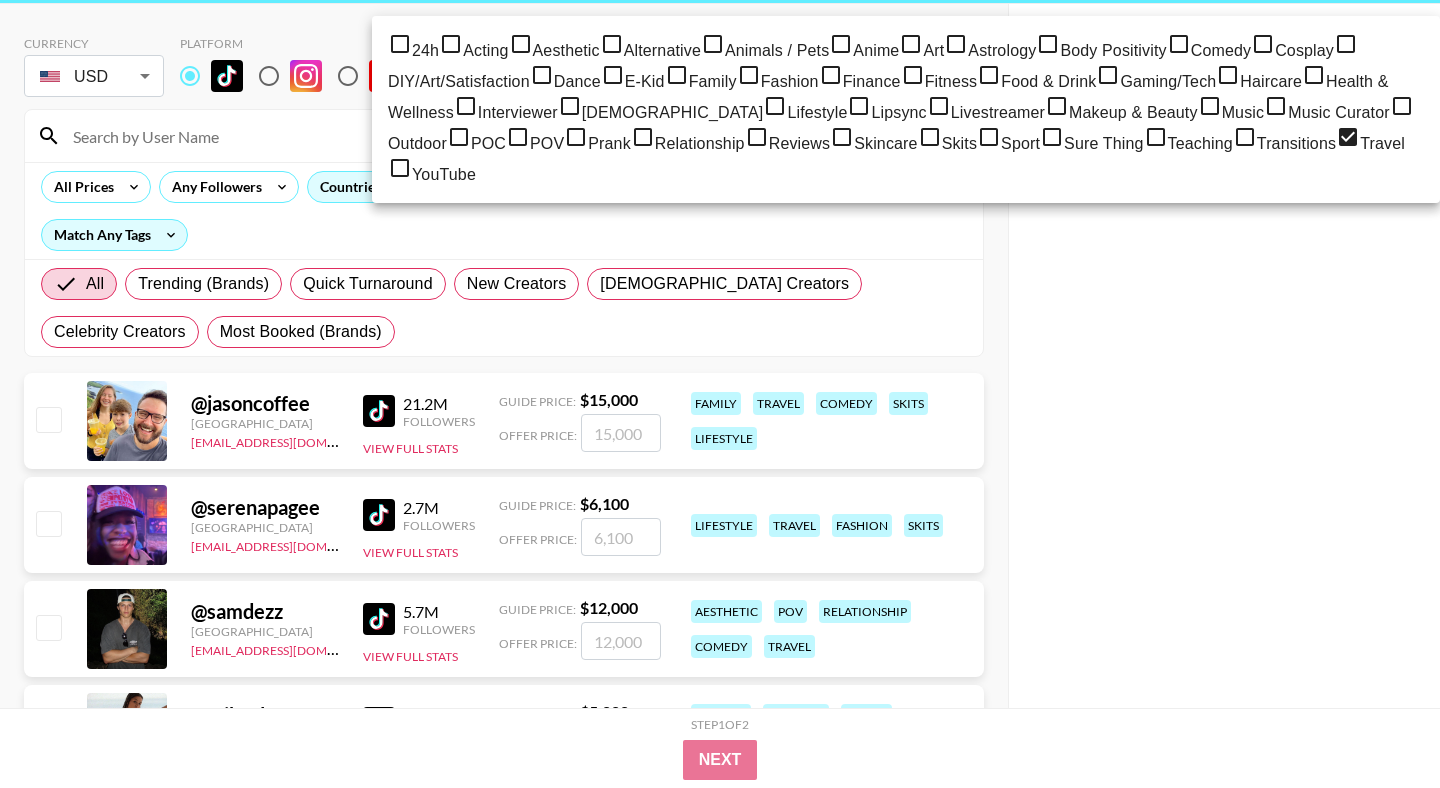 click at bounding box center (720, 394) 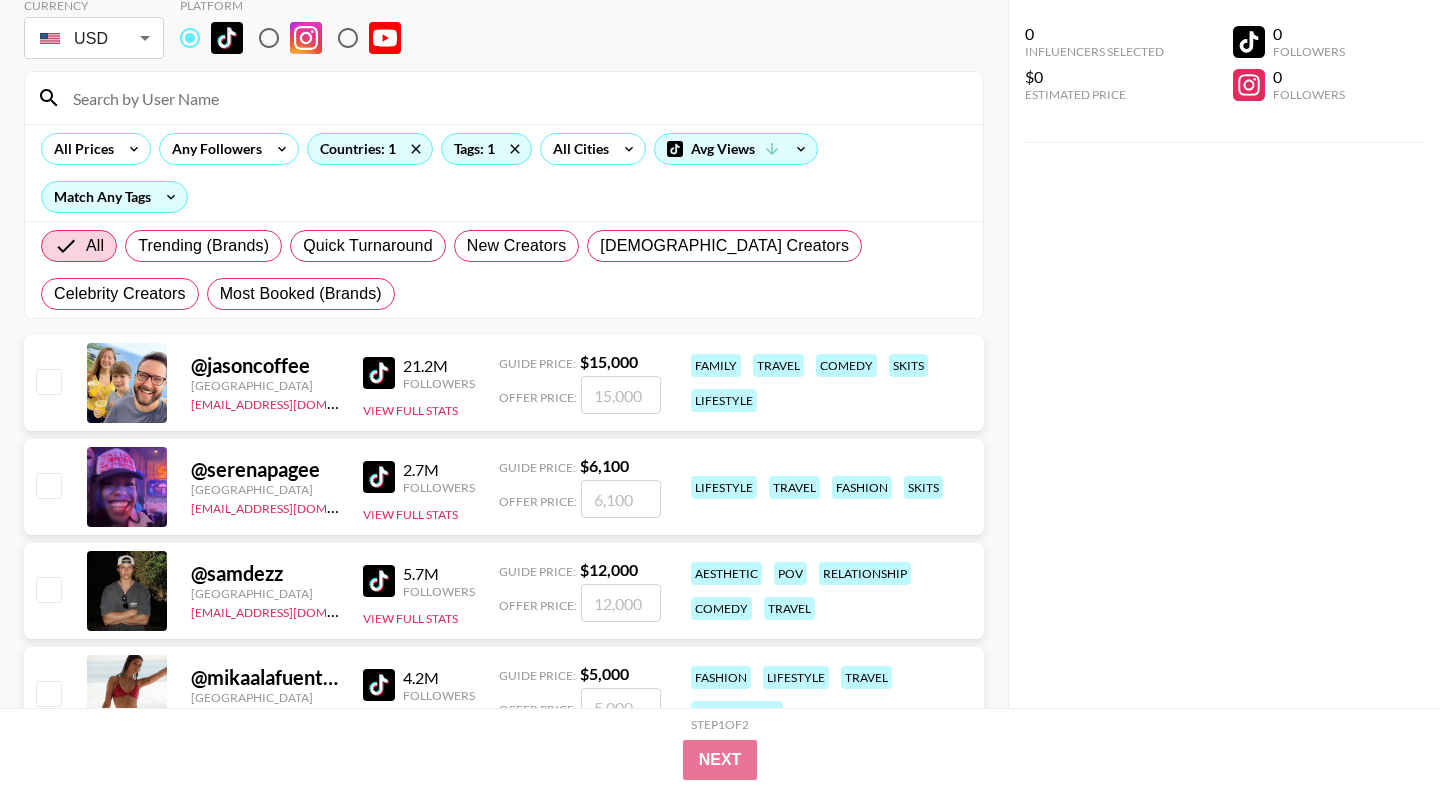 scroll, scrollTop: 0, scrollLeft: 0, axis: both 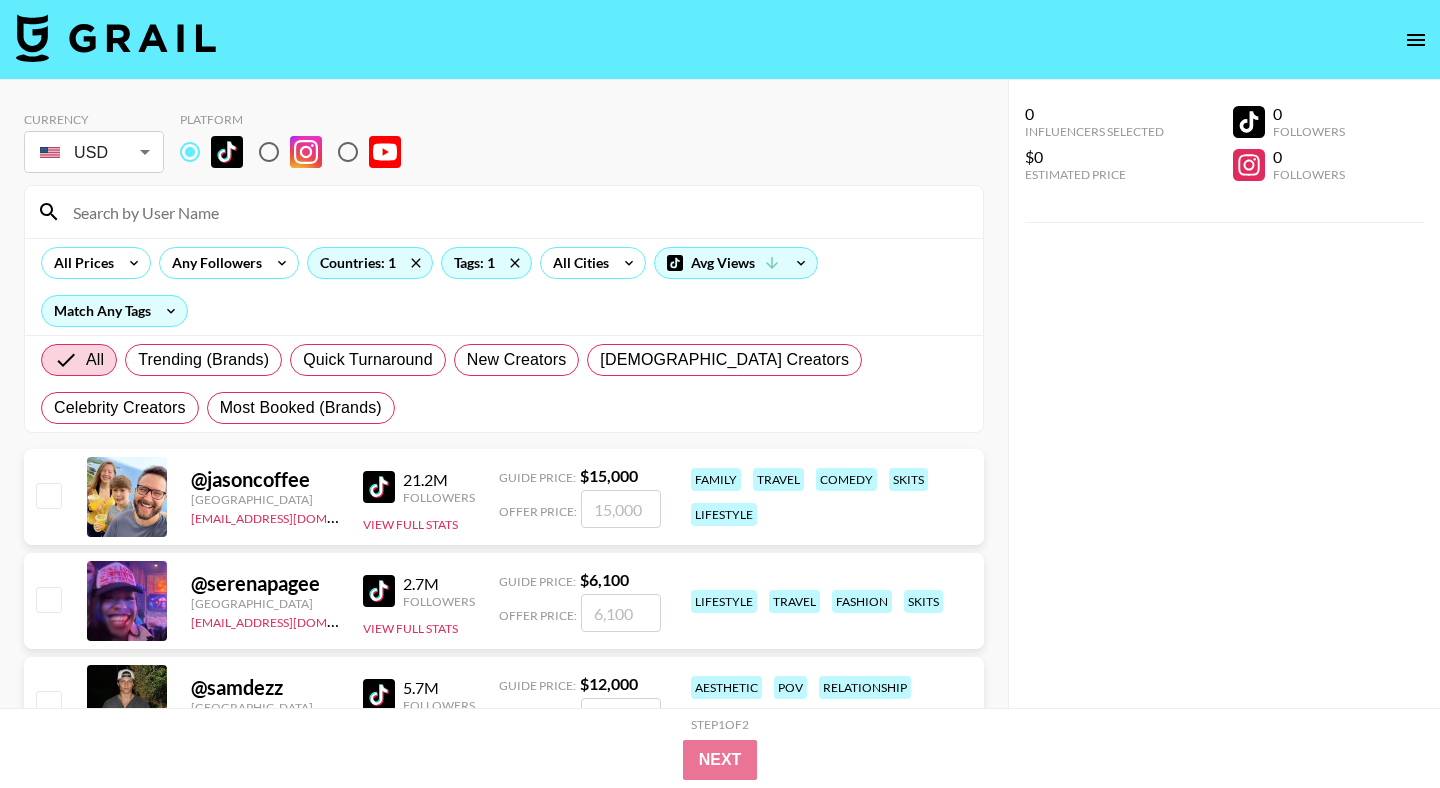 click on "All Trending (Brands) Quick Turnaround New Creators [DEMOGRAPHIC_DATA] Creators Celebrity Creators Most Booked (Brands)" at bounding box center (504, 384) 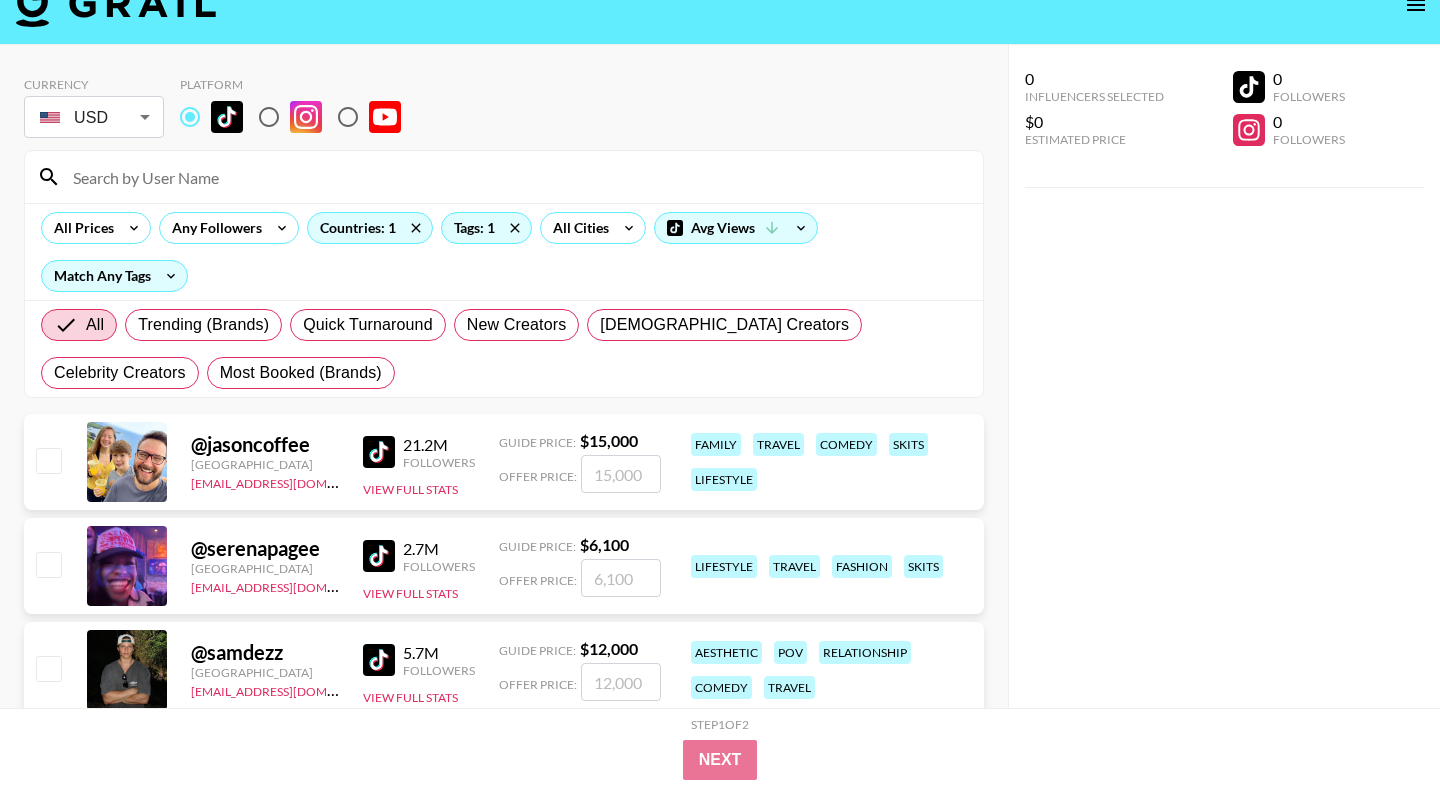 scroll, scrollTop: 0, scrollLeft: 0, axis: both 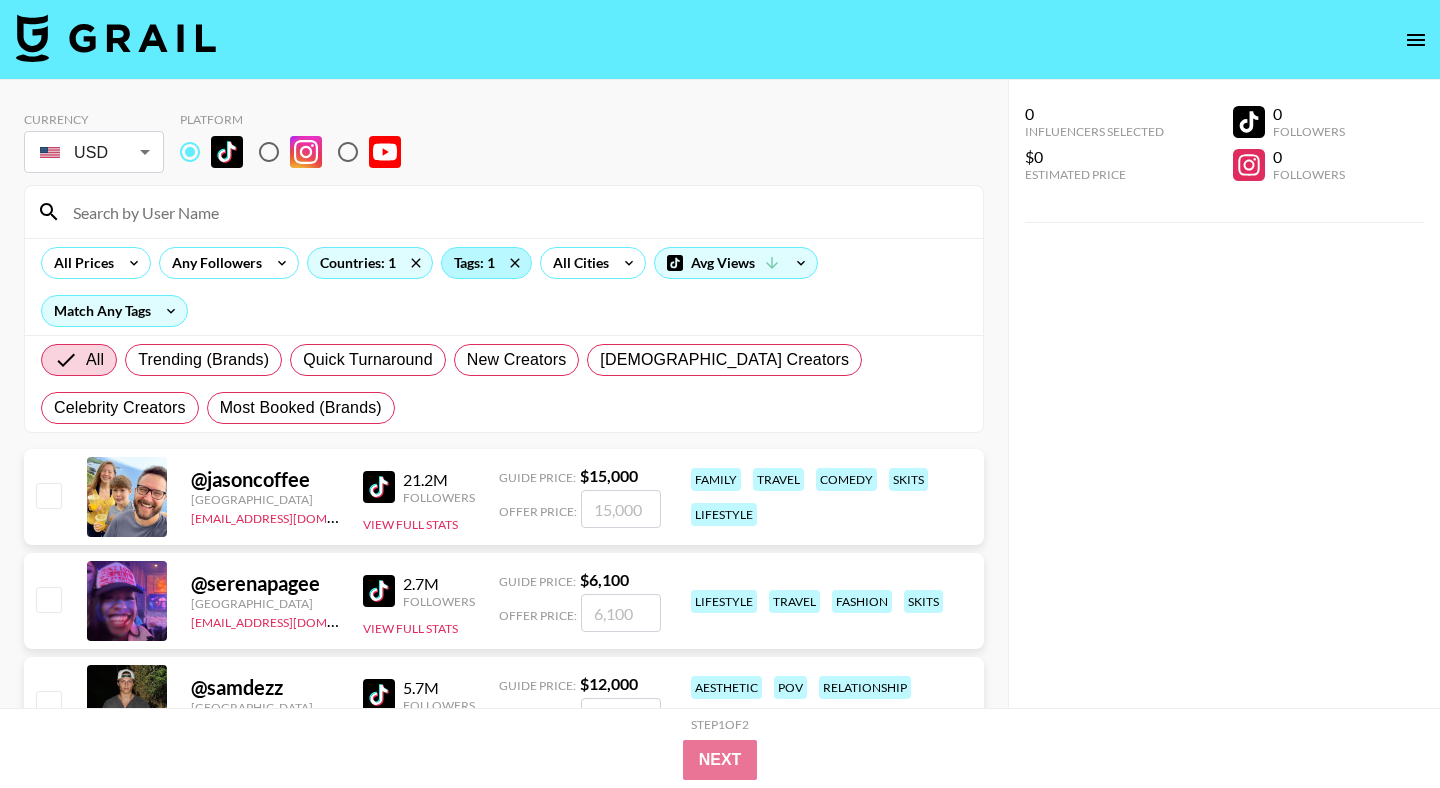 click on "Tags: 1" at bounding box center [486, 263] 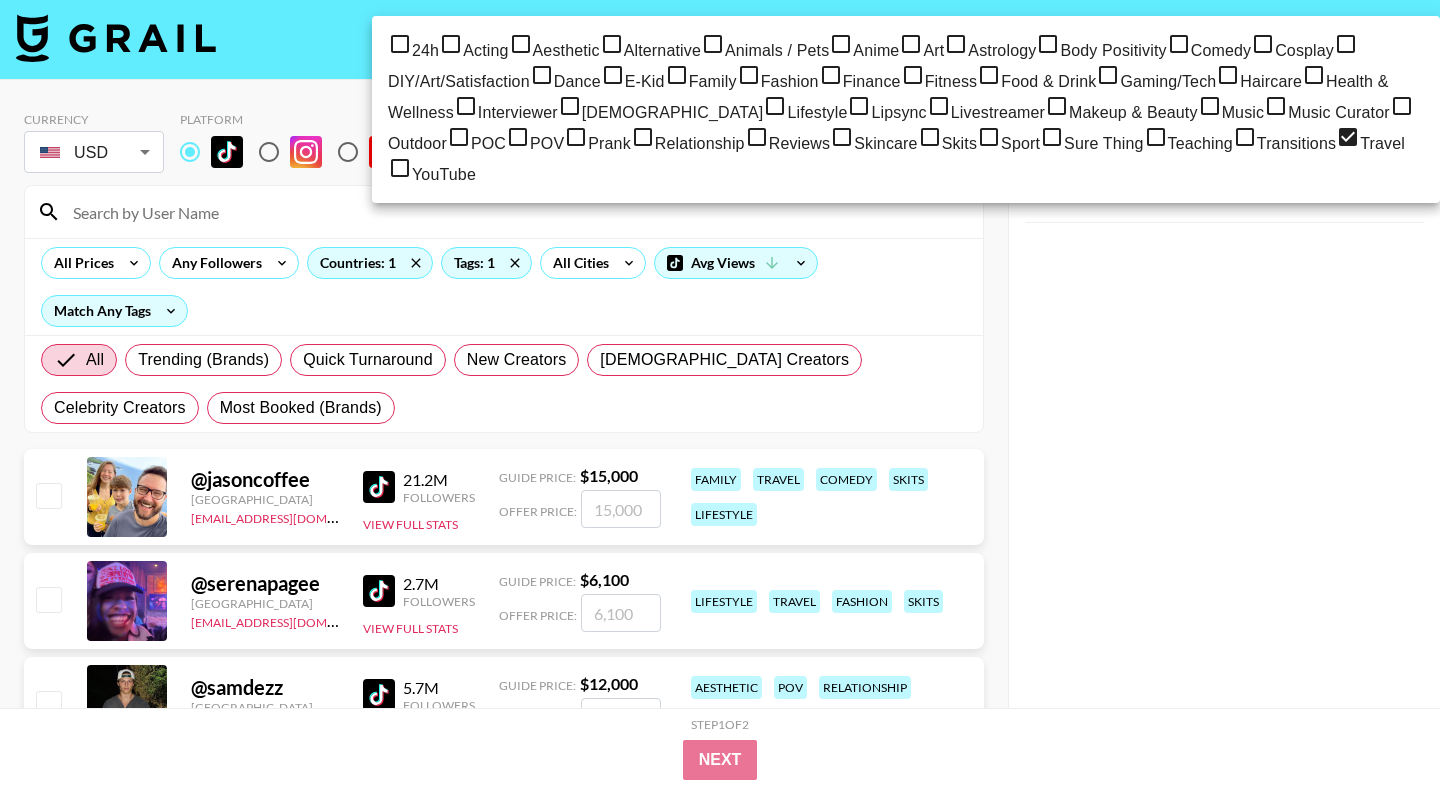 scroll, scrollTop: 186, scrollLeft: 0, axis: vertical 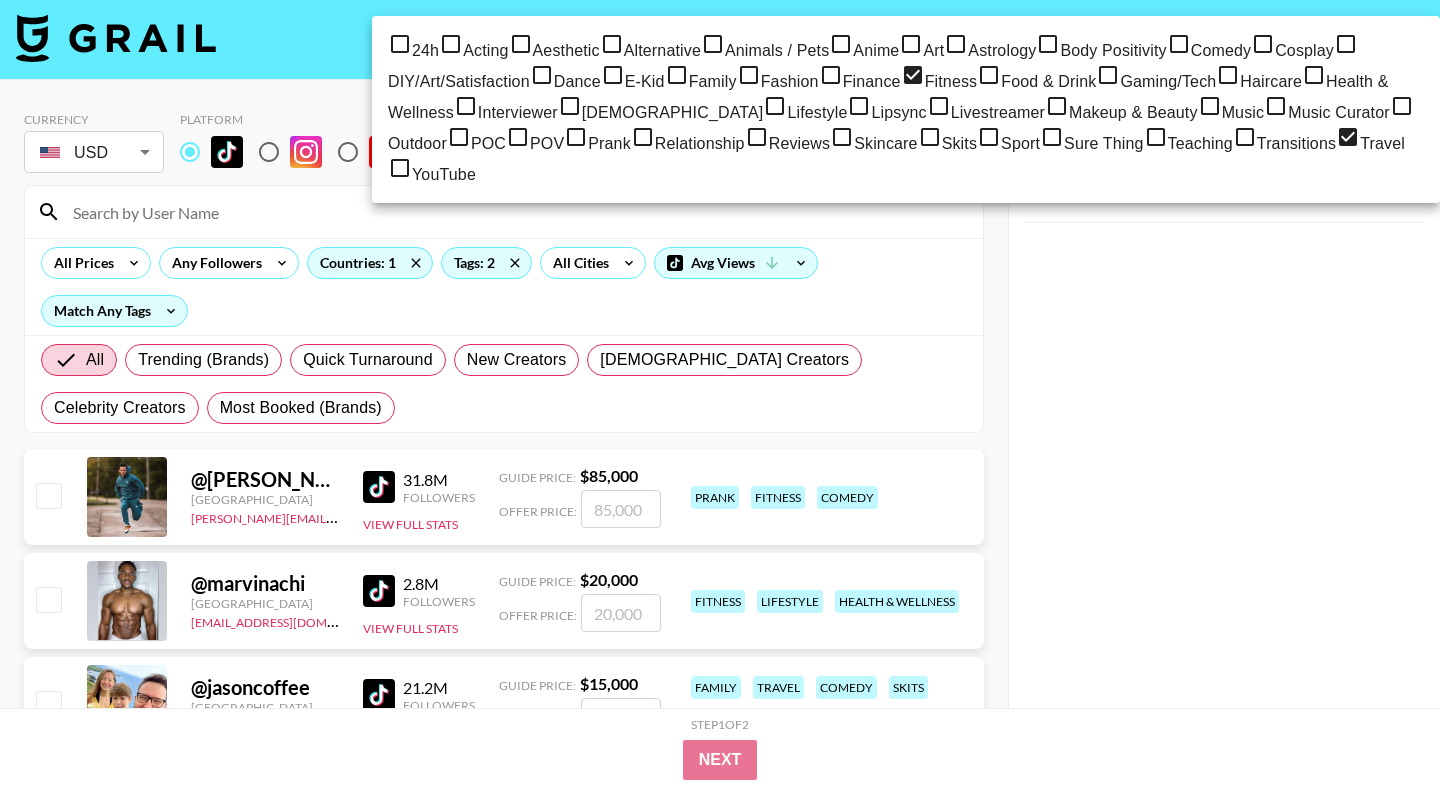 click at bounding box center (720, 394) 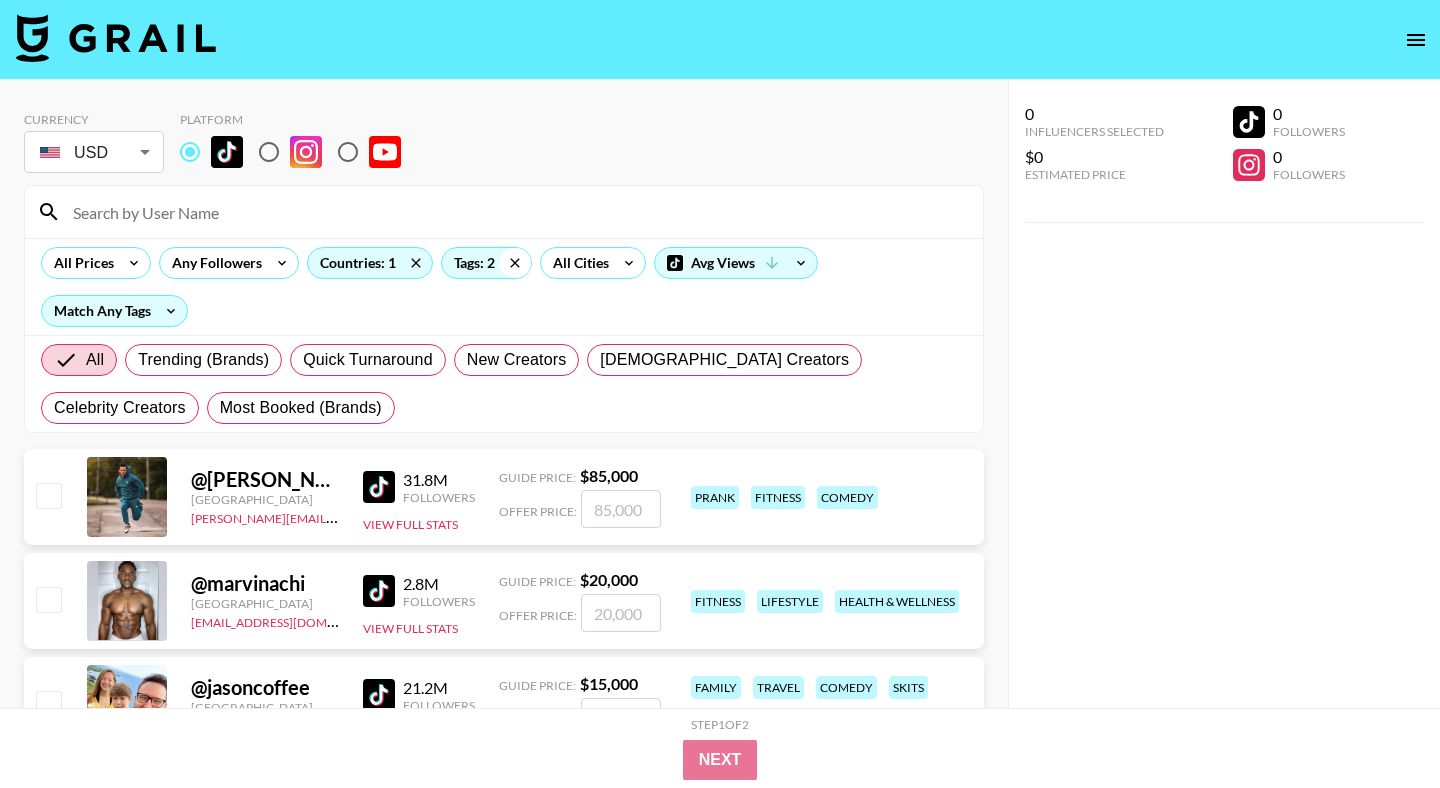 click 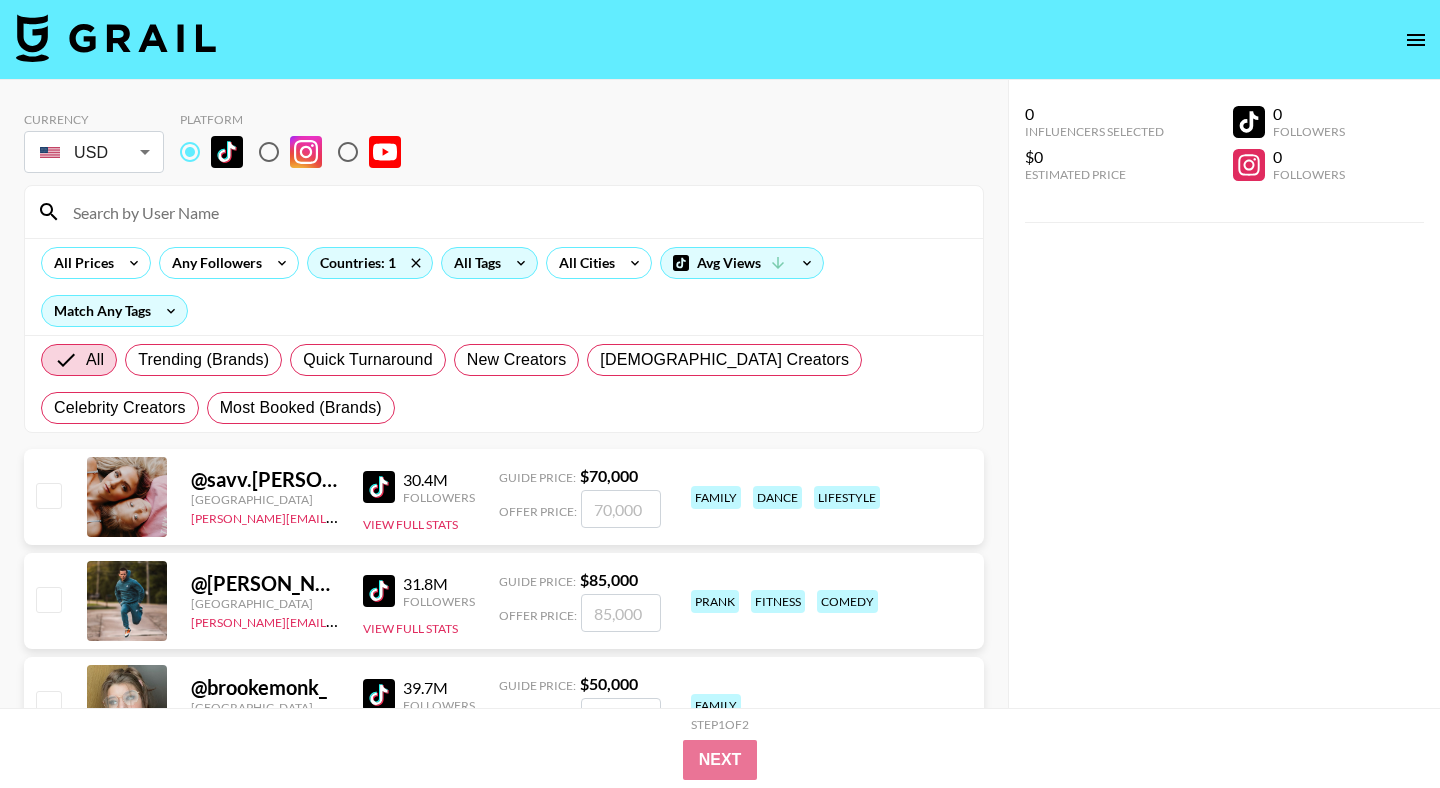 click 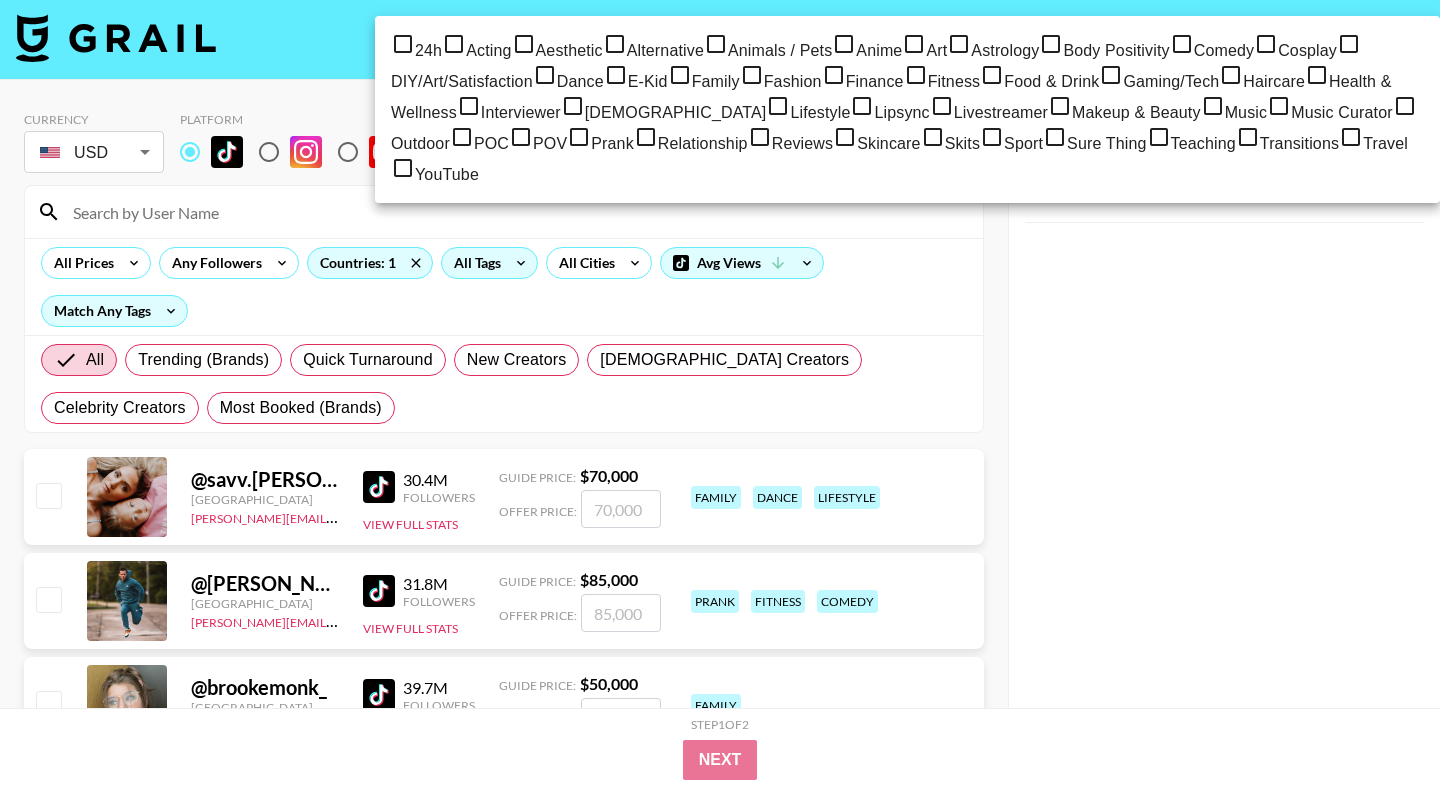 scroll, scrollTop: 149, scrollLeft: 0, axis: vertical 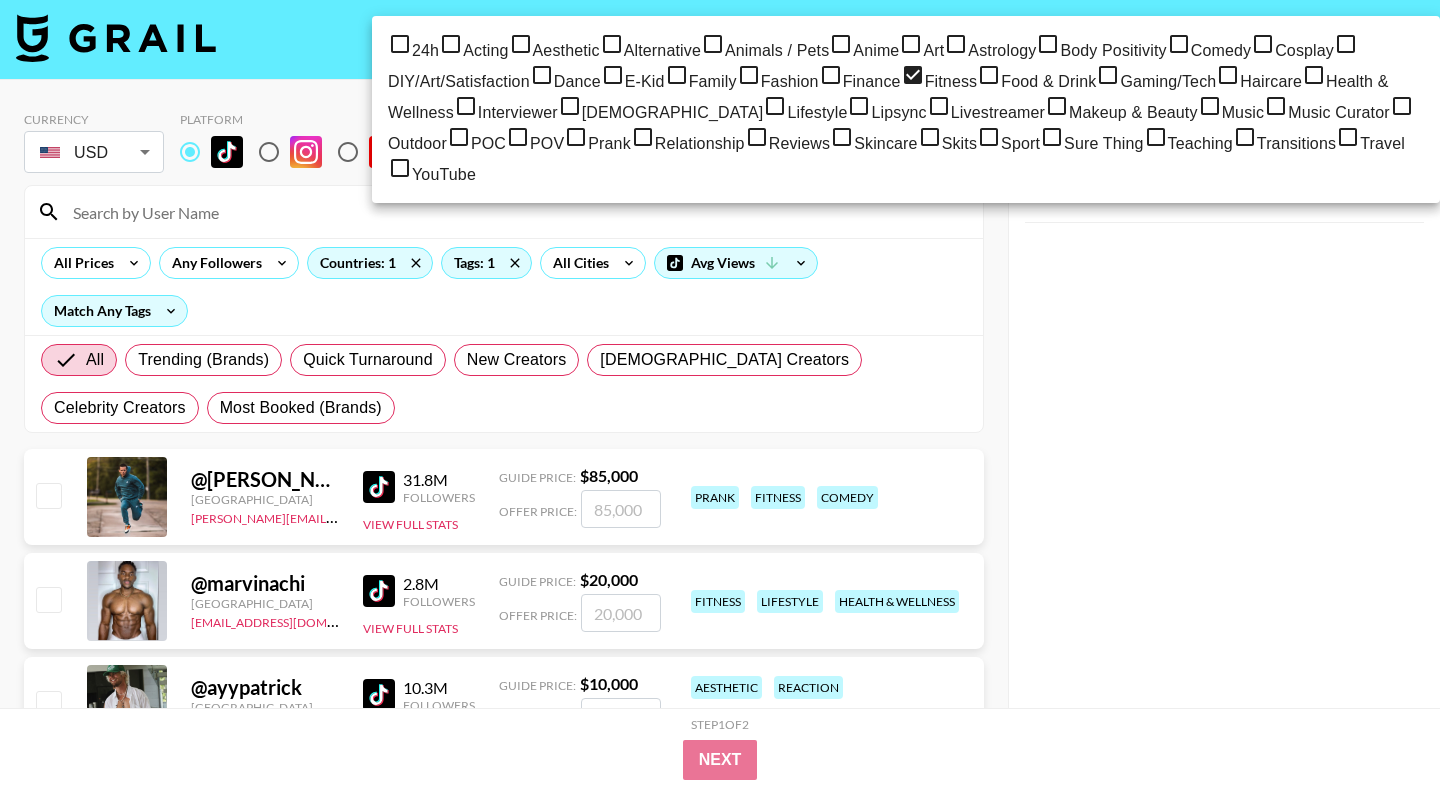 click at bounding box center (720, 394) 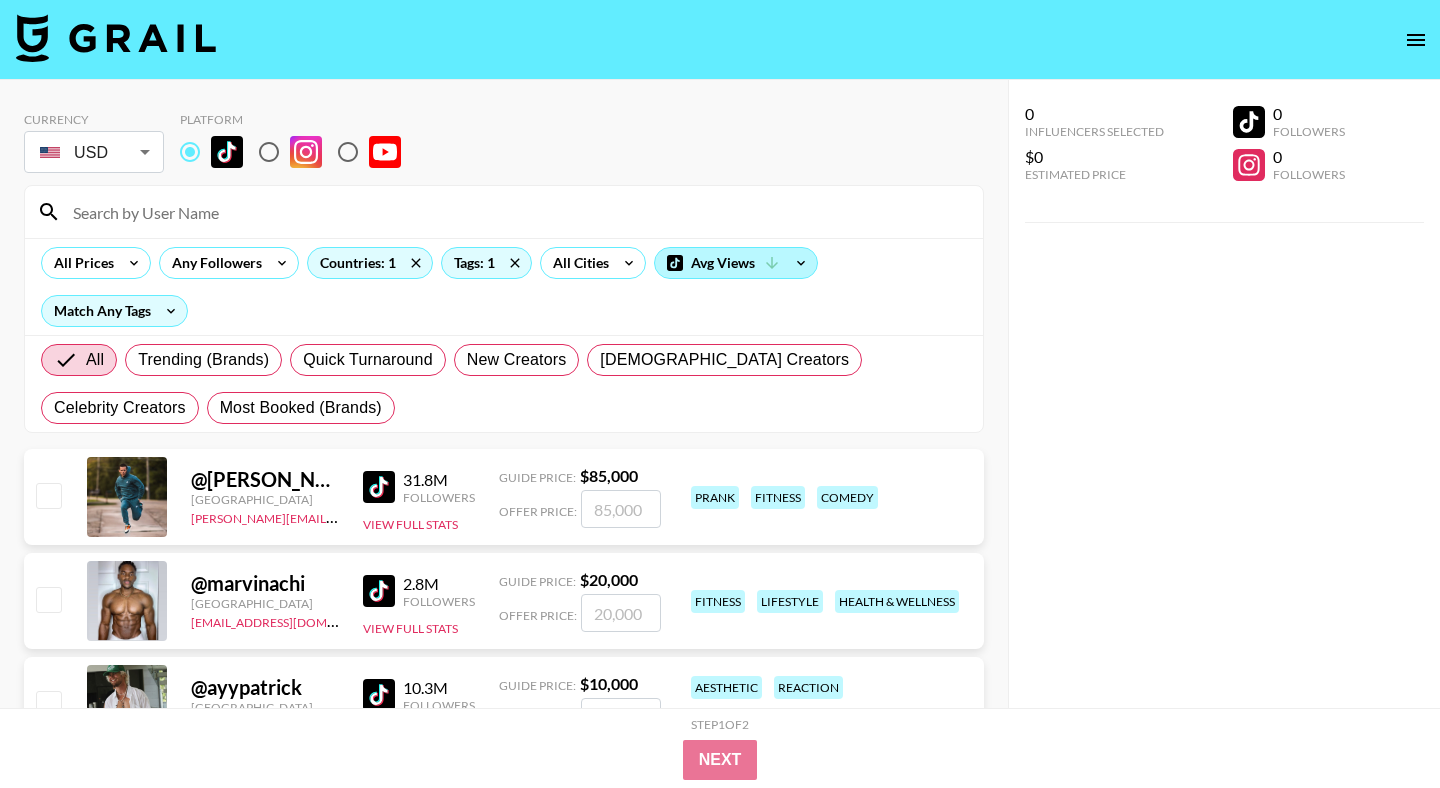 click on "Avg Views" at bounding box center (736, 263) 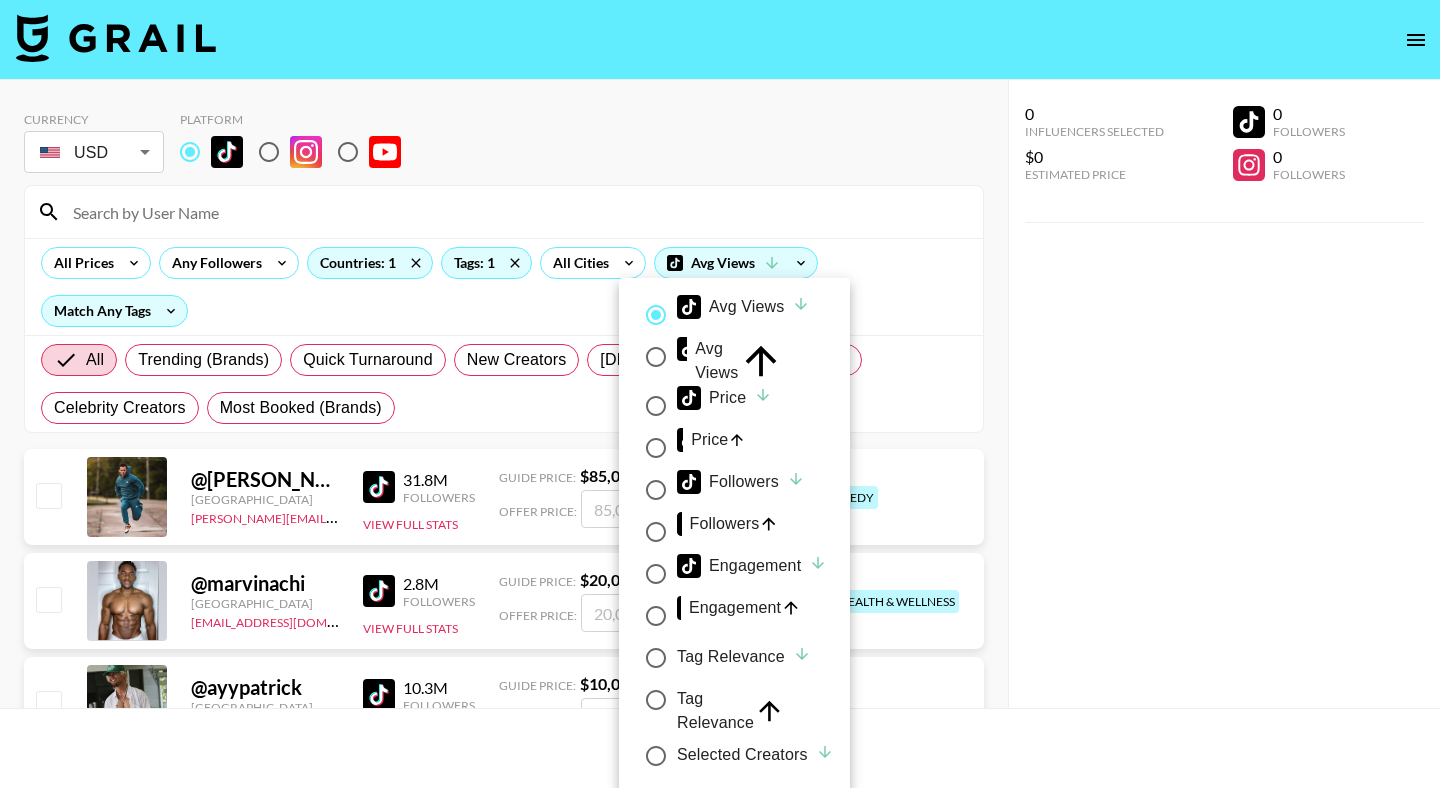 click at bounding box center (720, 394) 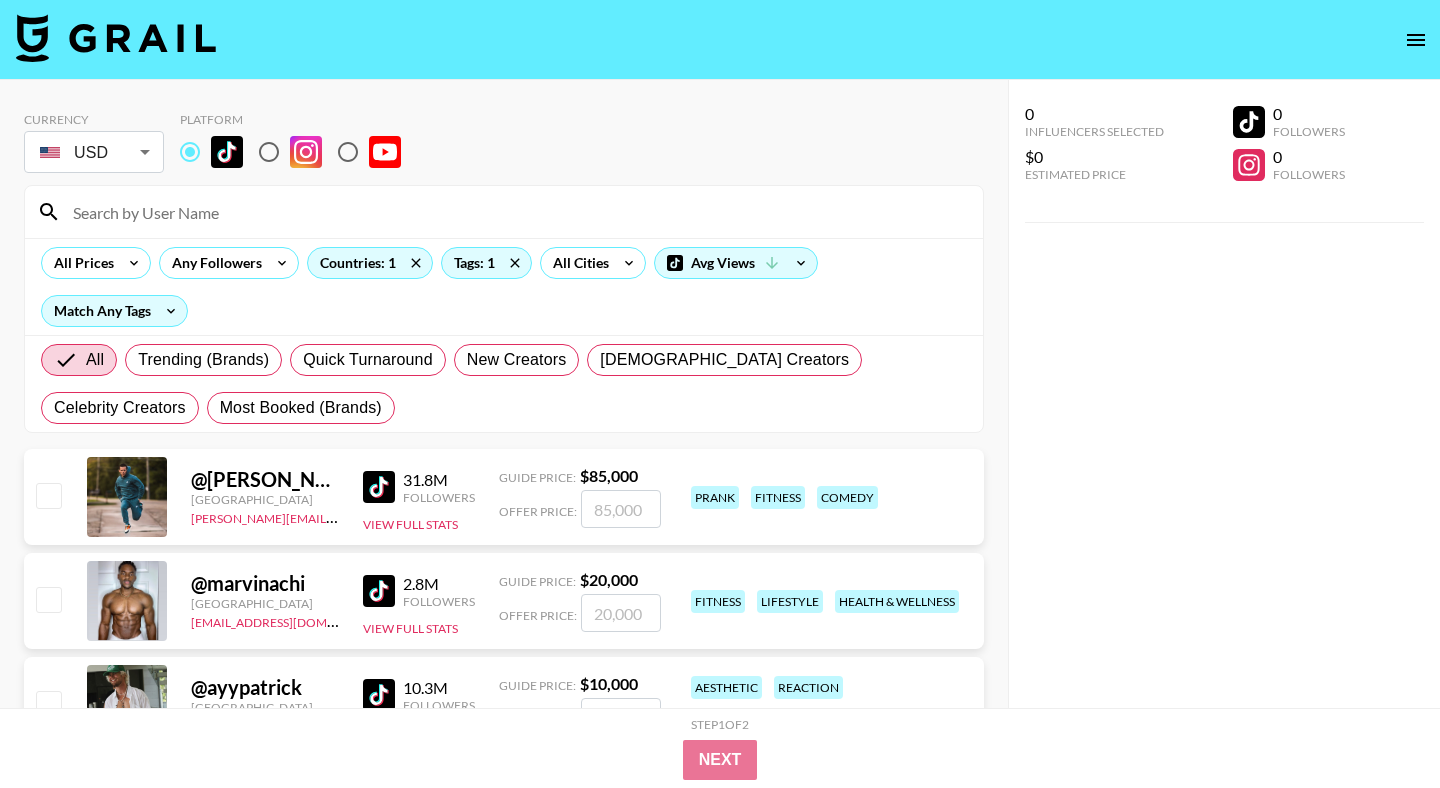 click on "All Cities" at bounding box center (577, 263) 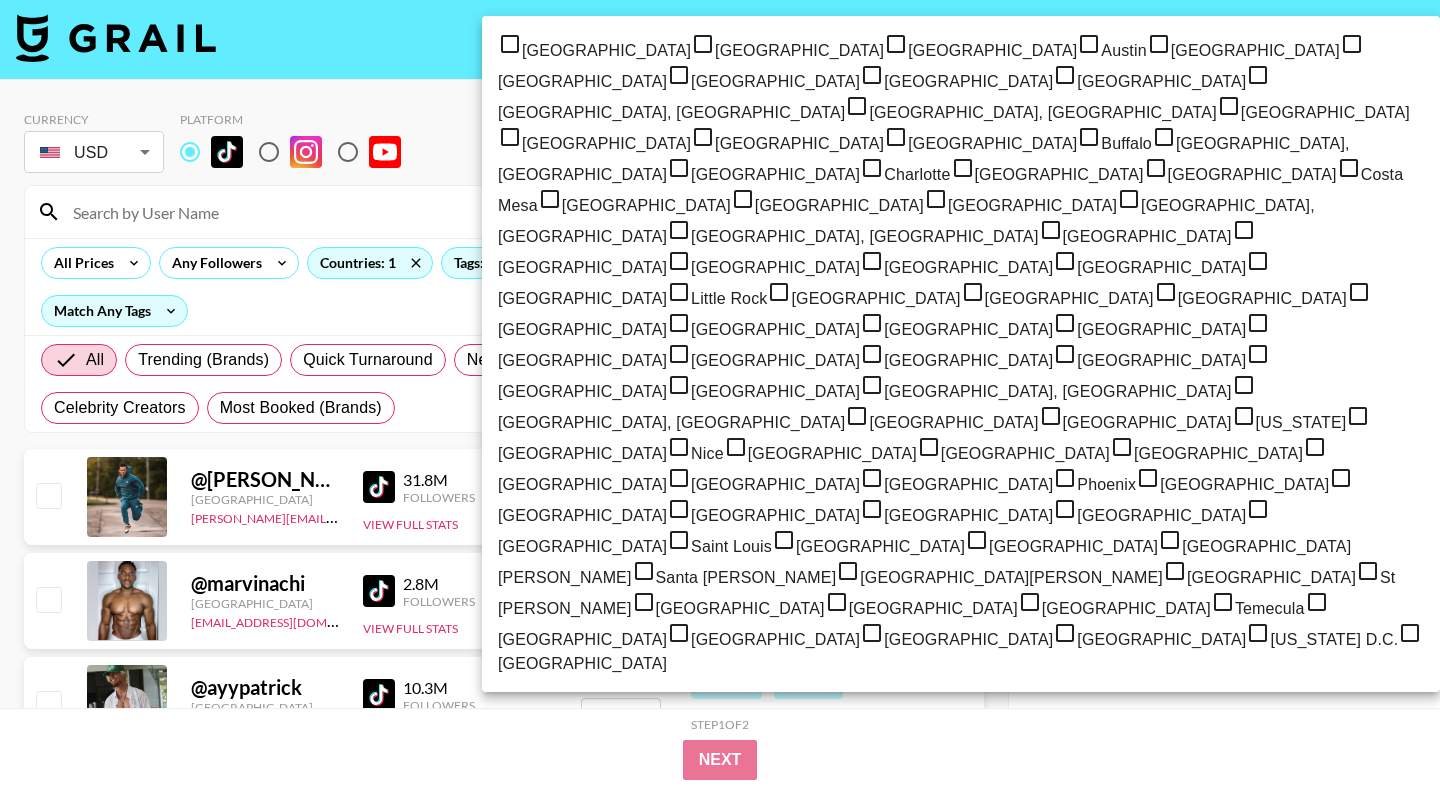 scroll, scrollTop: 2487, scrollLeft: 0, axis: vertical 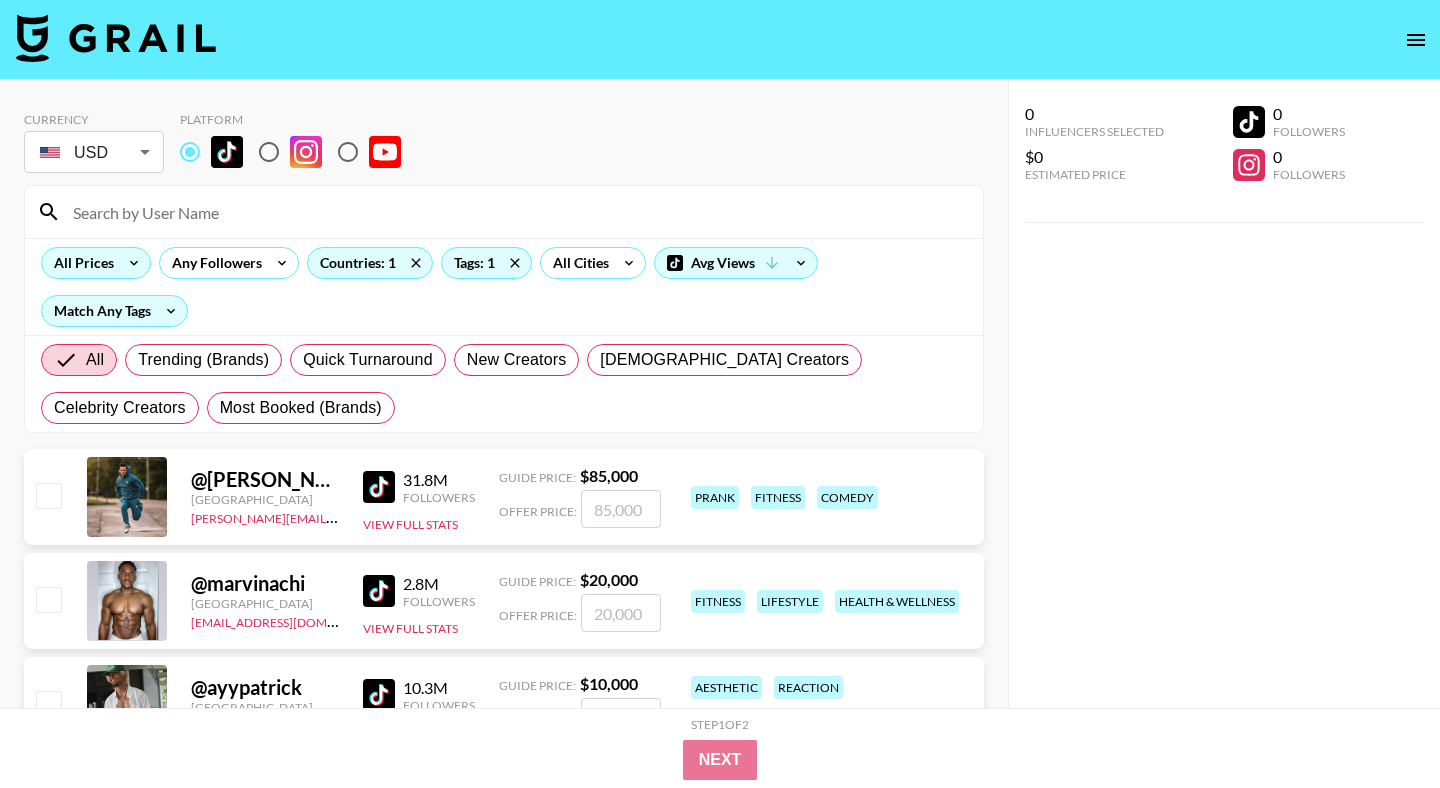 click on "All Prices" at bounding box center (80, 263) 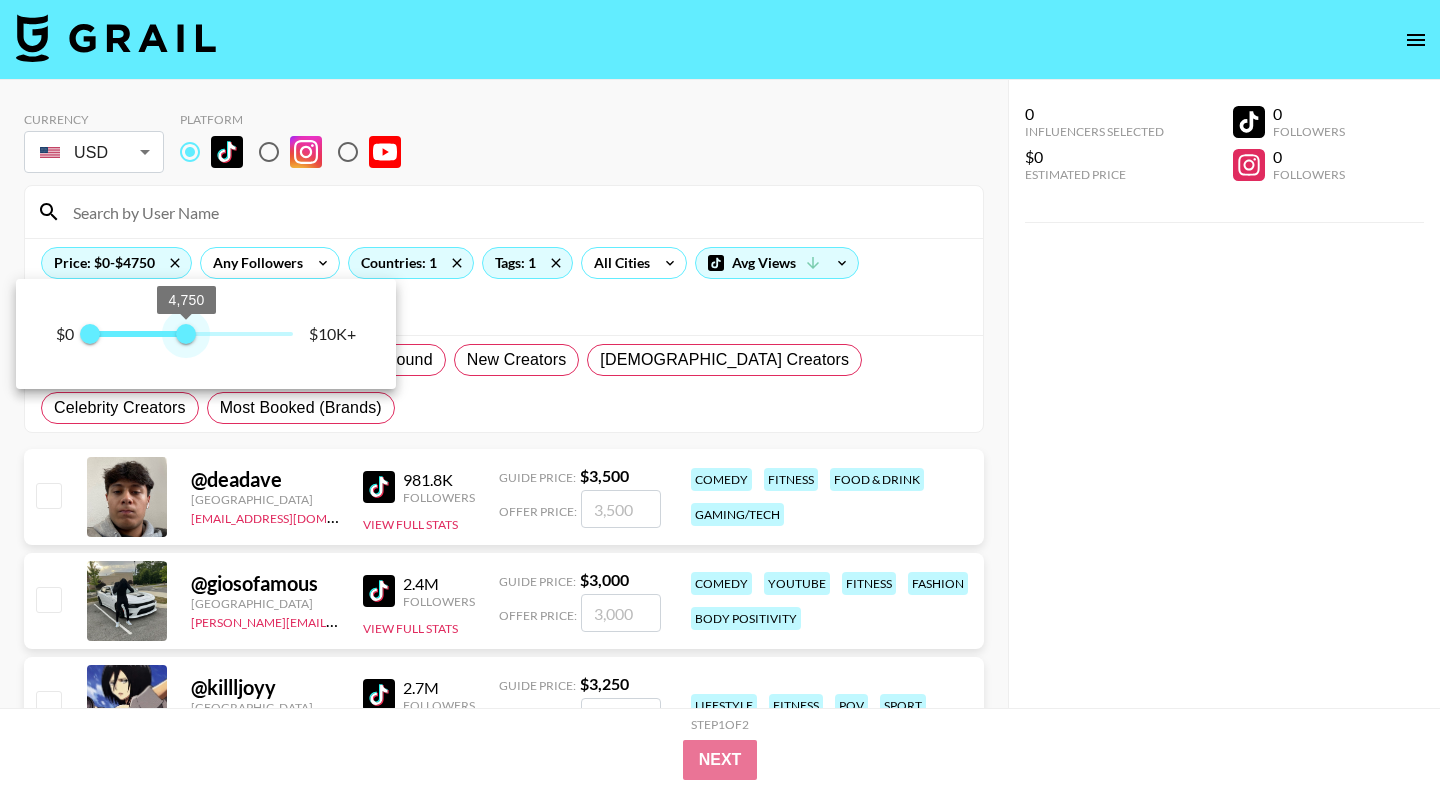 drag, startPoint x: 287, startPoint y: 328, endPoint x: 185, endPoint y: 330, distance: 102.01961 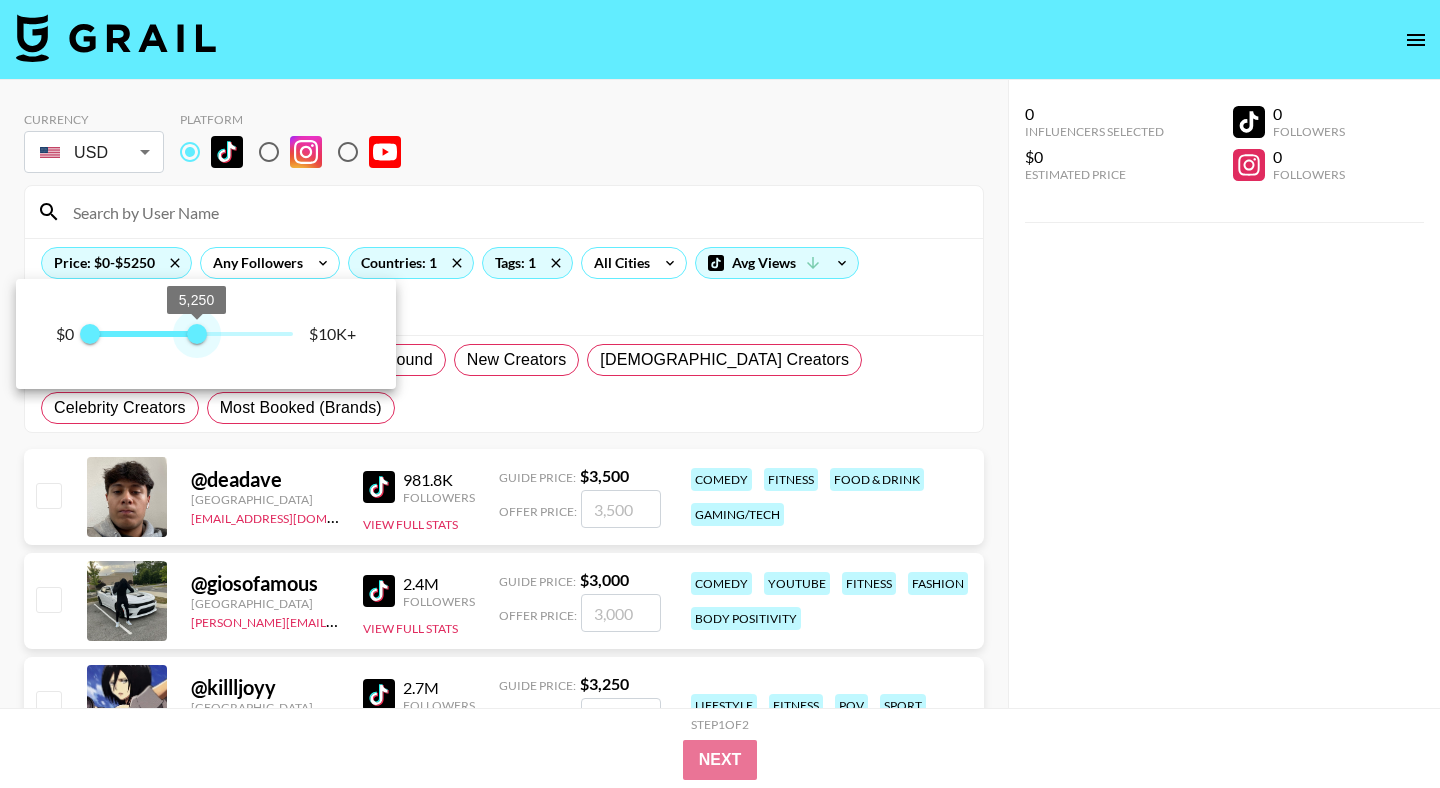 type on "5750" 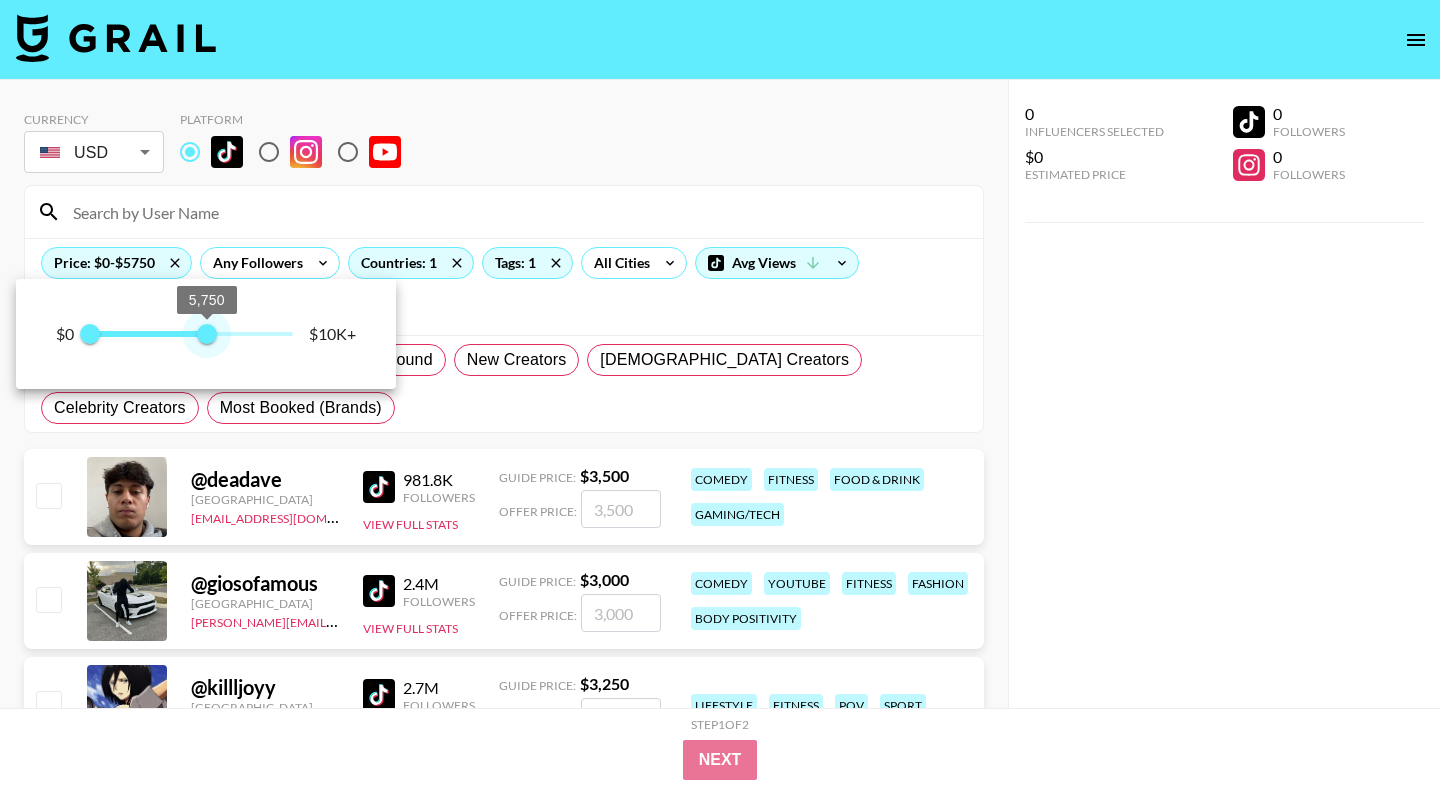 drag, startPoint x: 188, startPoint y: 326, endPoint x: 204, endPoint y: 326, distance: 16 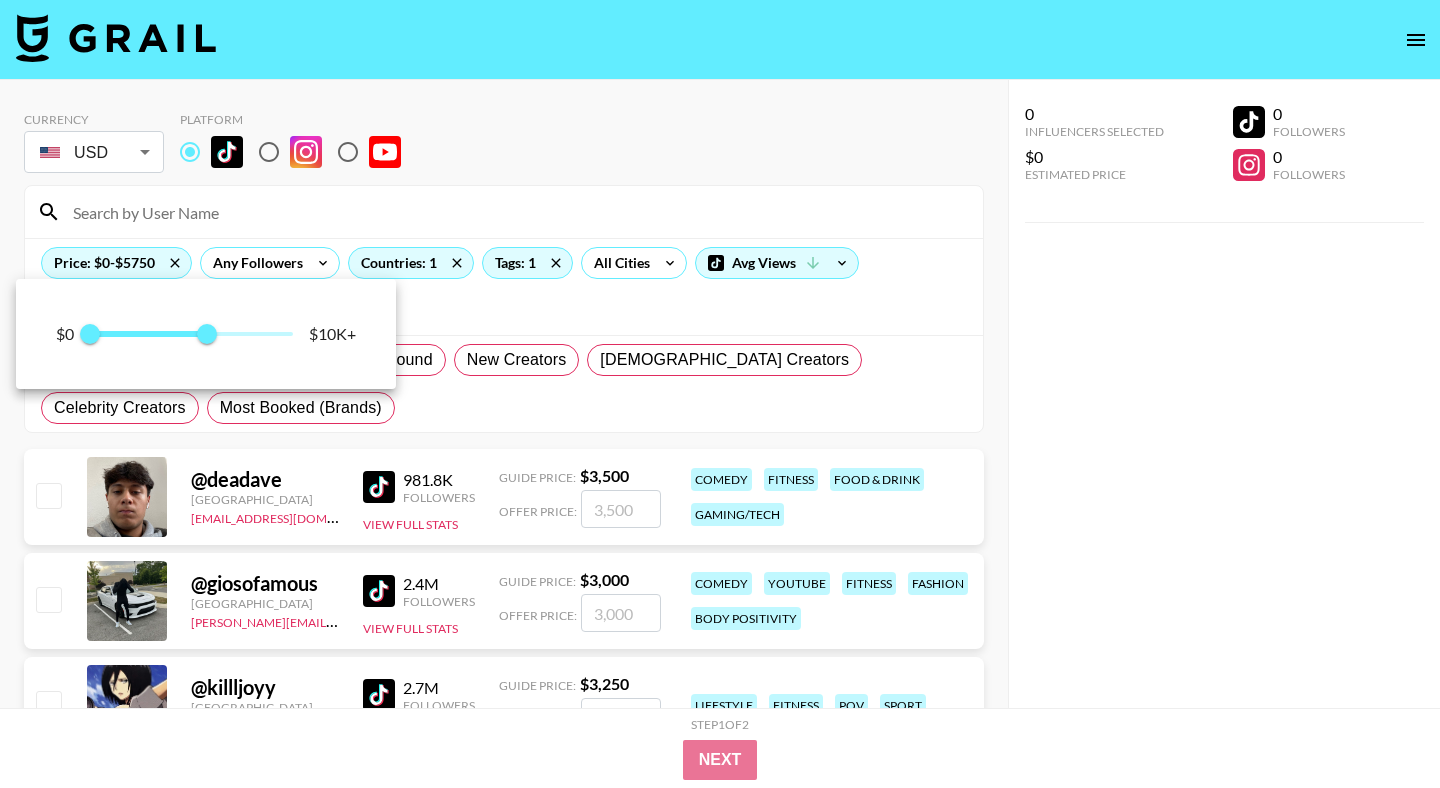 click at bounding box center (720, 394) 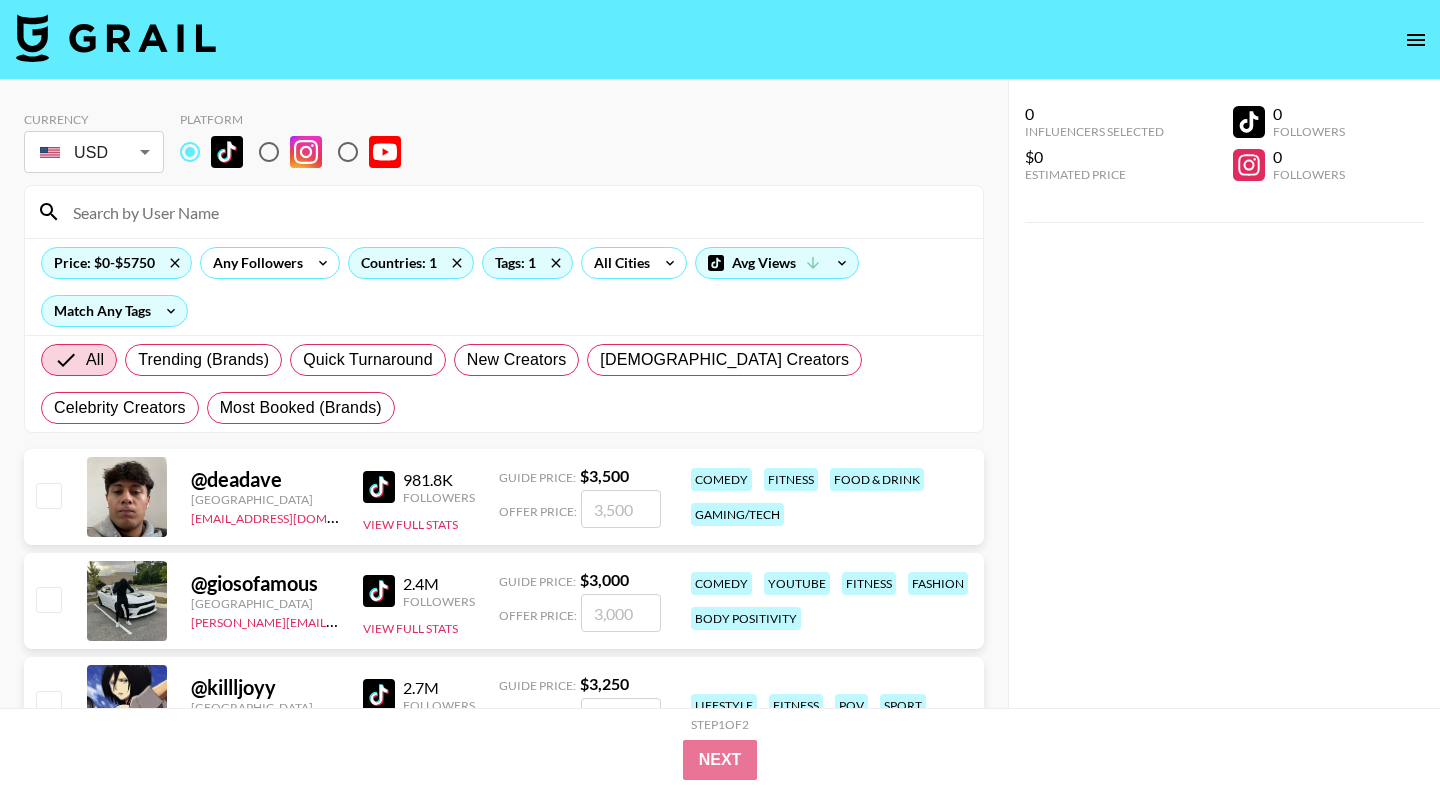 click on "Any Followers" at bounding box center [254, 263] 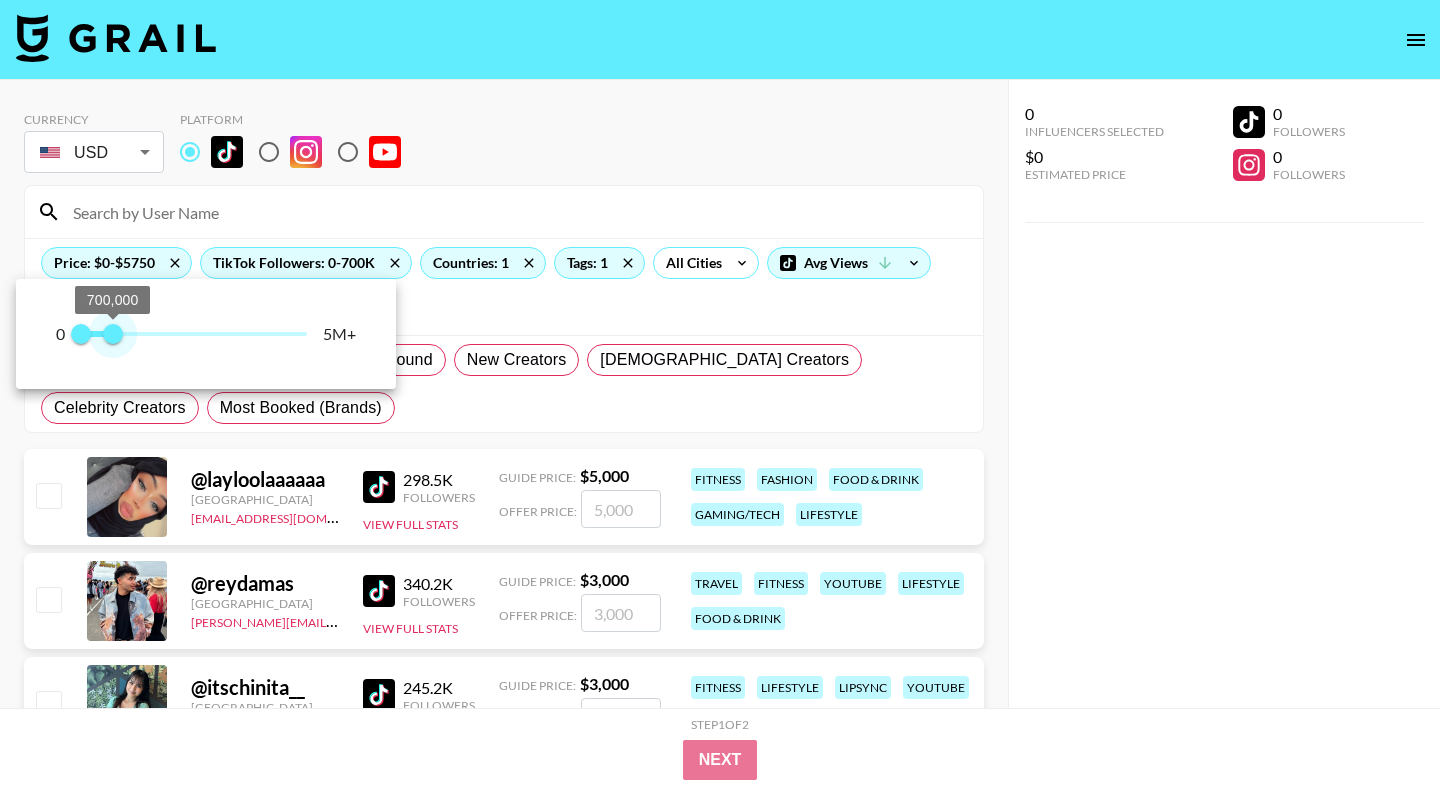 type on "400000" 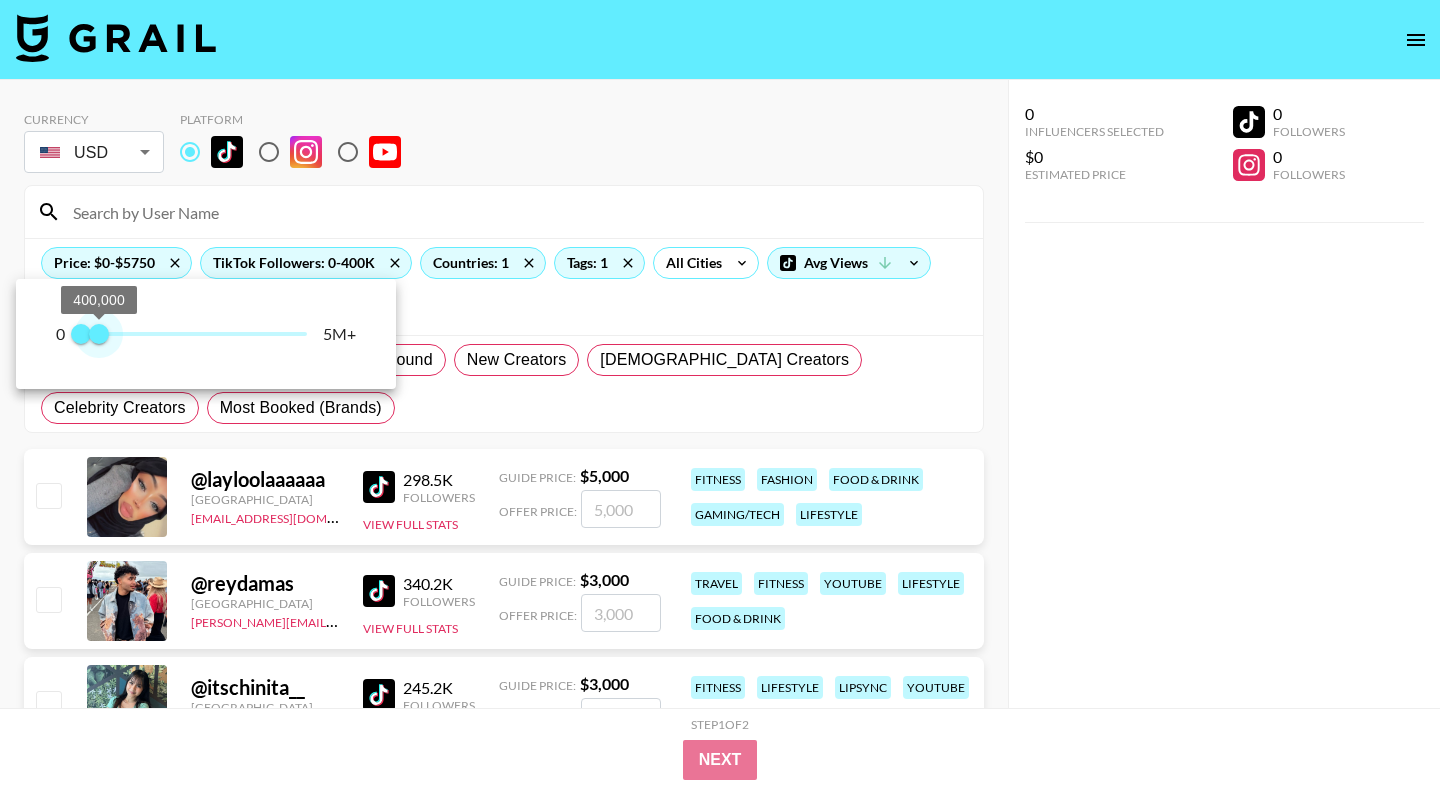 drag, startPoint x: 308, startPoint y: 334, endPoint x: 99, endPoint y: 338, distance: 209.03827 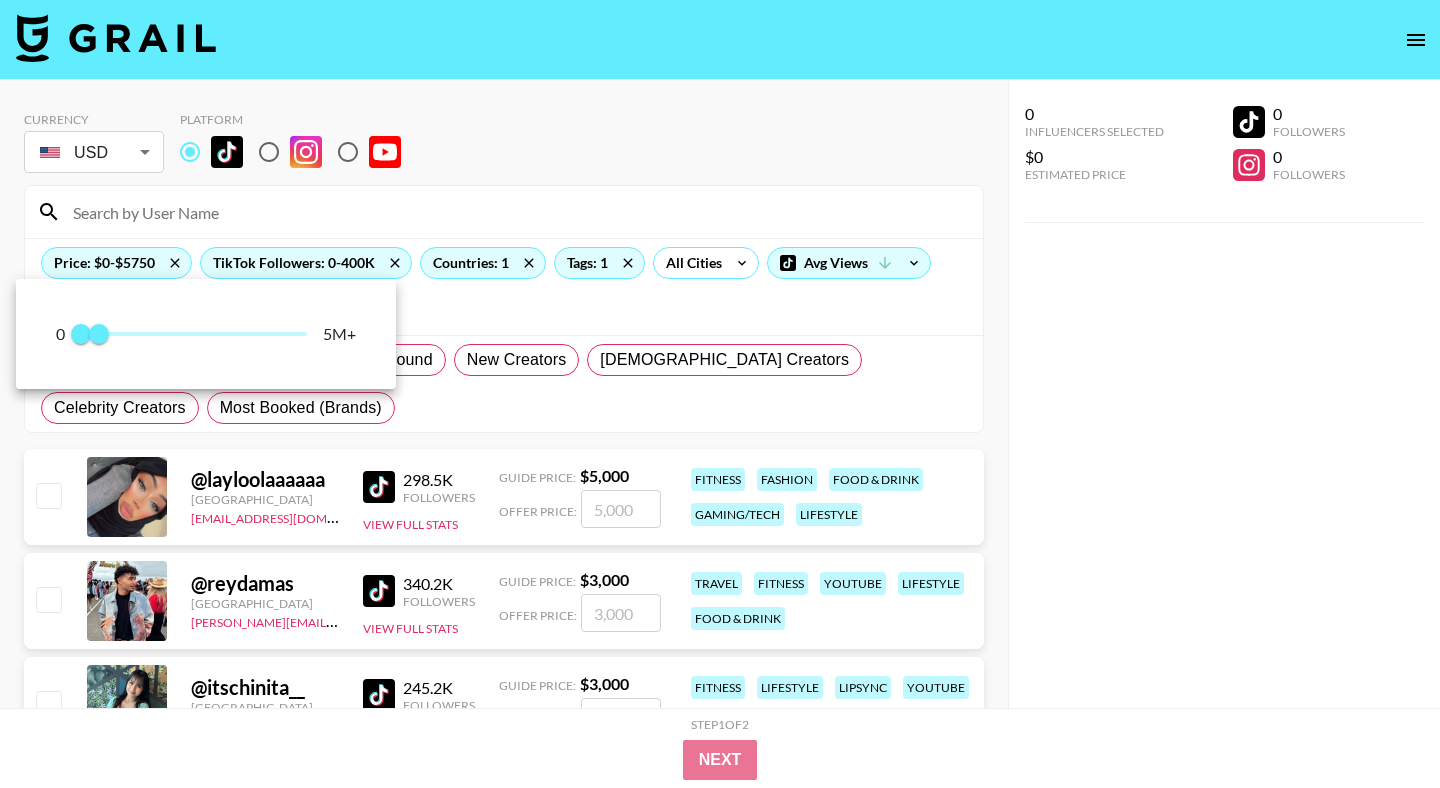 click at bounding box center (720, 394) 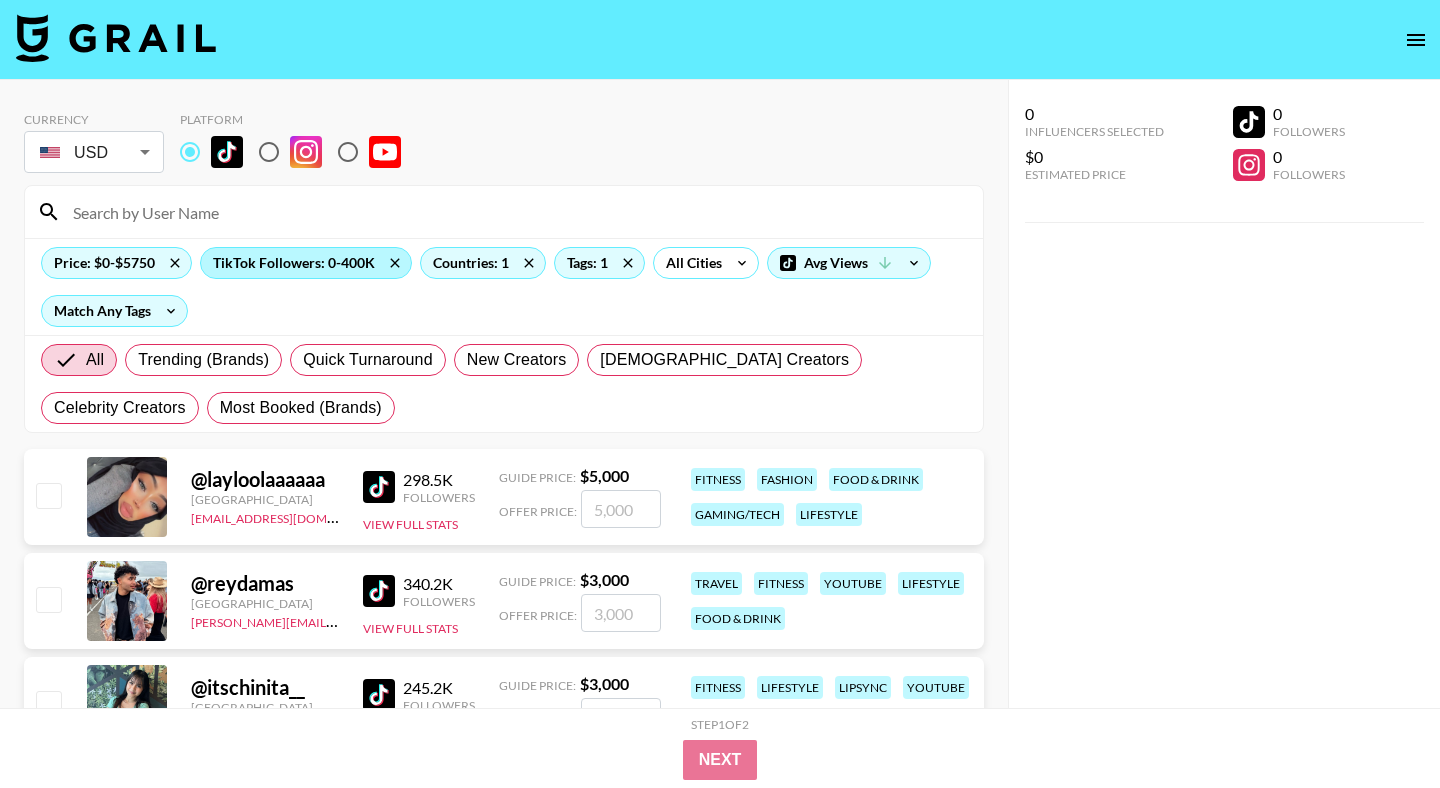 click on "TikTok Followers: 0-400K" at bounding box center (306, 263) 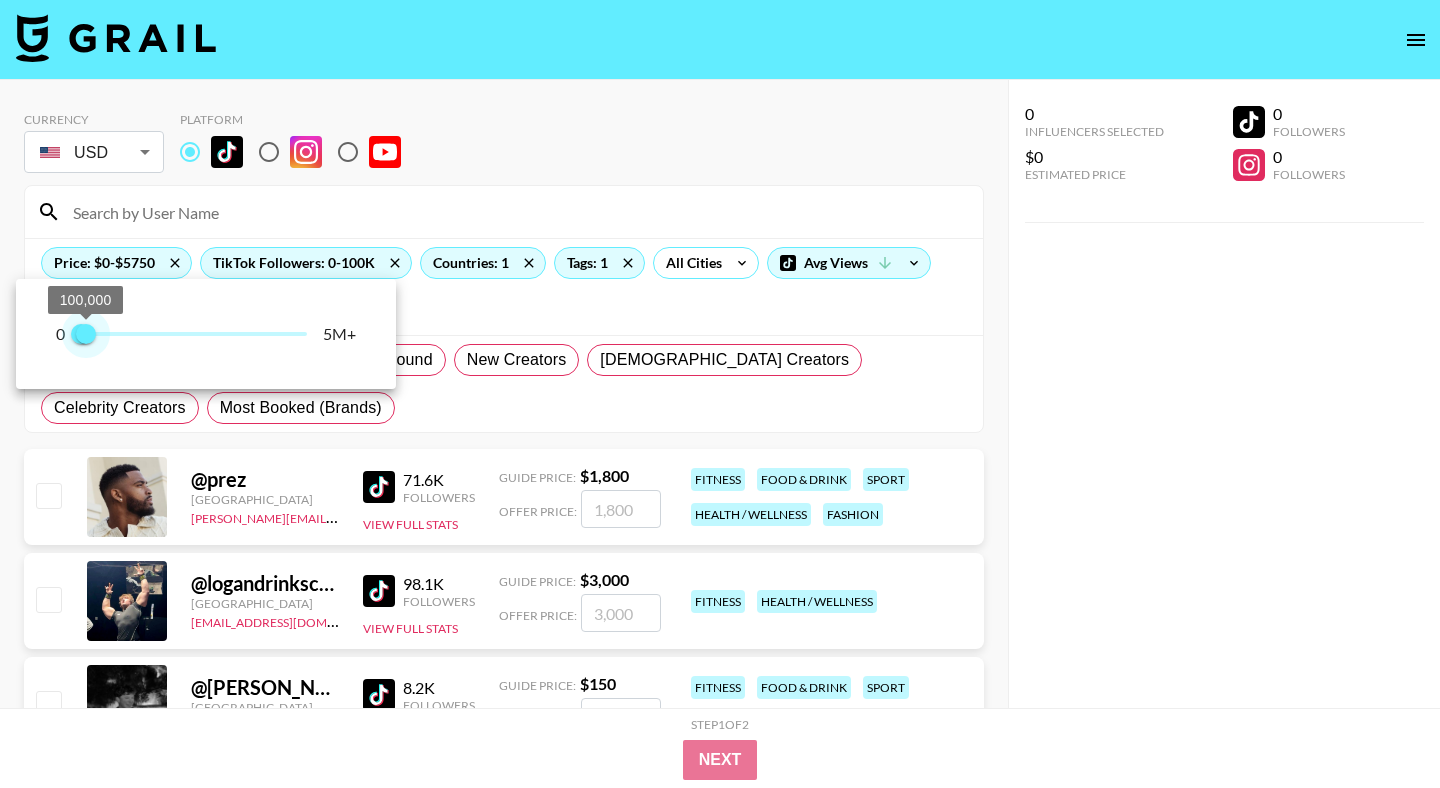 drag, startPoint x: 100, startPoint y: 335, endPoint x: 86, endPoint y: 340, distance: 14.866069 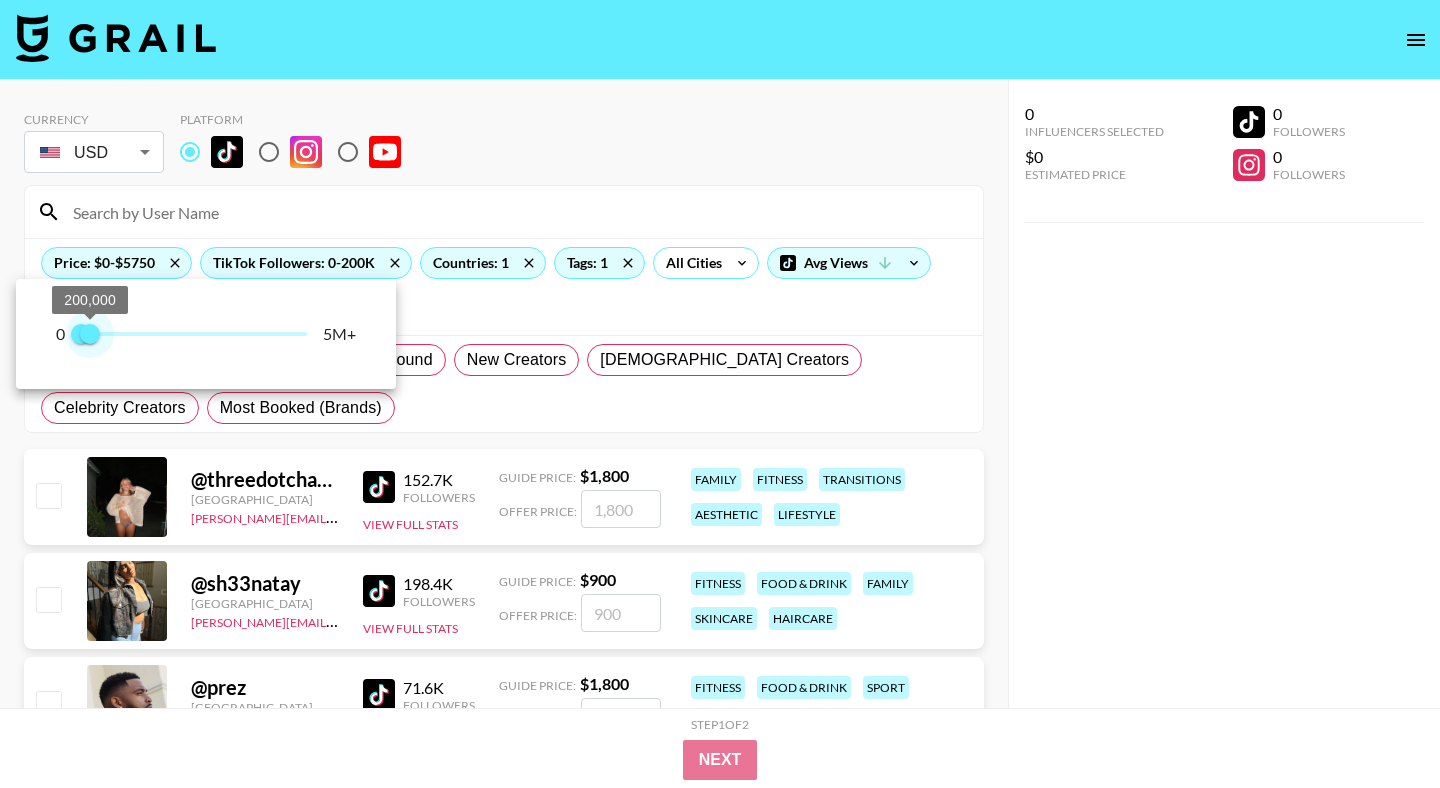 click on "200,000" at bounding box center [90, 334] 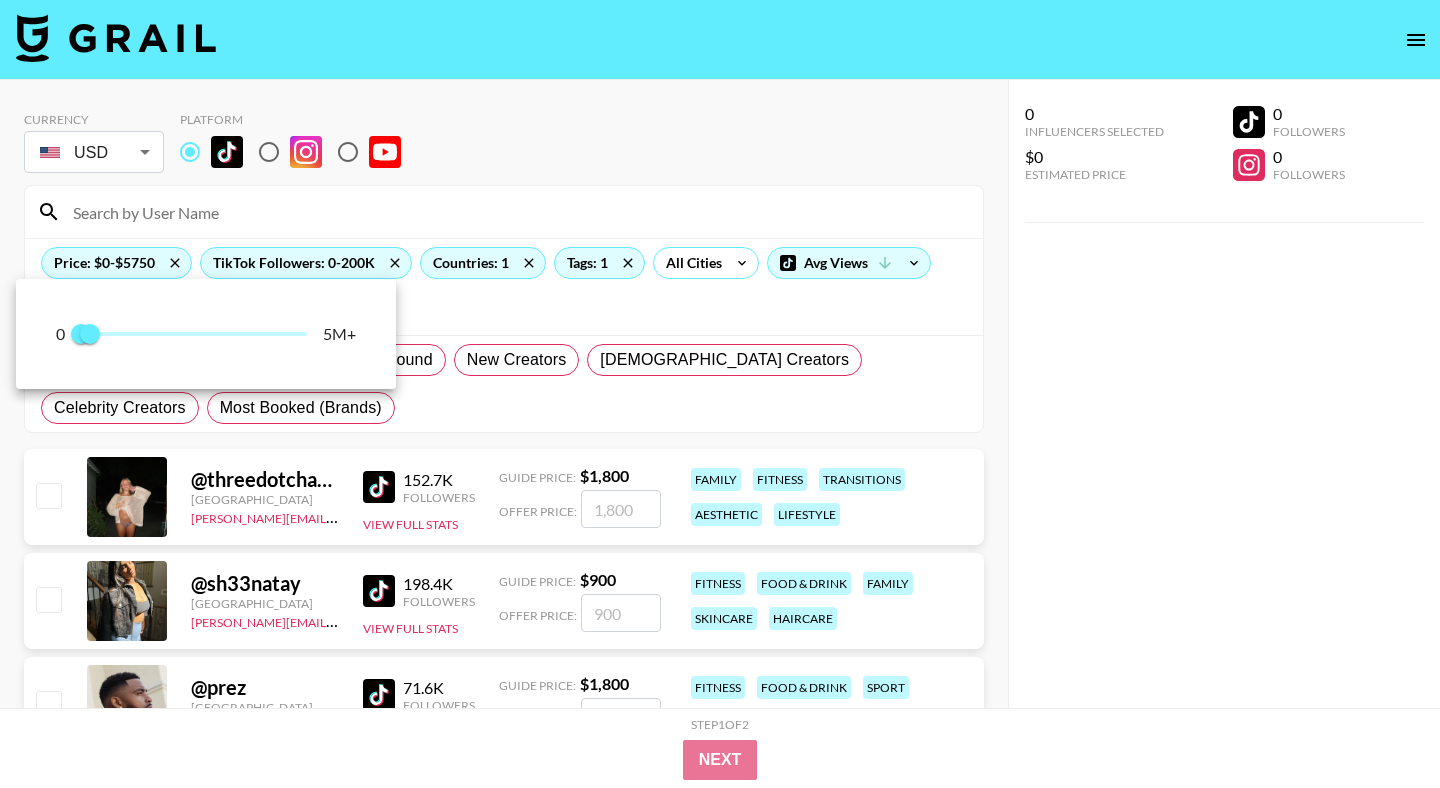 click at bounding box center [720, 394] 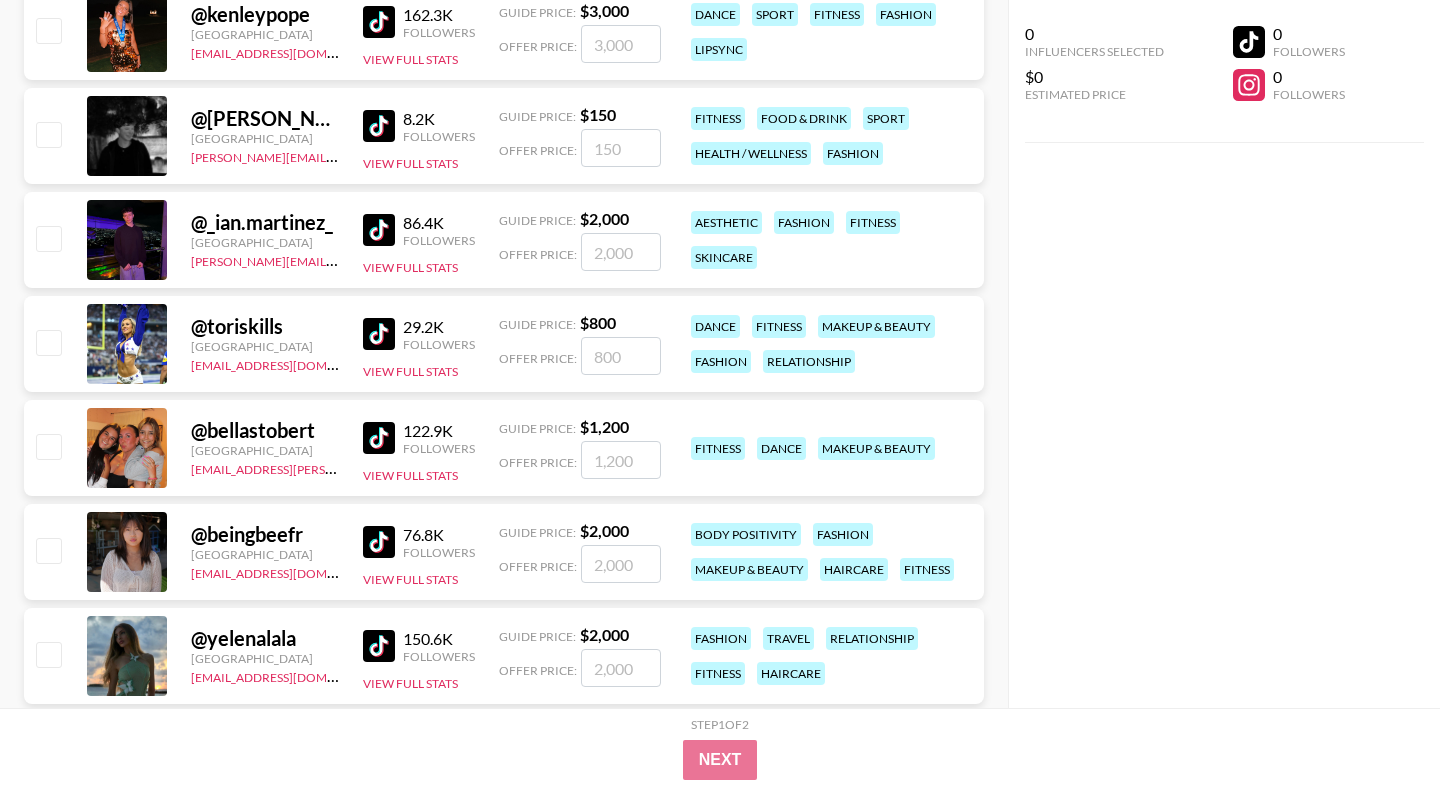 scroll, scrollTop: 0, scrollLeft: 0, axis: both 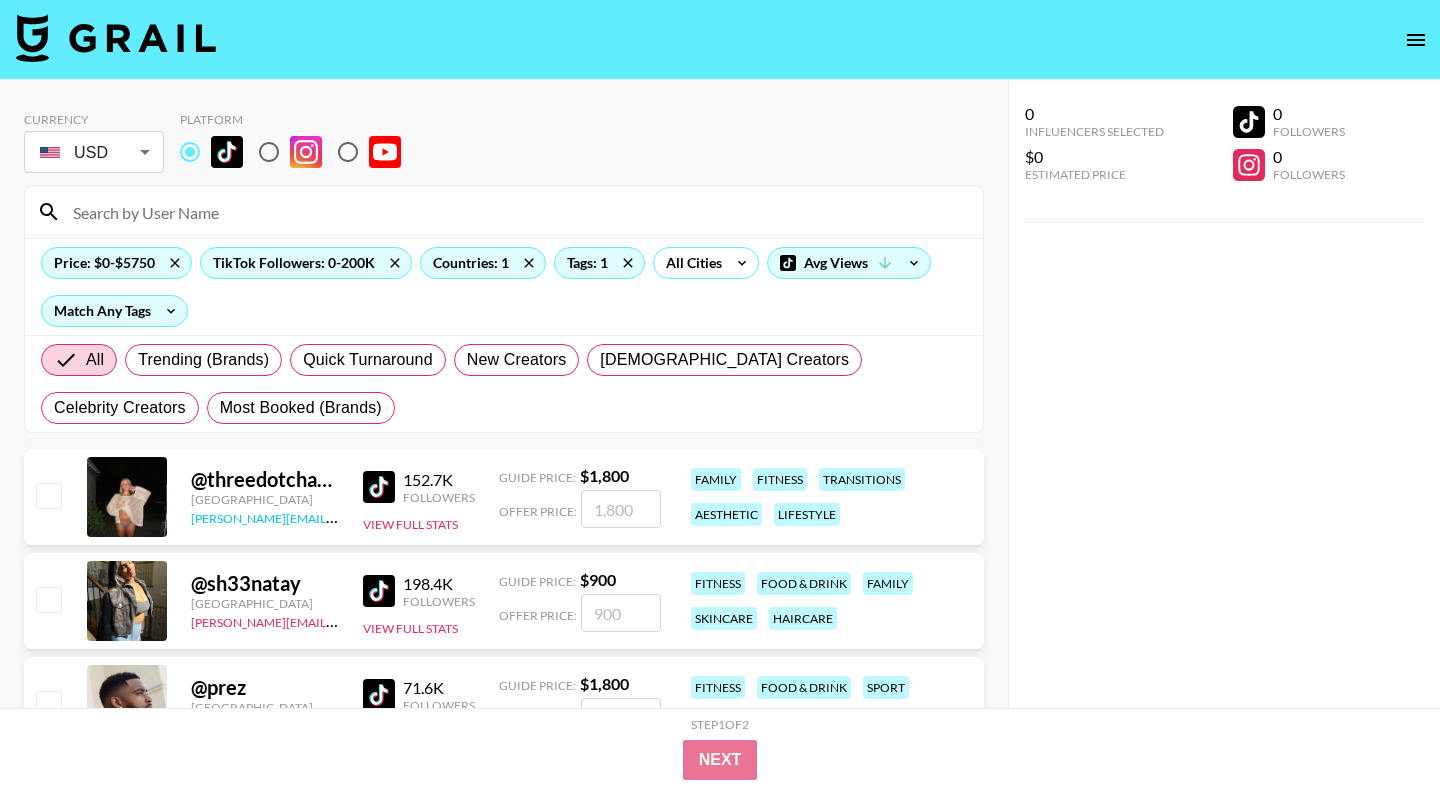 click on "[PERSON_NAME][EMAIL_ADDRESS][PERSON_NAME][PERSON_NAME][DOMAIN_NAME]" at bounding box center [434, 516] 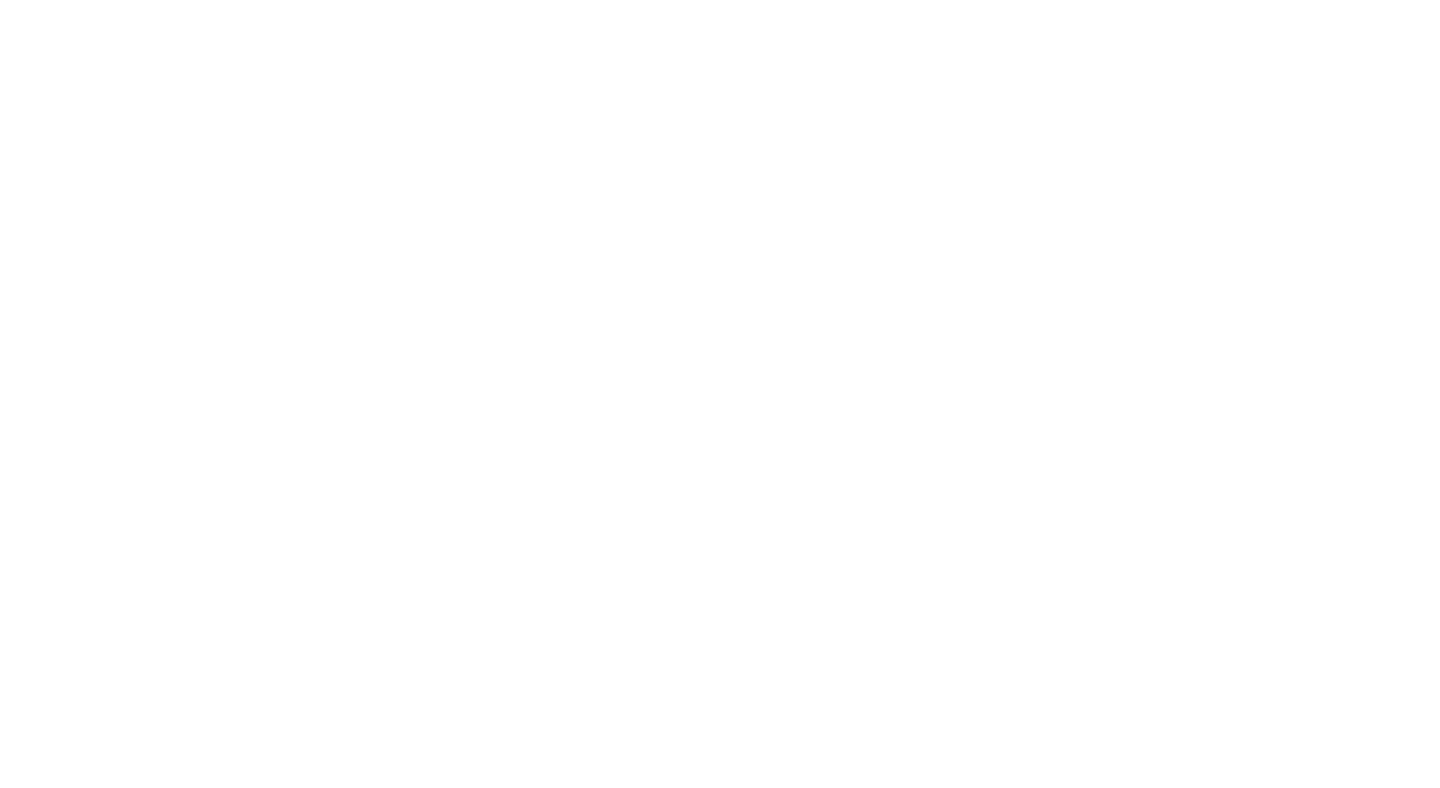 scroll, scrollTop: 0, scrollLeft: 0, axis: both 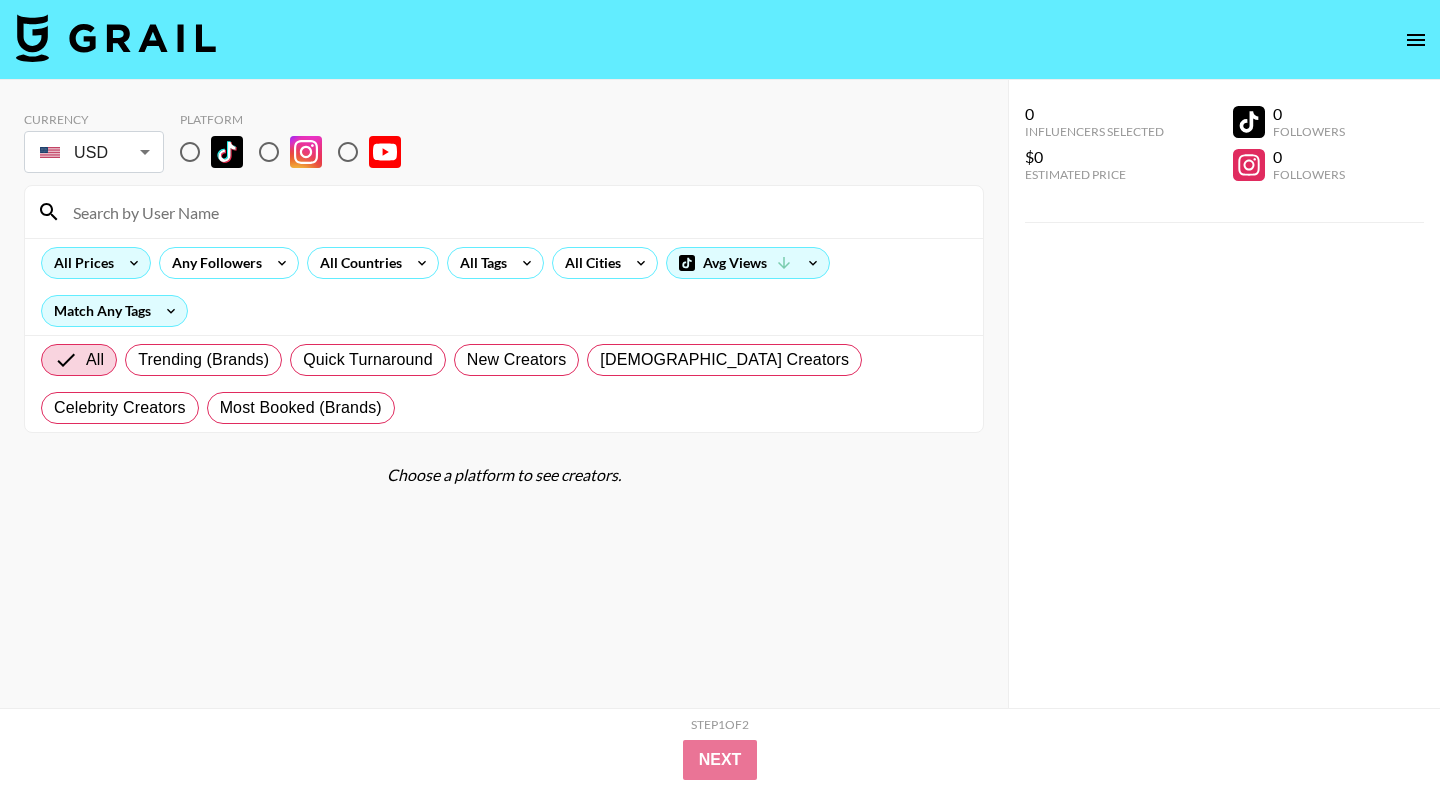 click on "All Prices" at bounding box center [96, 263] 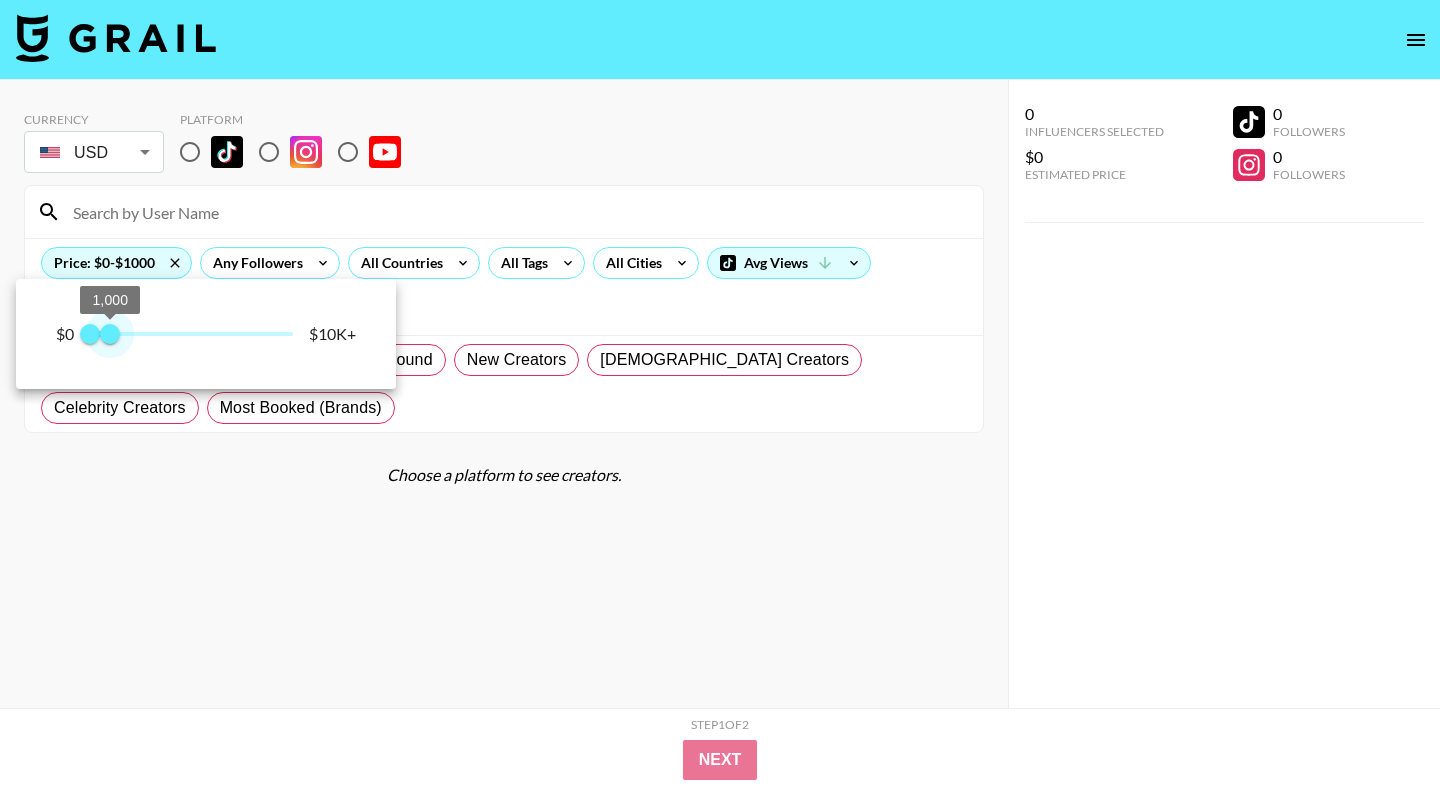 drag, startPoint x: 292, startPoint y: 334, endPoint x: 113, endPoint y: 333, distance: 179.00279 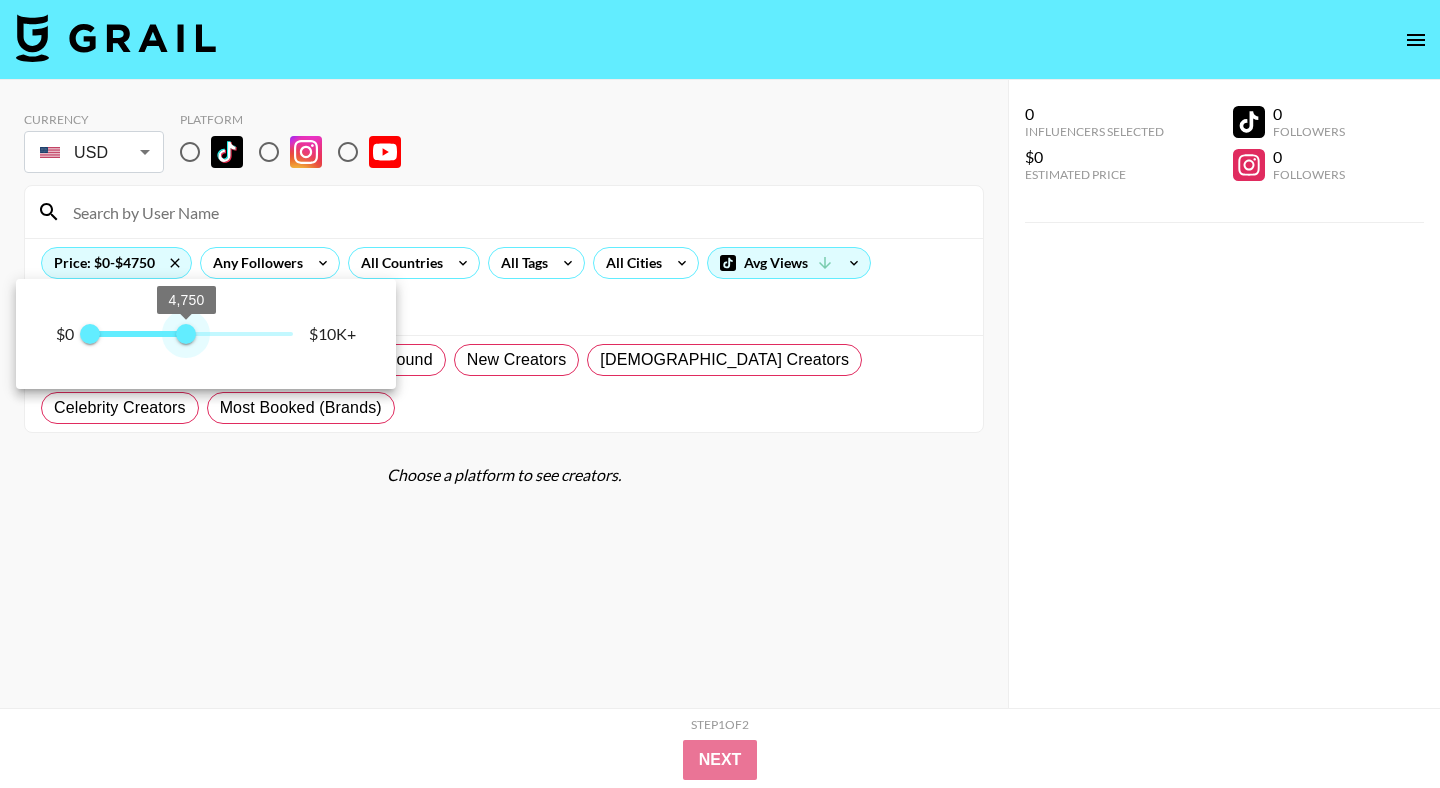 type on "5250" 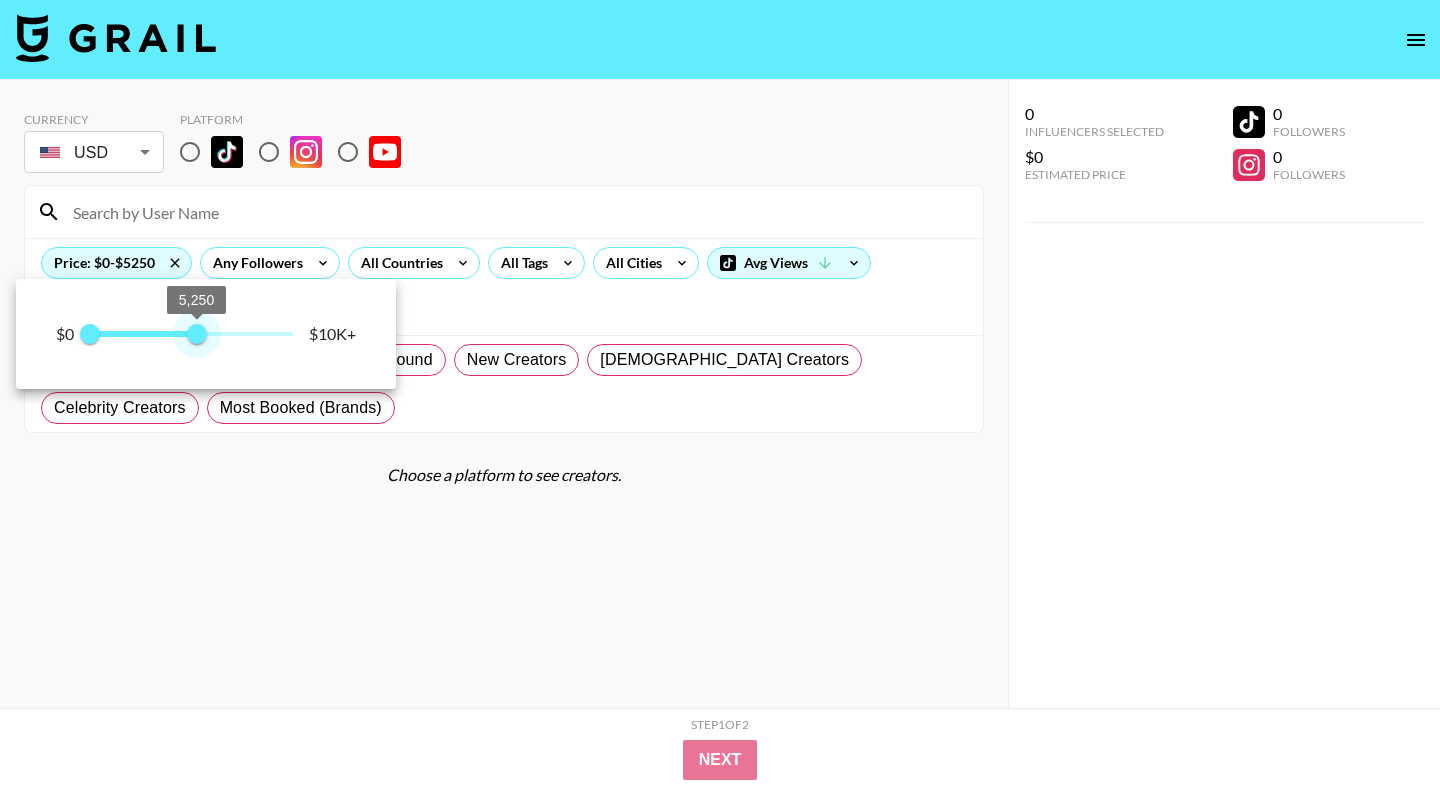 drag, startPoint x: 108, startPoint y: 337, endPoint x: 195, endPoint y: 346, distance: 87.46428 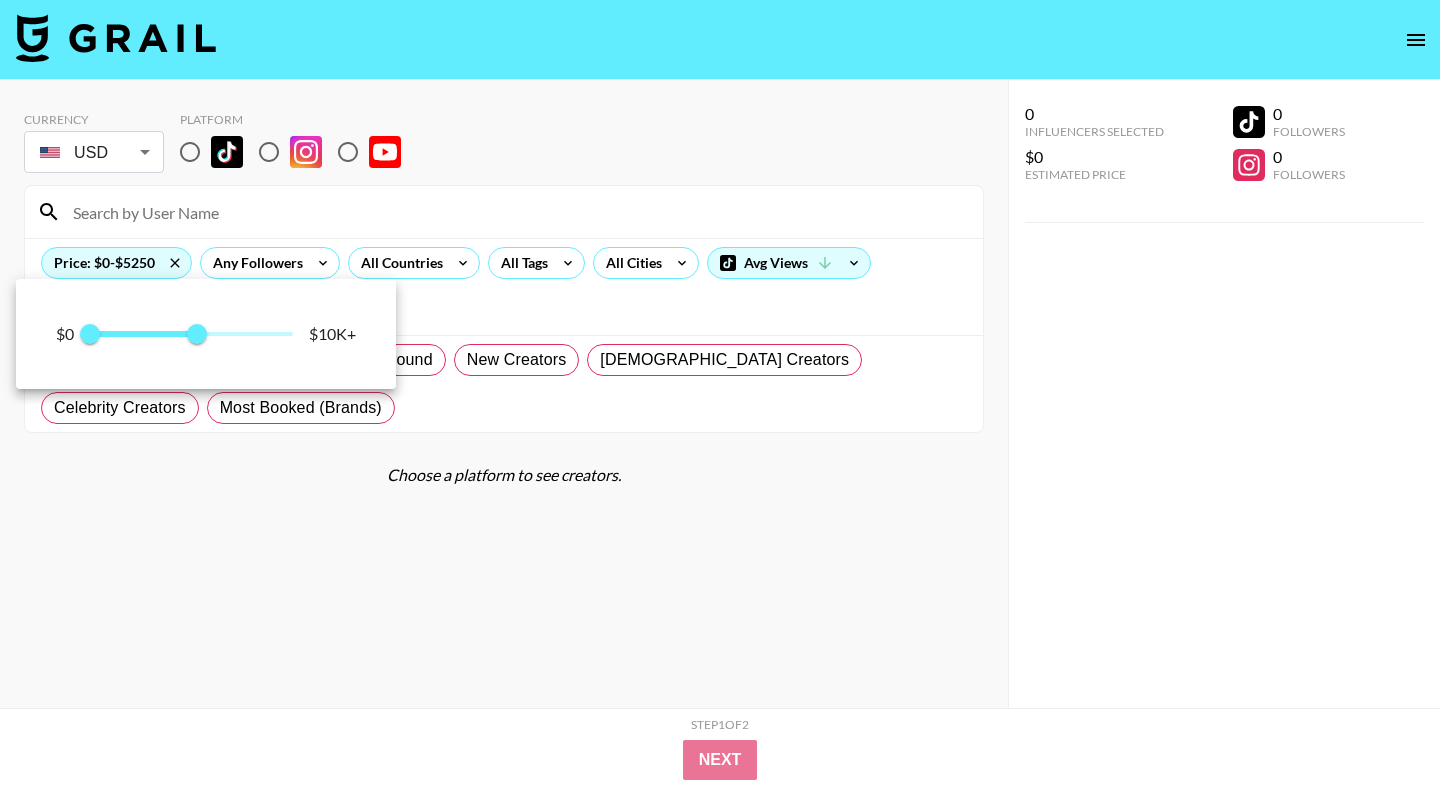 click at bounding box center [720, 394] 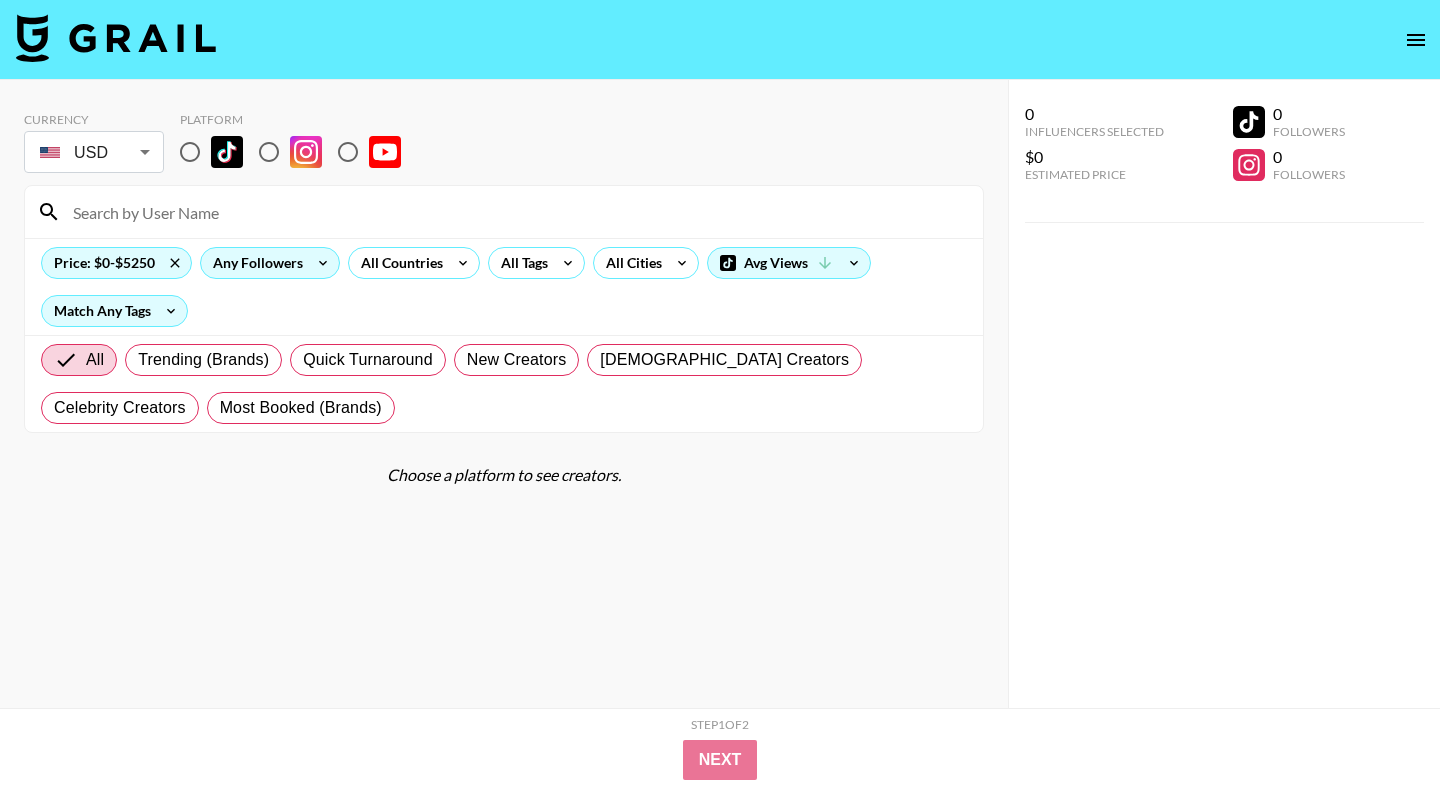 click on "Any Followers" at bounding box center (254, 263) 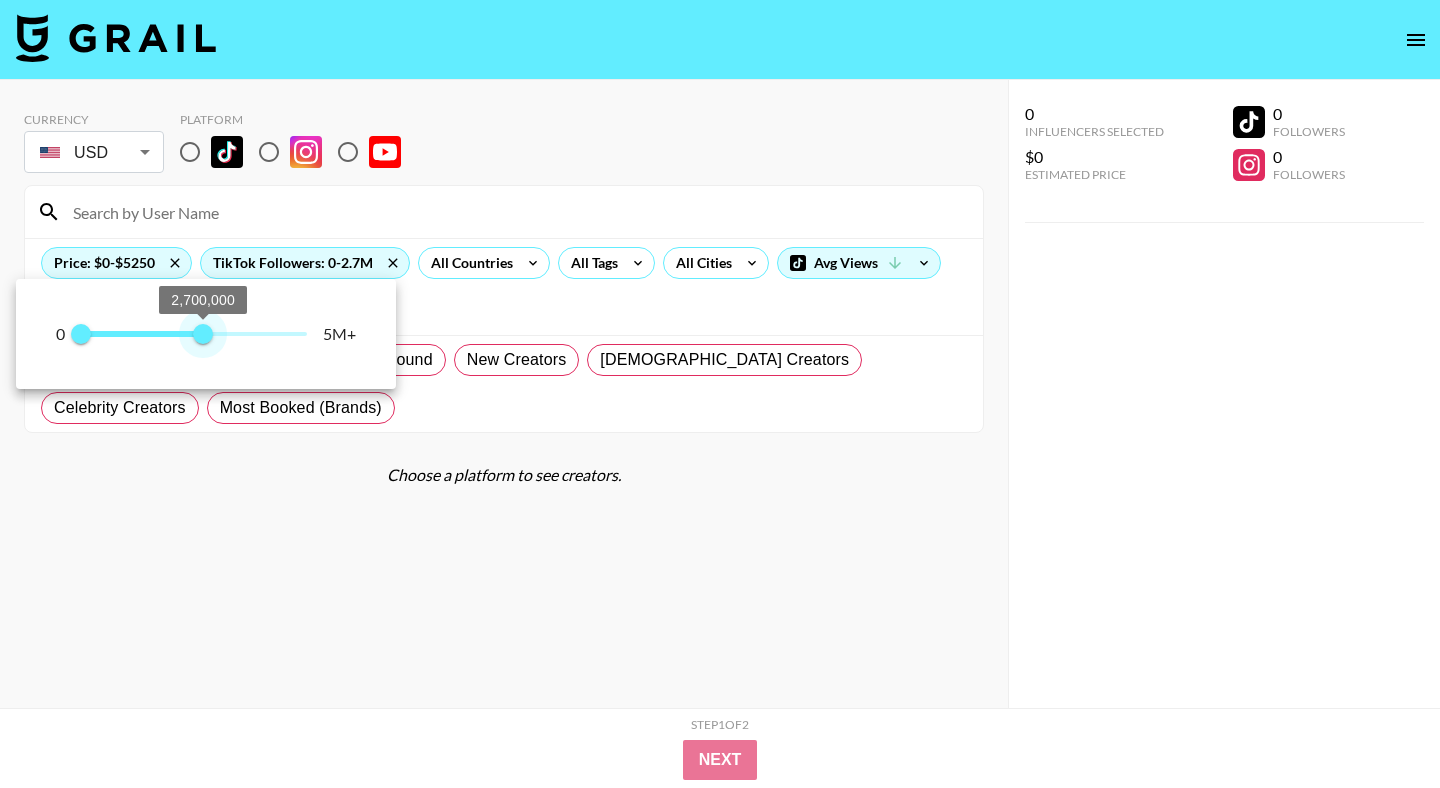 type on "5000000" 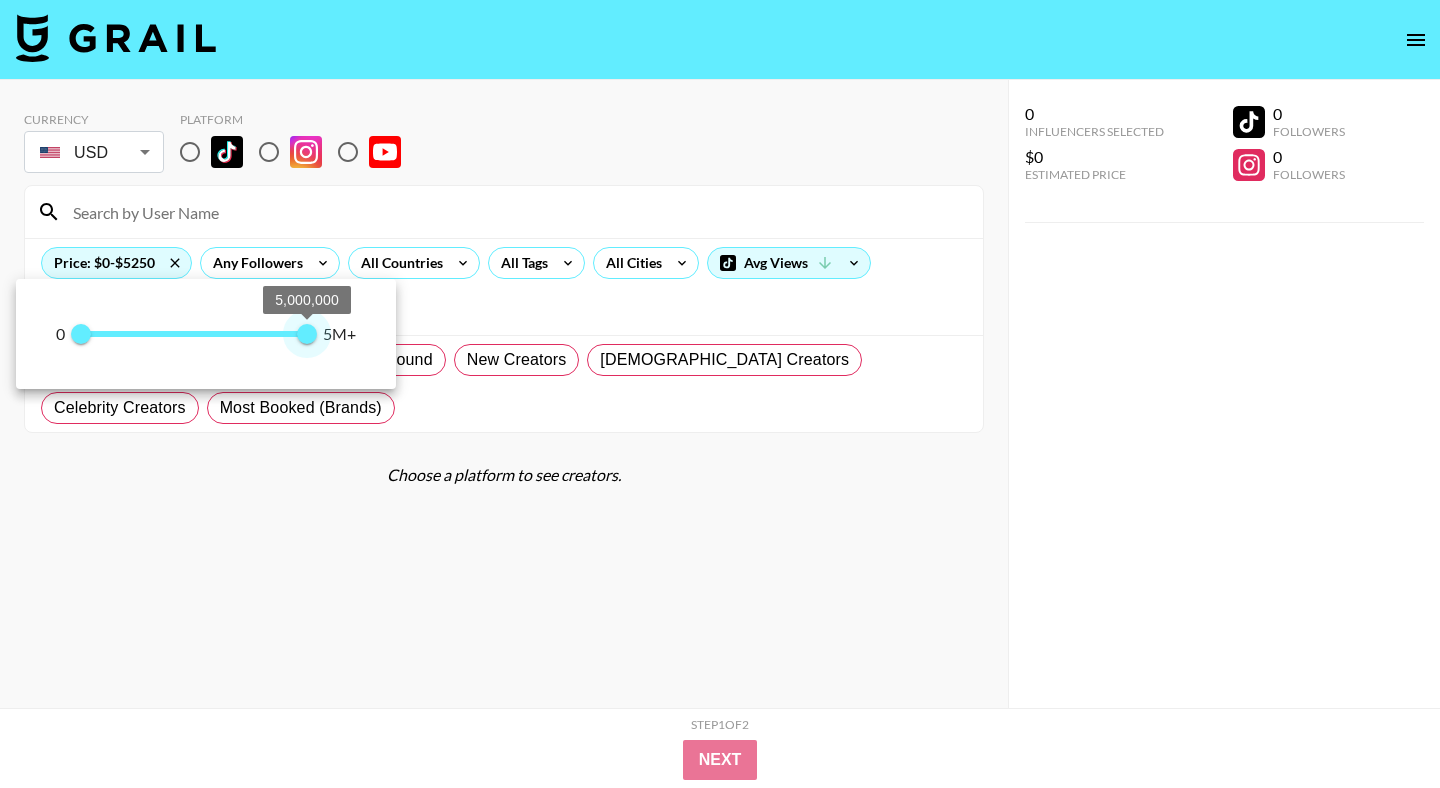 drag, startPoint x: 296, startPoint y: 344, endPoint x: 374, endPoint y: 359, distance: 79.429214 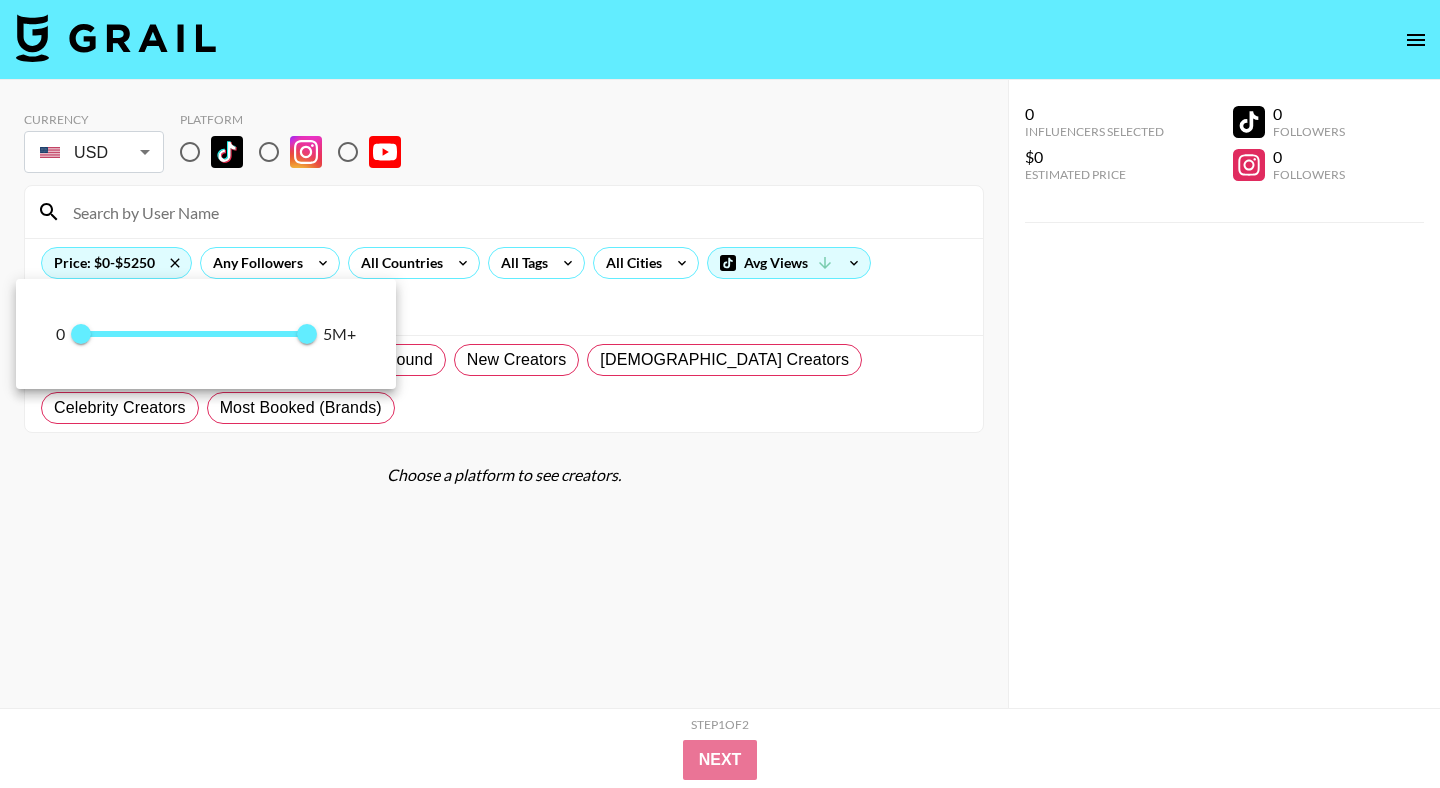 click at bounding box center [720, 394] 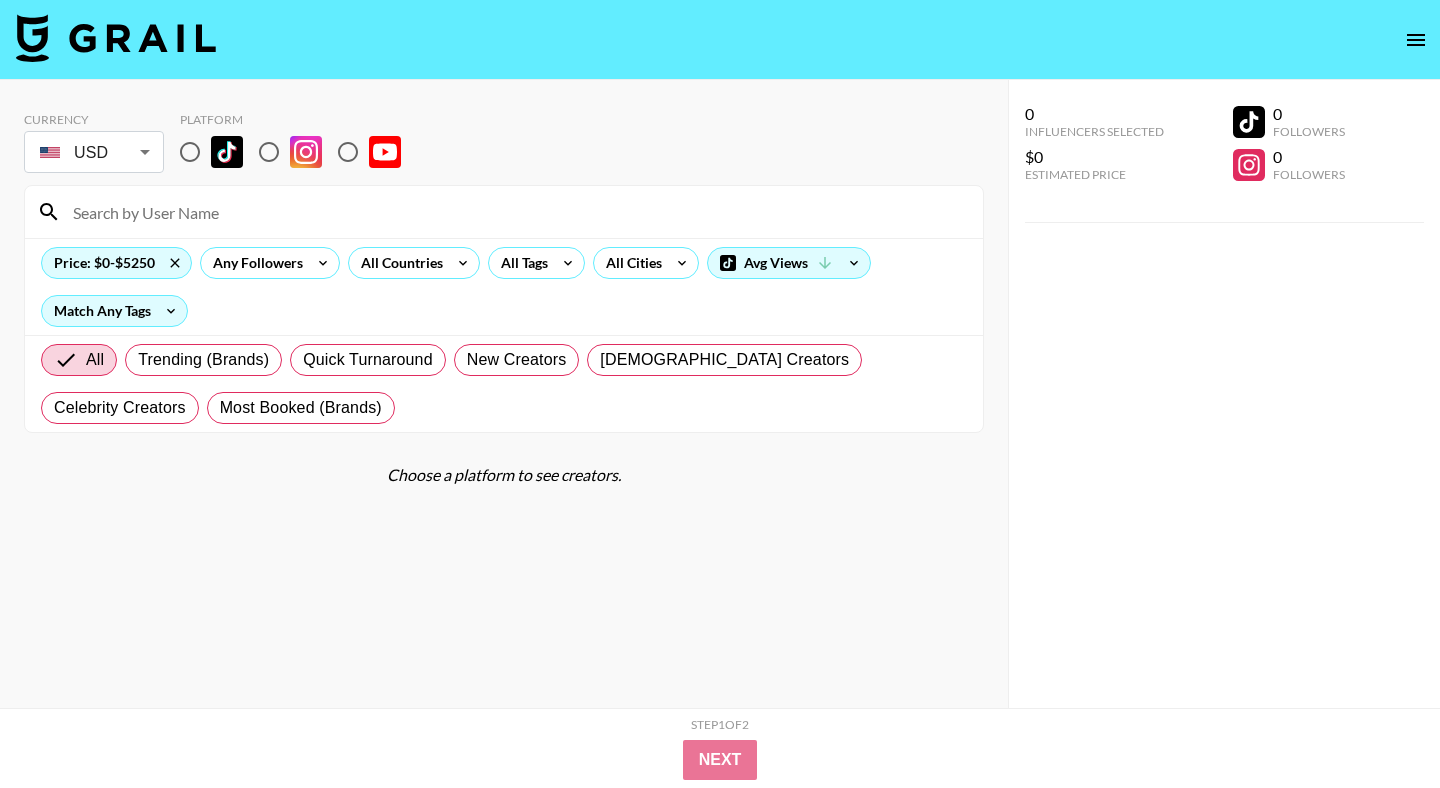 click on "Price: $0-$5250 Any Followers All Countries All Tags All Cities Avg Views Match Any Tags" at bounding box center [504, 286] 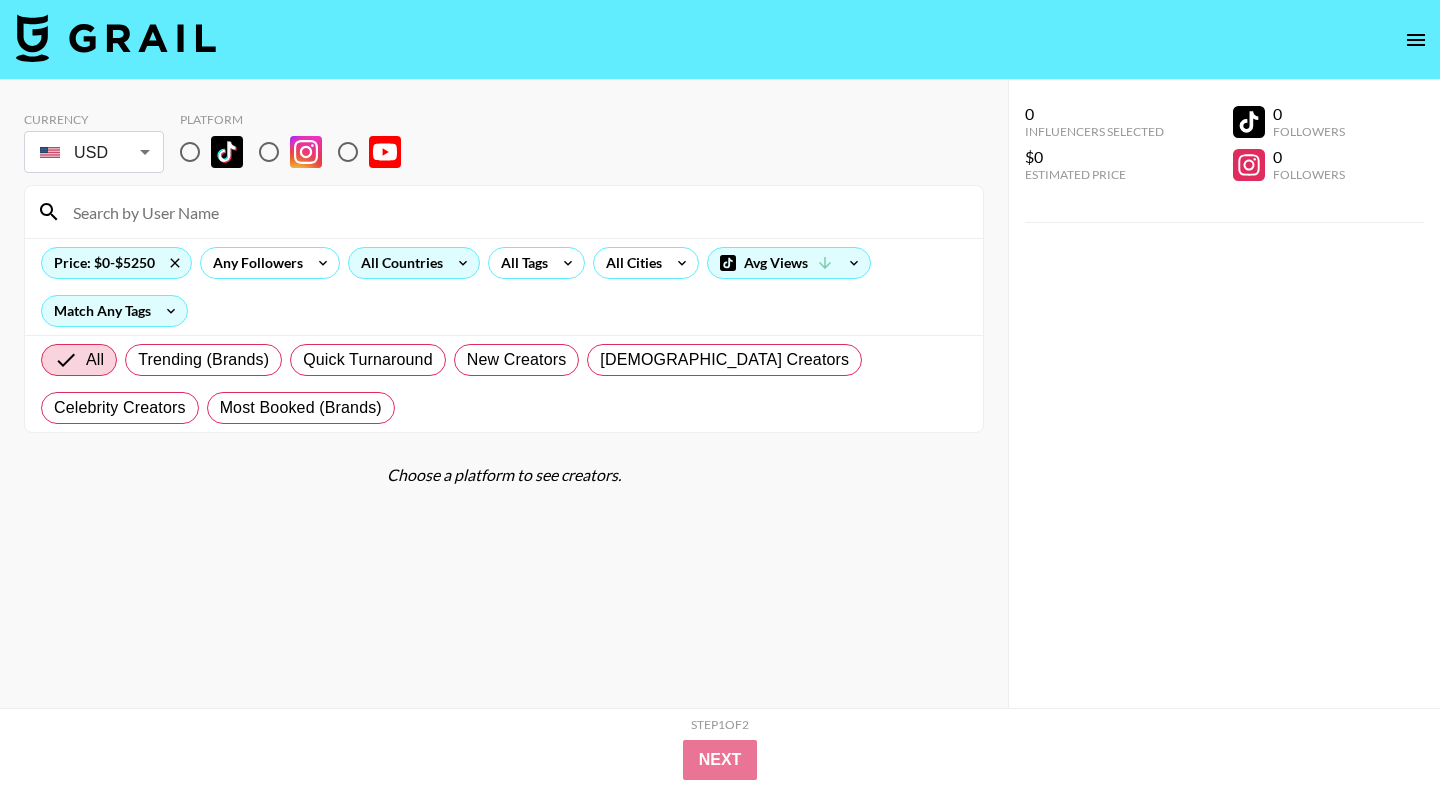 click on "All Countries" at bounding box center [398, 263] 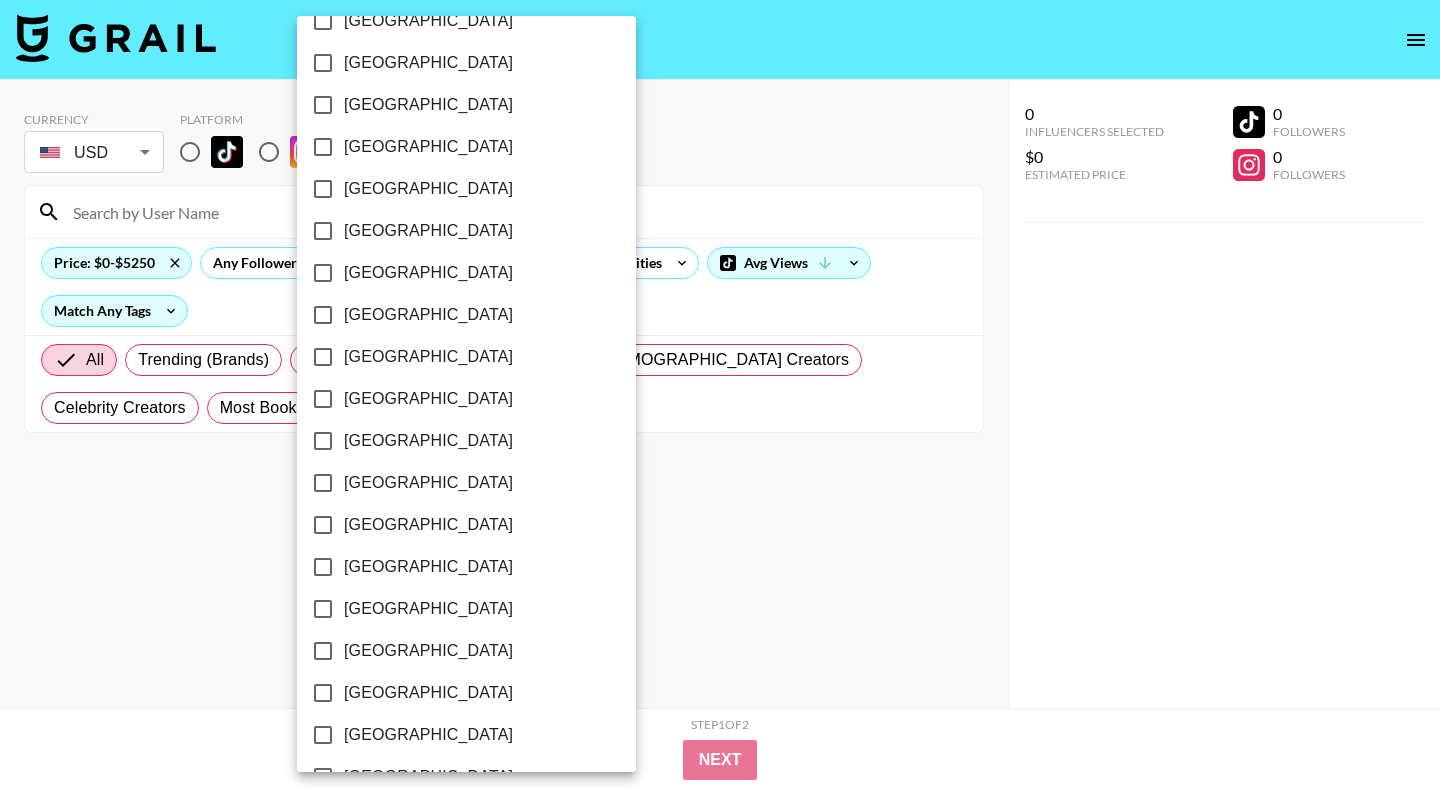 scroll, scrollTop: 1544, scrollLeft: 0, axis: vertical 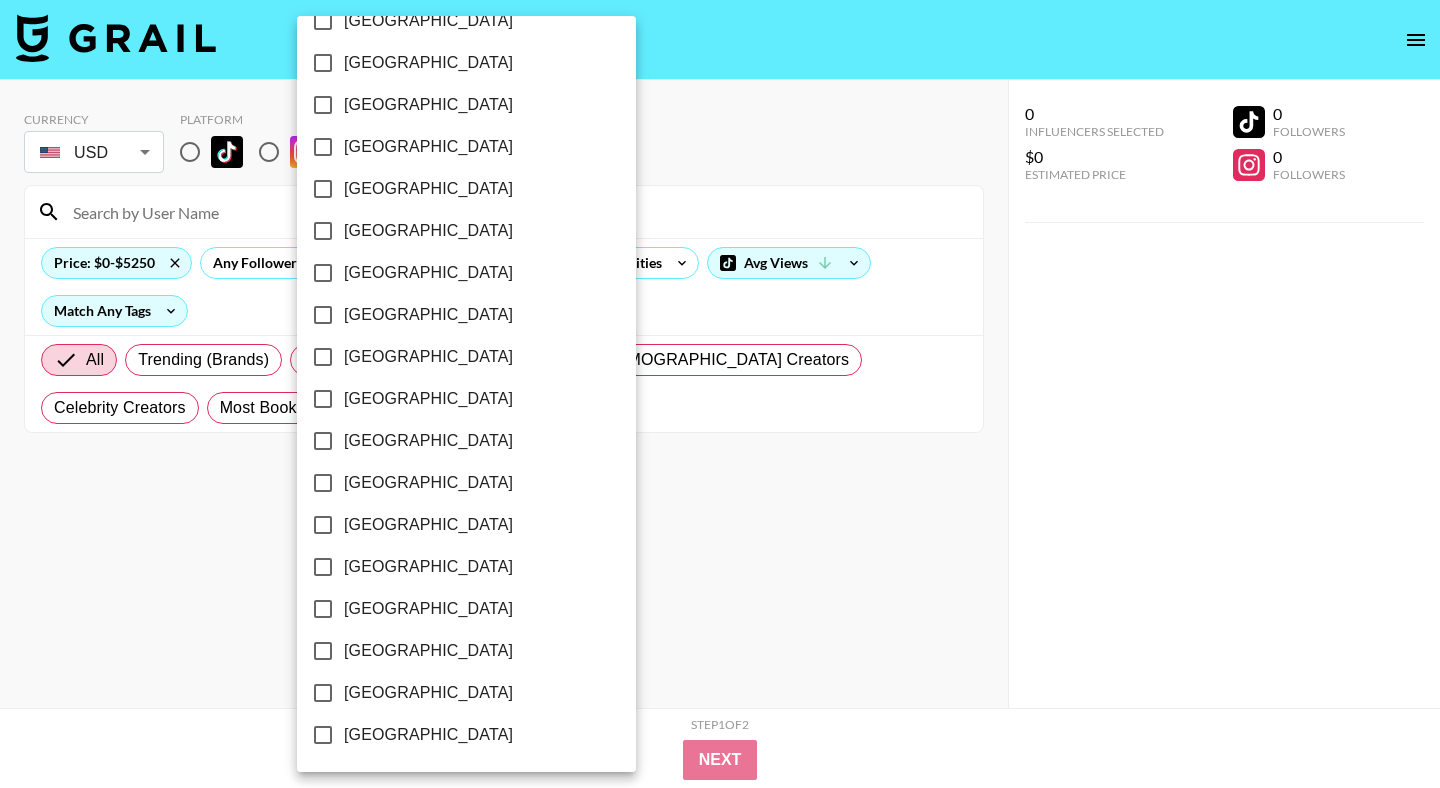 click on "[GEOGRAPHIC_DATA]" at bounding box center [428, 693] 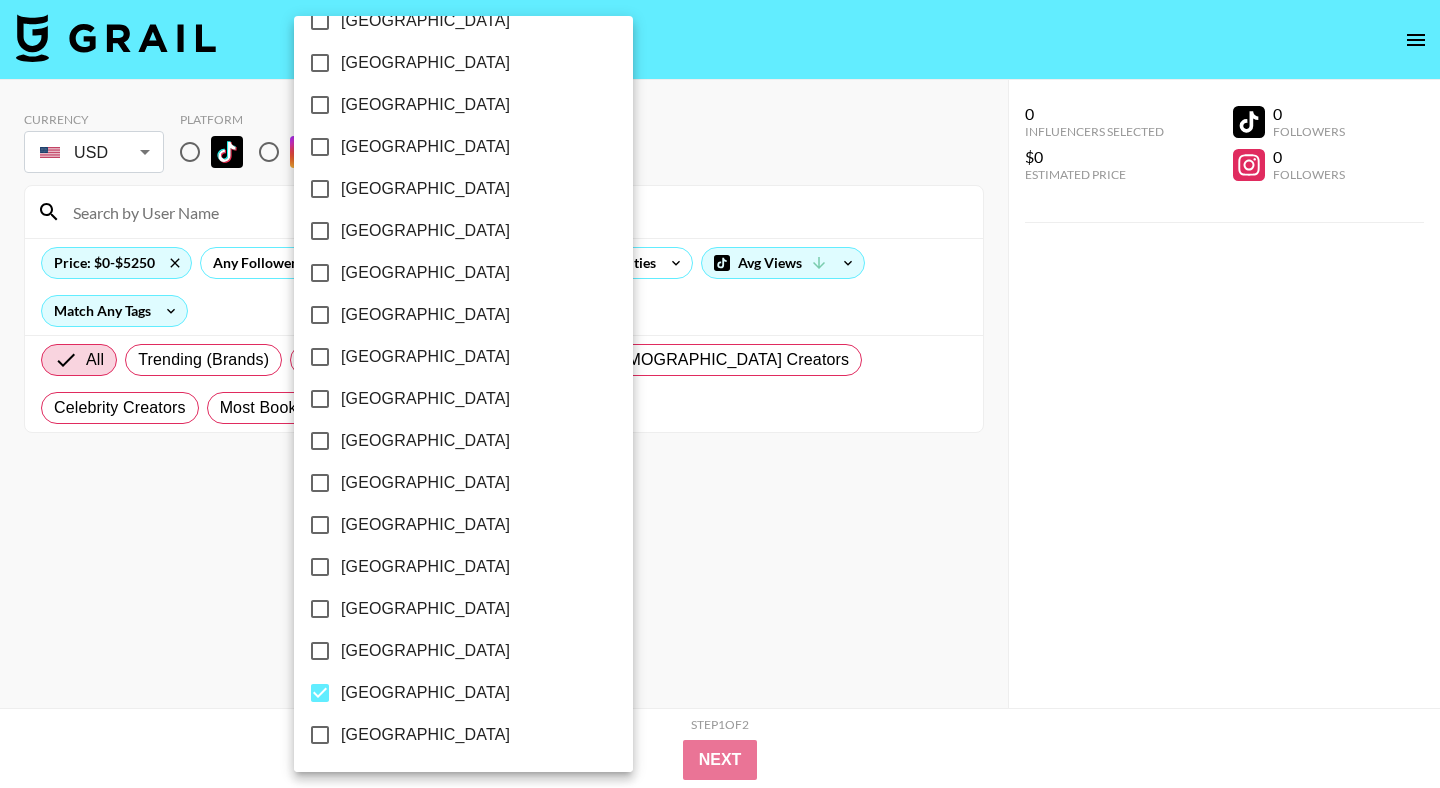 click at bounding box center [720, 394] 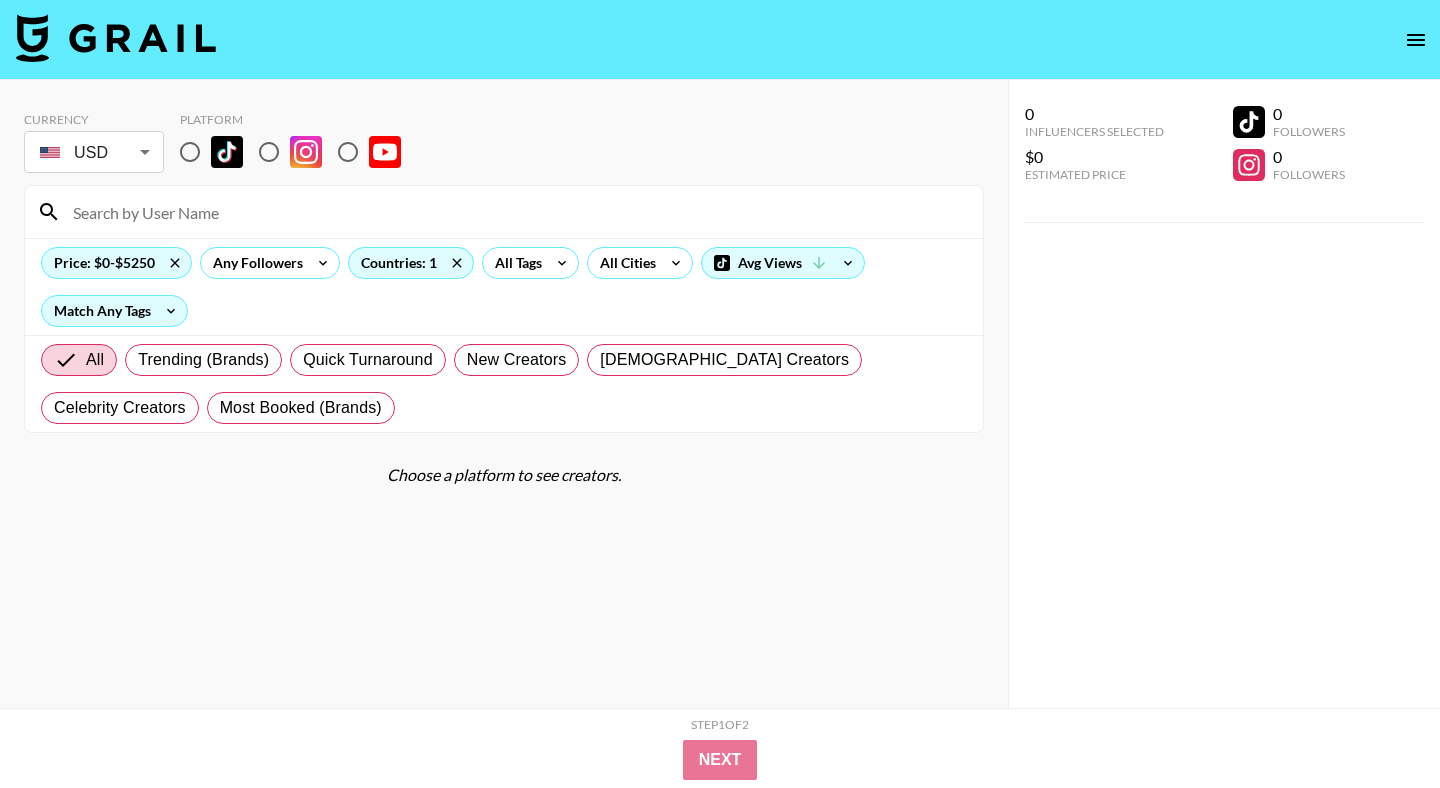 click on "Price: $0-$5250 Any Followers Countries: 1 All Tags All Cities Avg Views Match Any Tags" at bounding box center (504, 286) 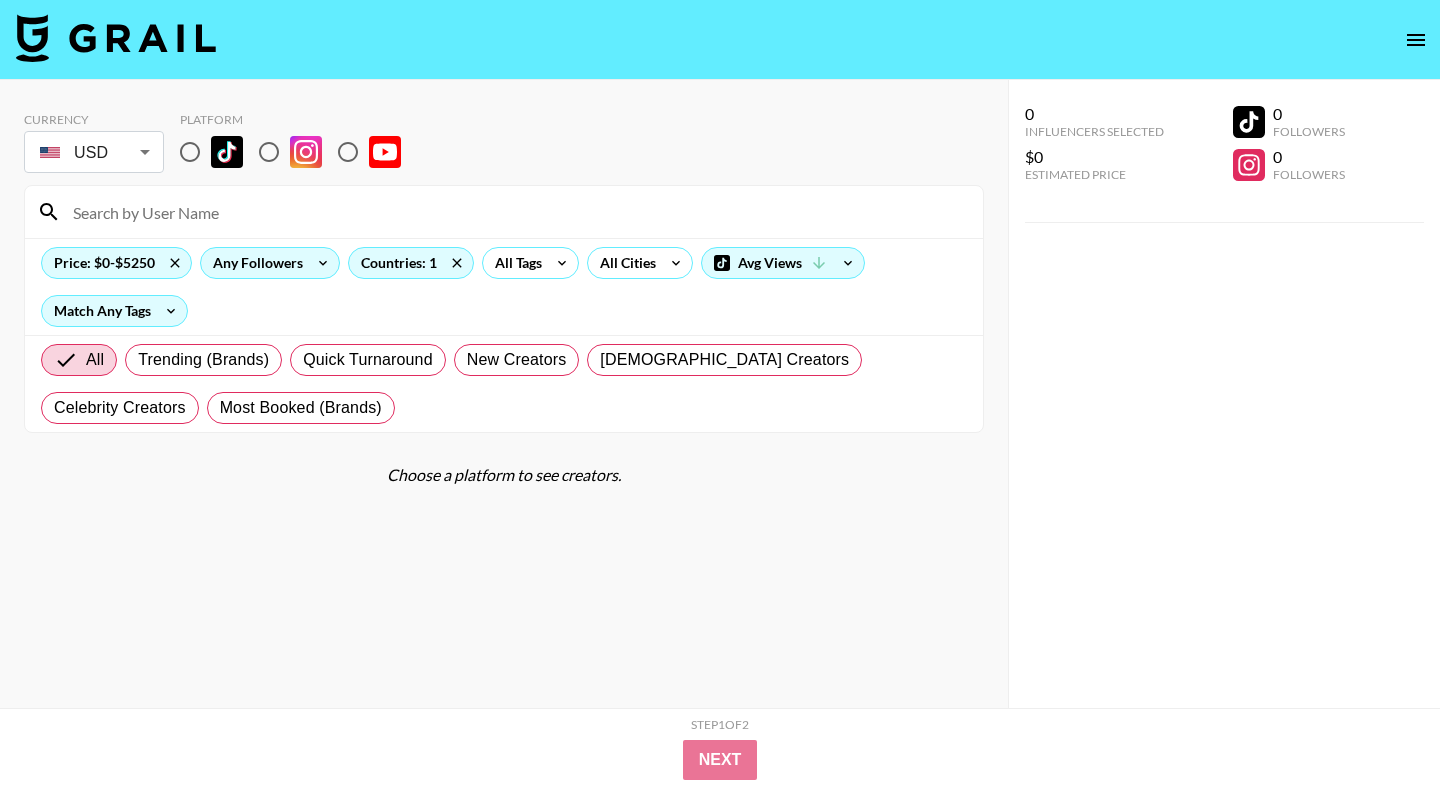 click on "Any Followers" at bounding box center [254, 263] 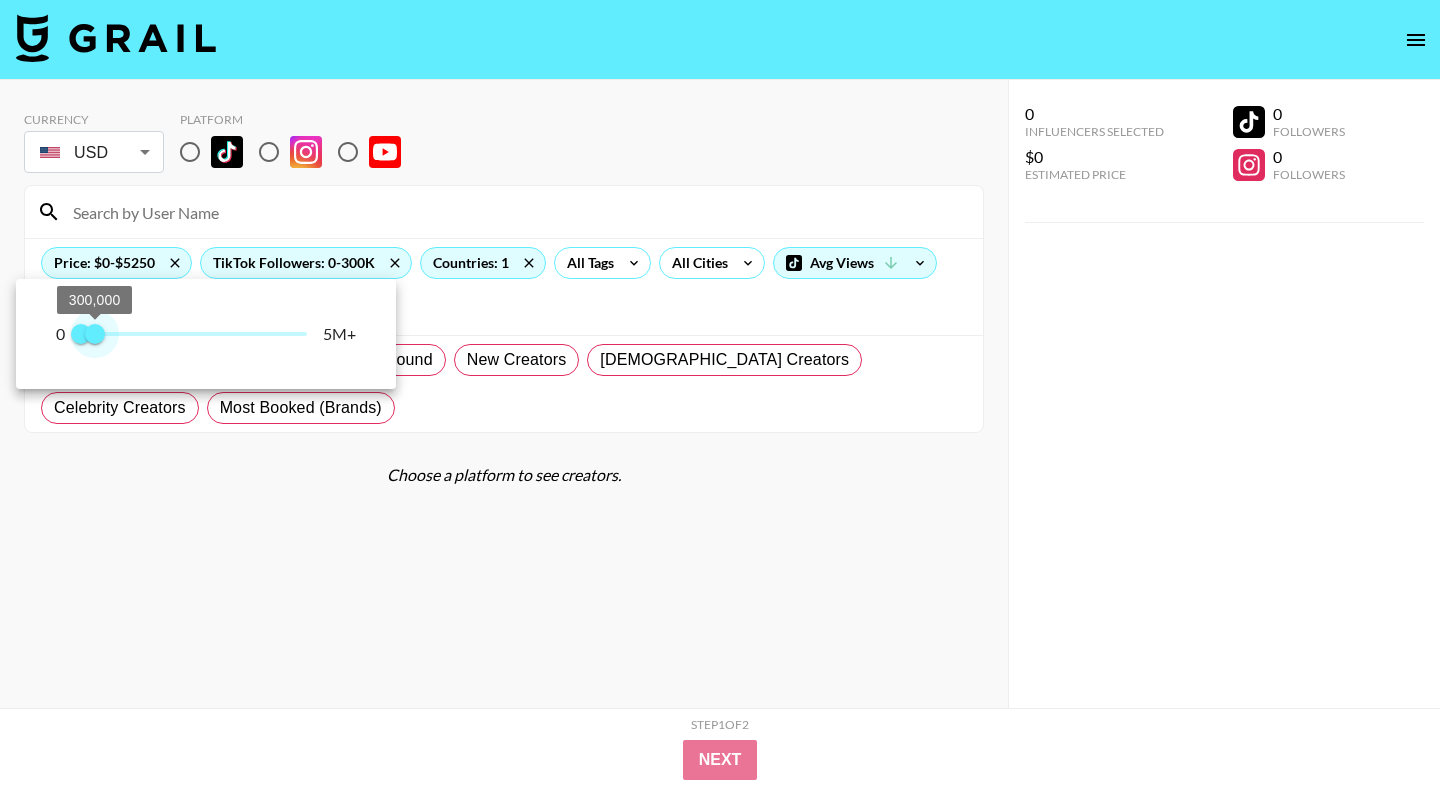 type on "200000" 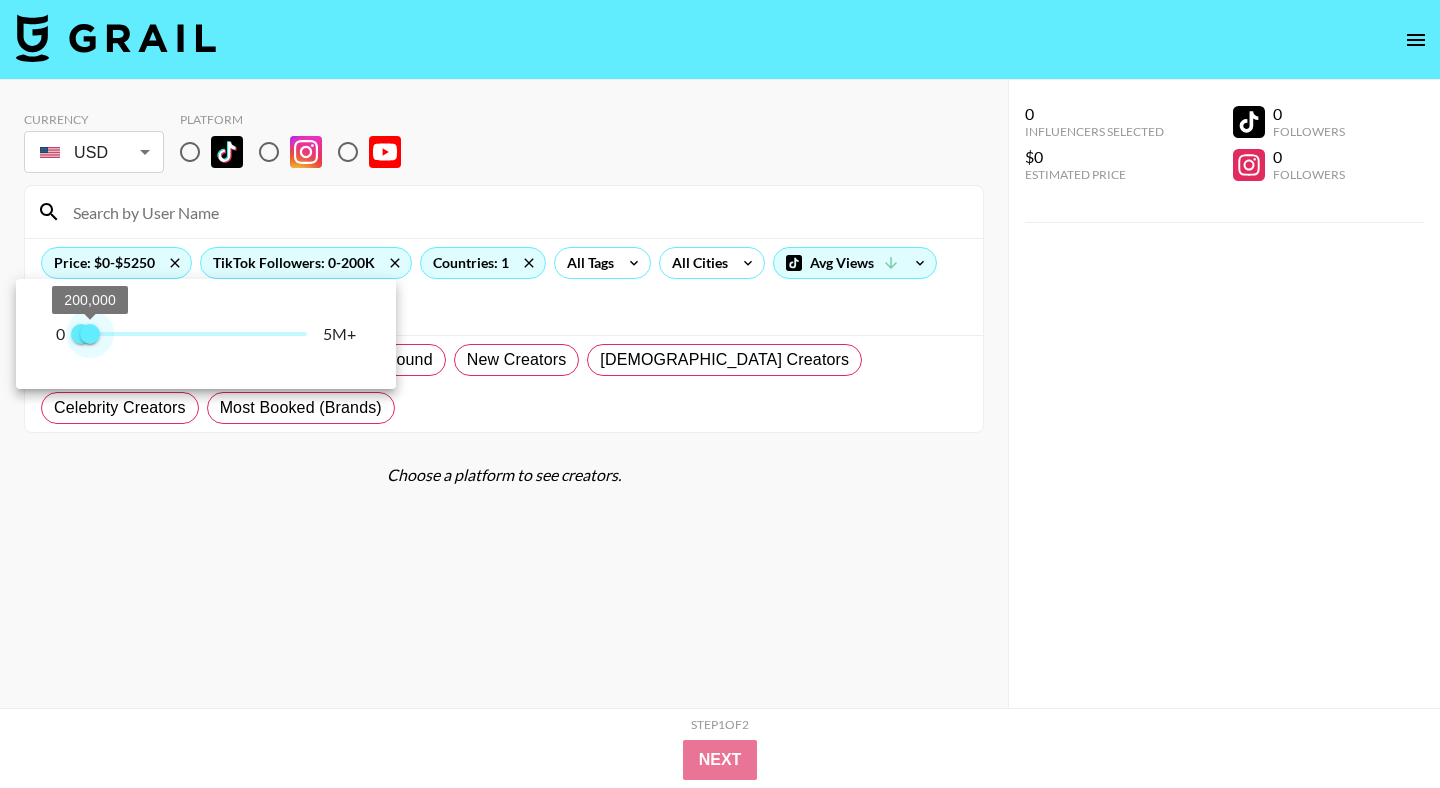 drag, startPoint x: 283, startPoint y: 336, endPoint x: 90, endPoint y: 338, distance: 193.01036 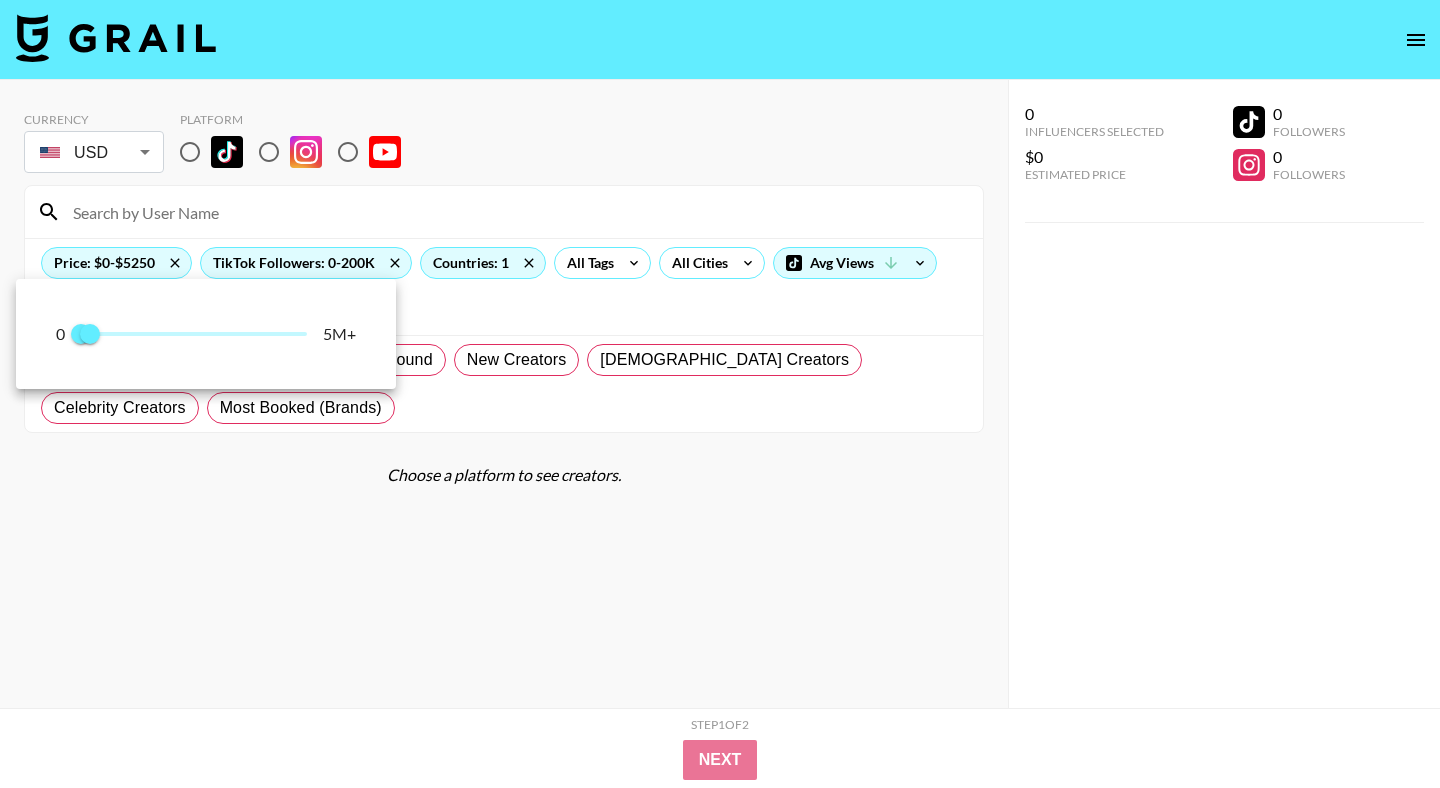 click at bounding box center (720, 394) 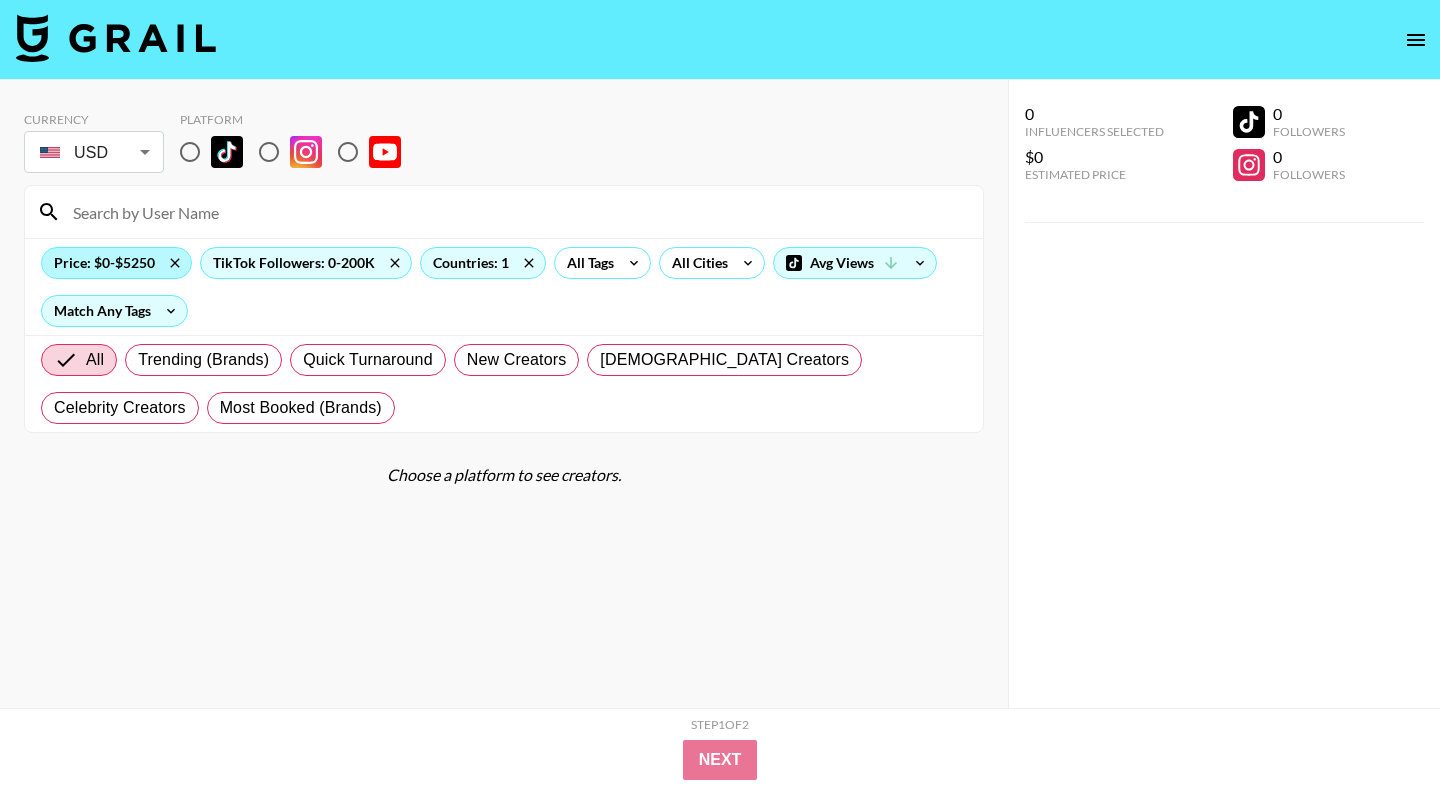 click on "Price: $0-$5250" at bounding box center (116, 263) 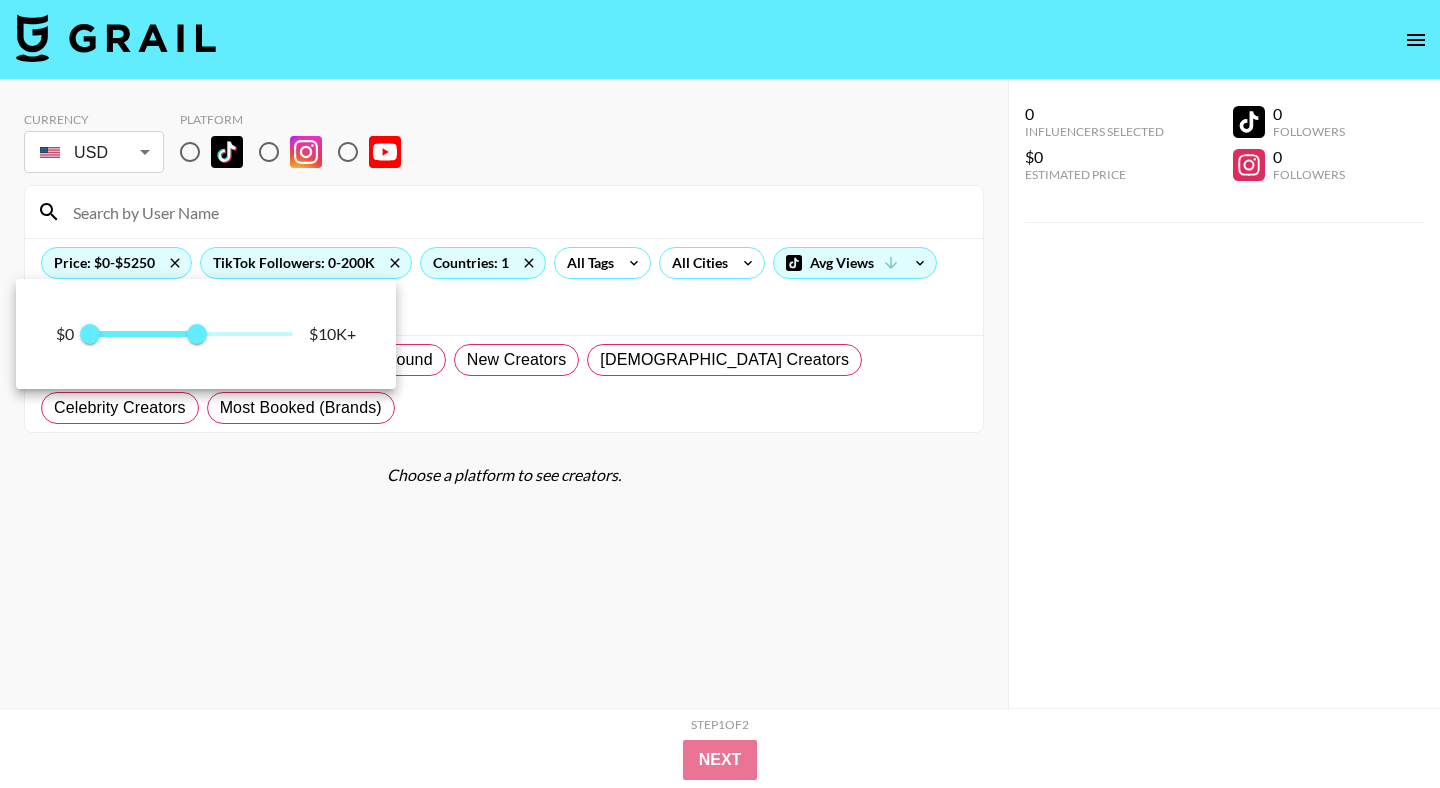 click at bounding box center [720, 394] 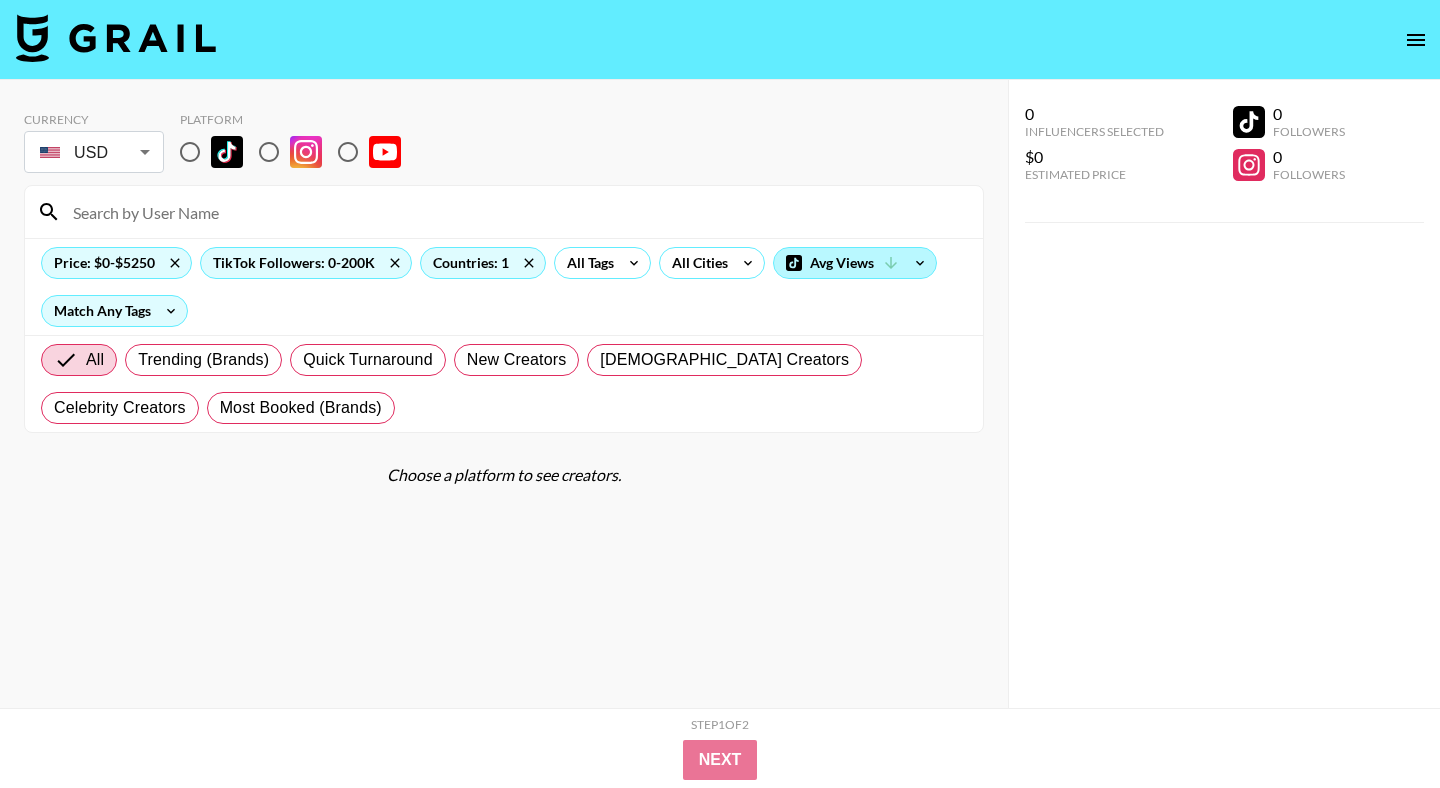 click on "Avg Views" at bounding box center [855, 263] 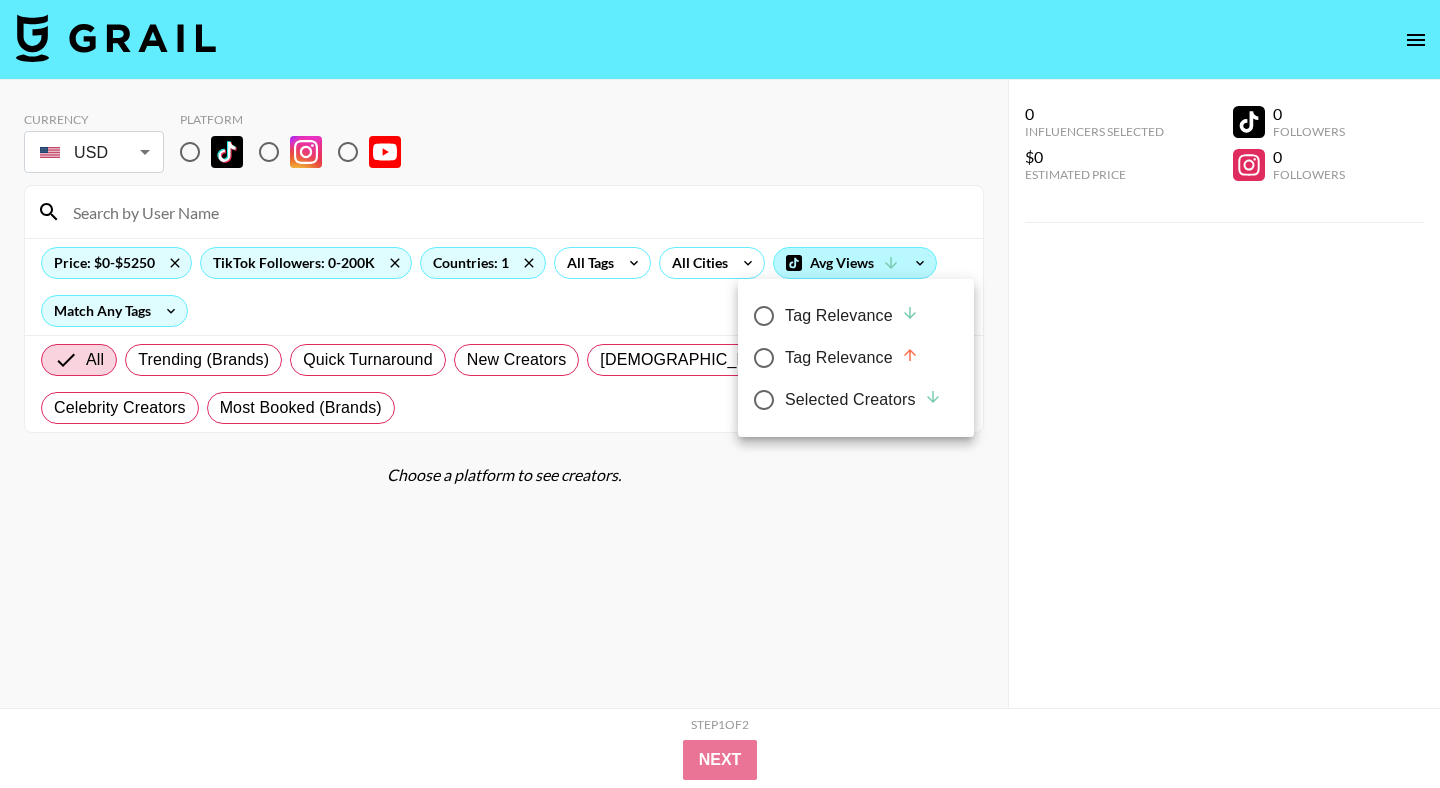 click at bounding box center (720, 394) 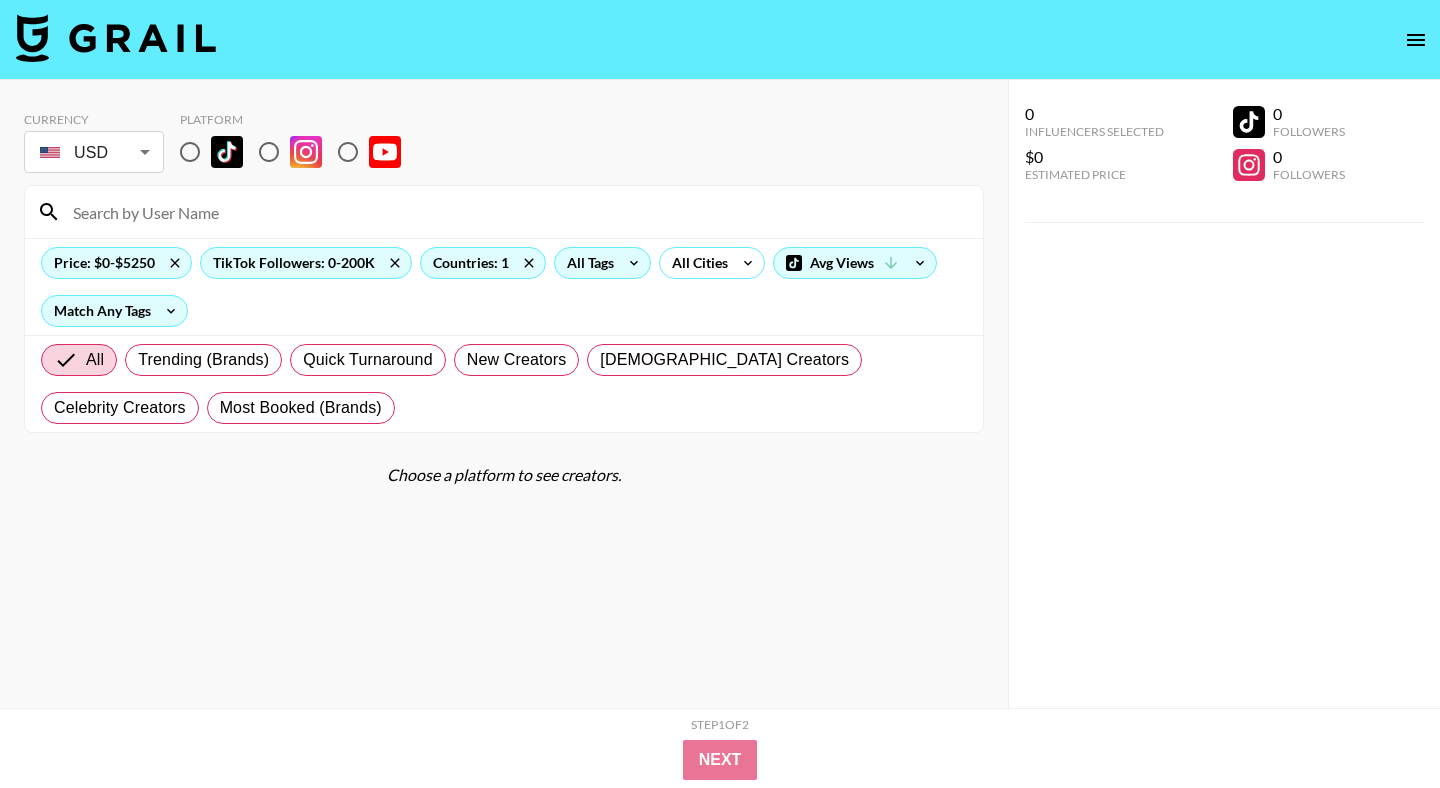 click on "All Tags" at bounding box center (586, 263) 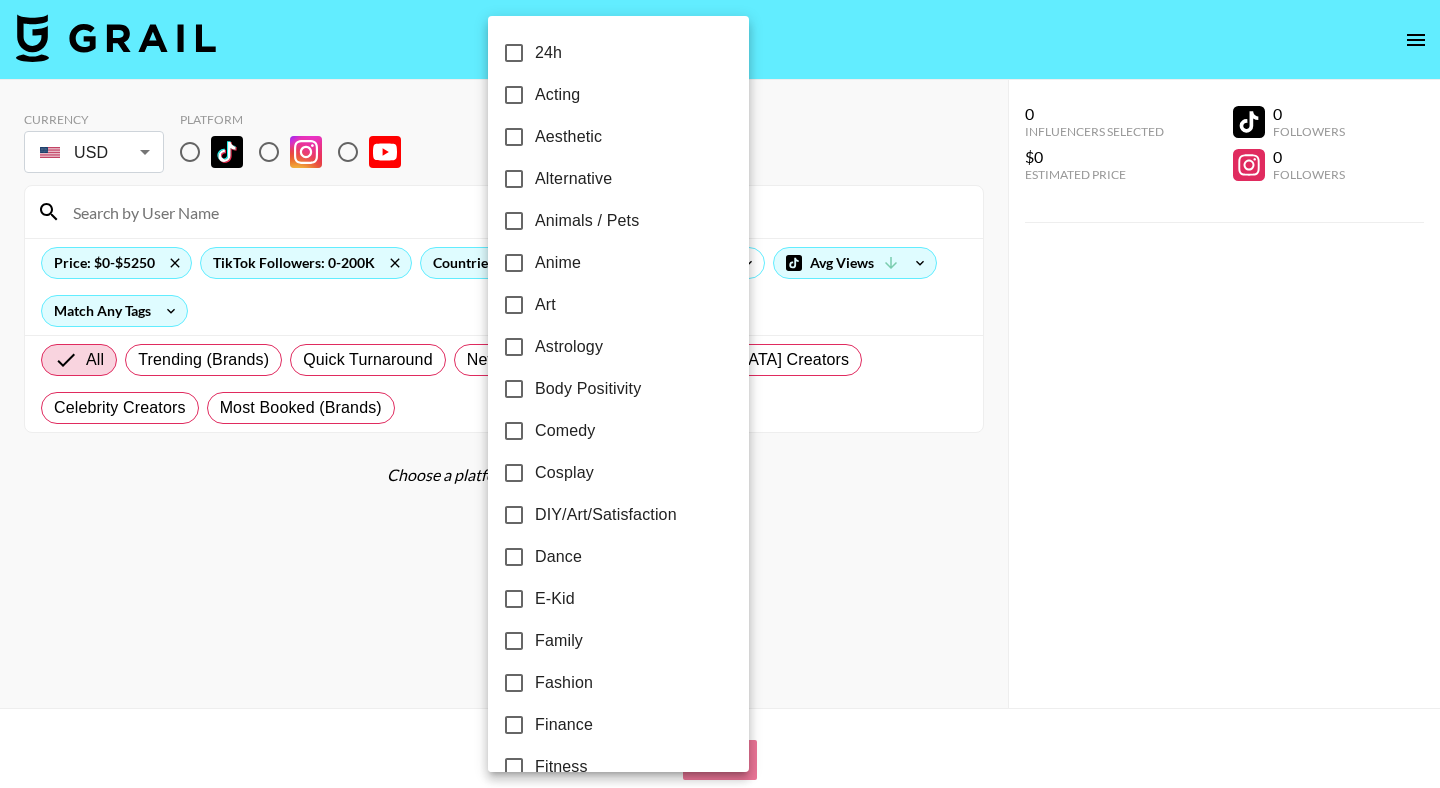 click on "Fitness" at bounding box center (561, 767) 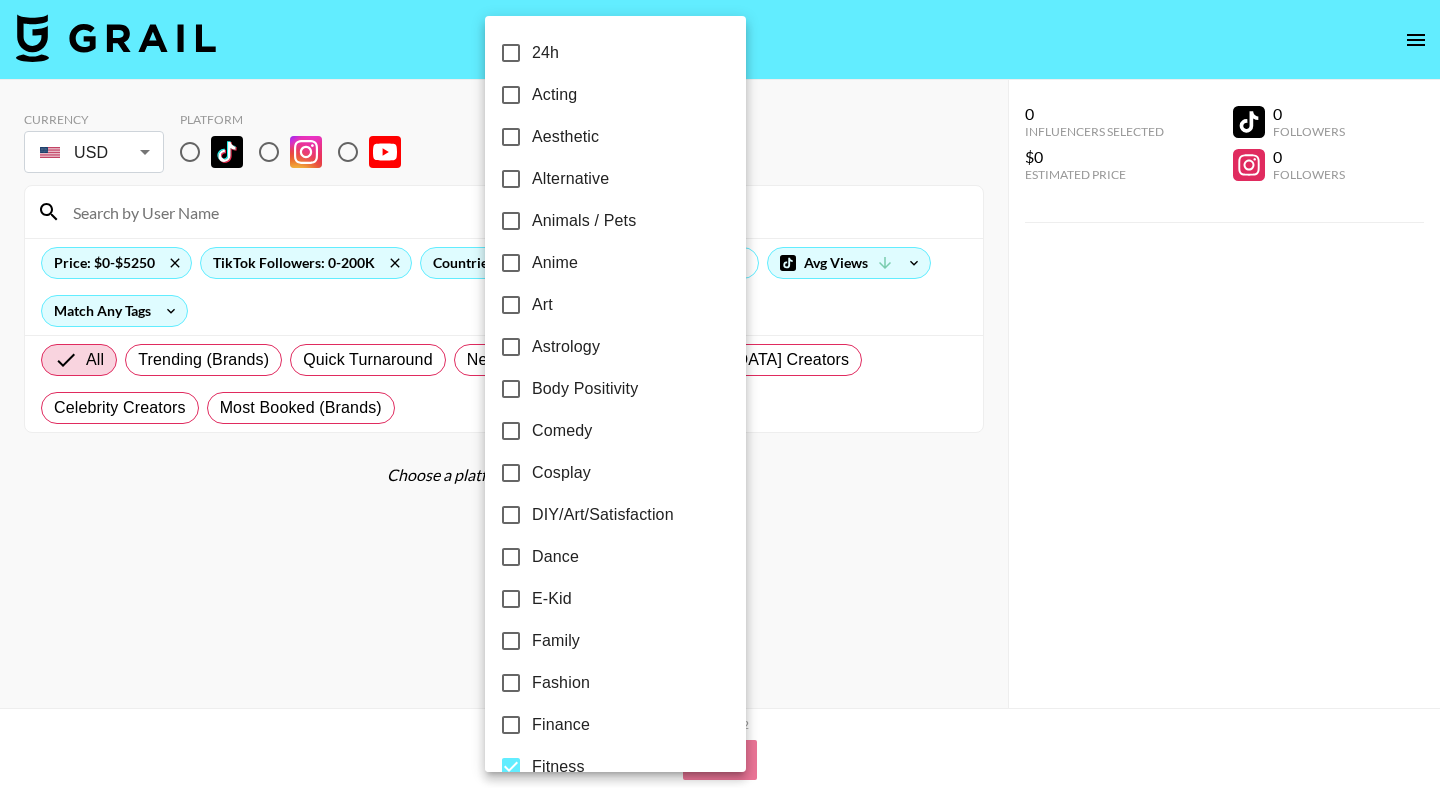 scroll, scrollTop: 16, scrollLeft: 0, axis: vertical 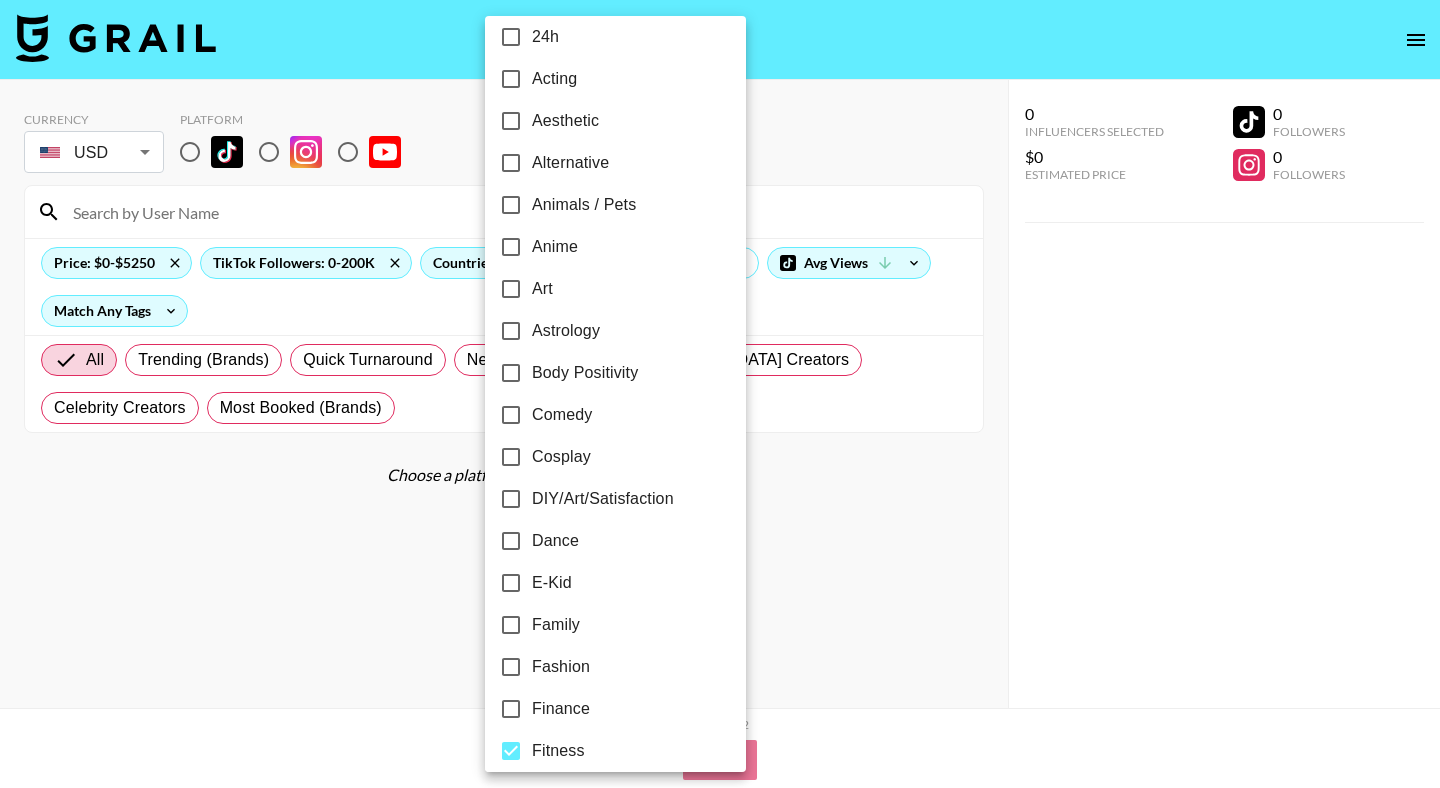 click at bounding box center (720, 394) 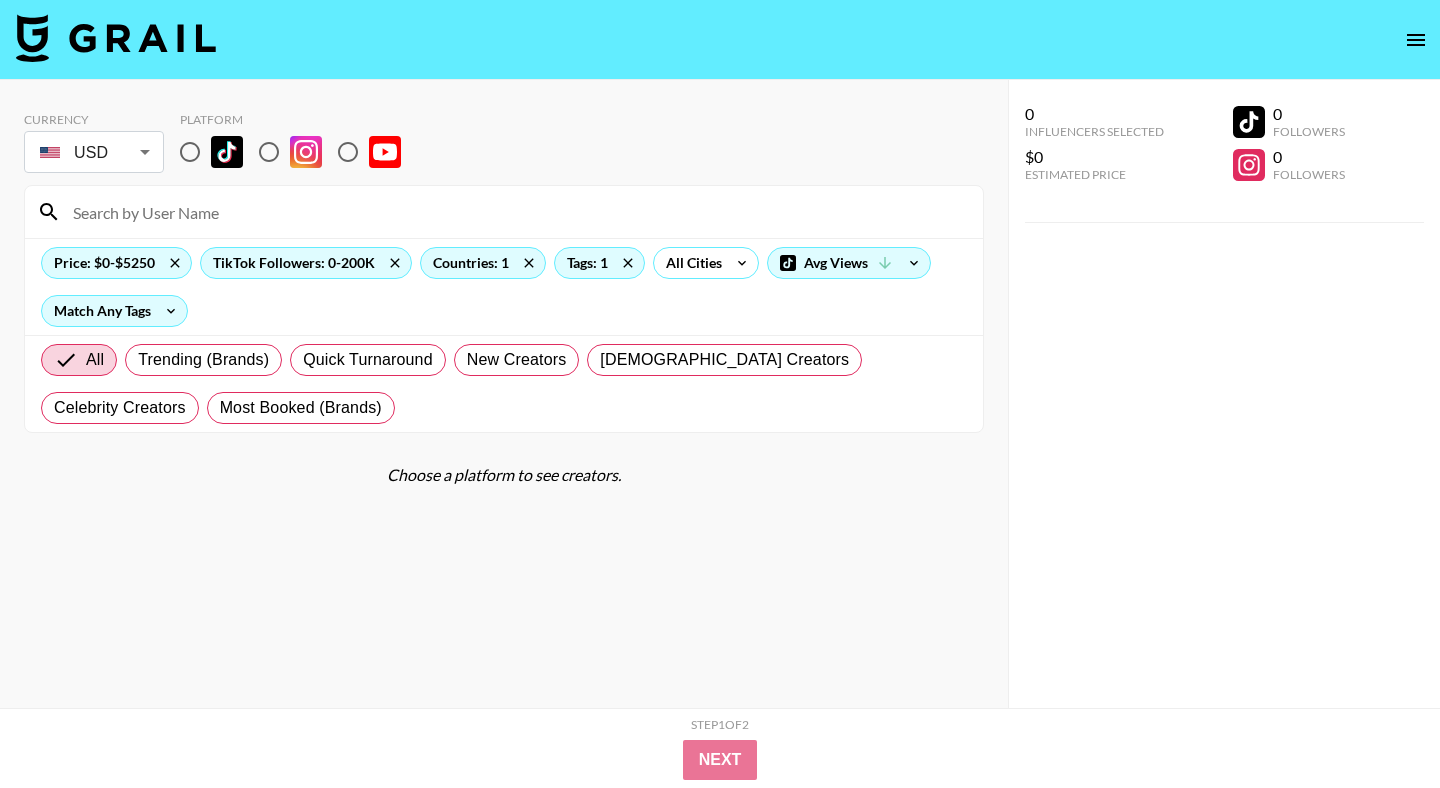 click at bounding box center [190, 152] 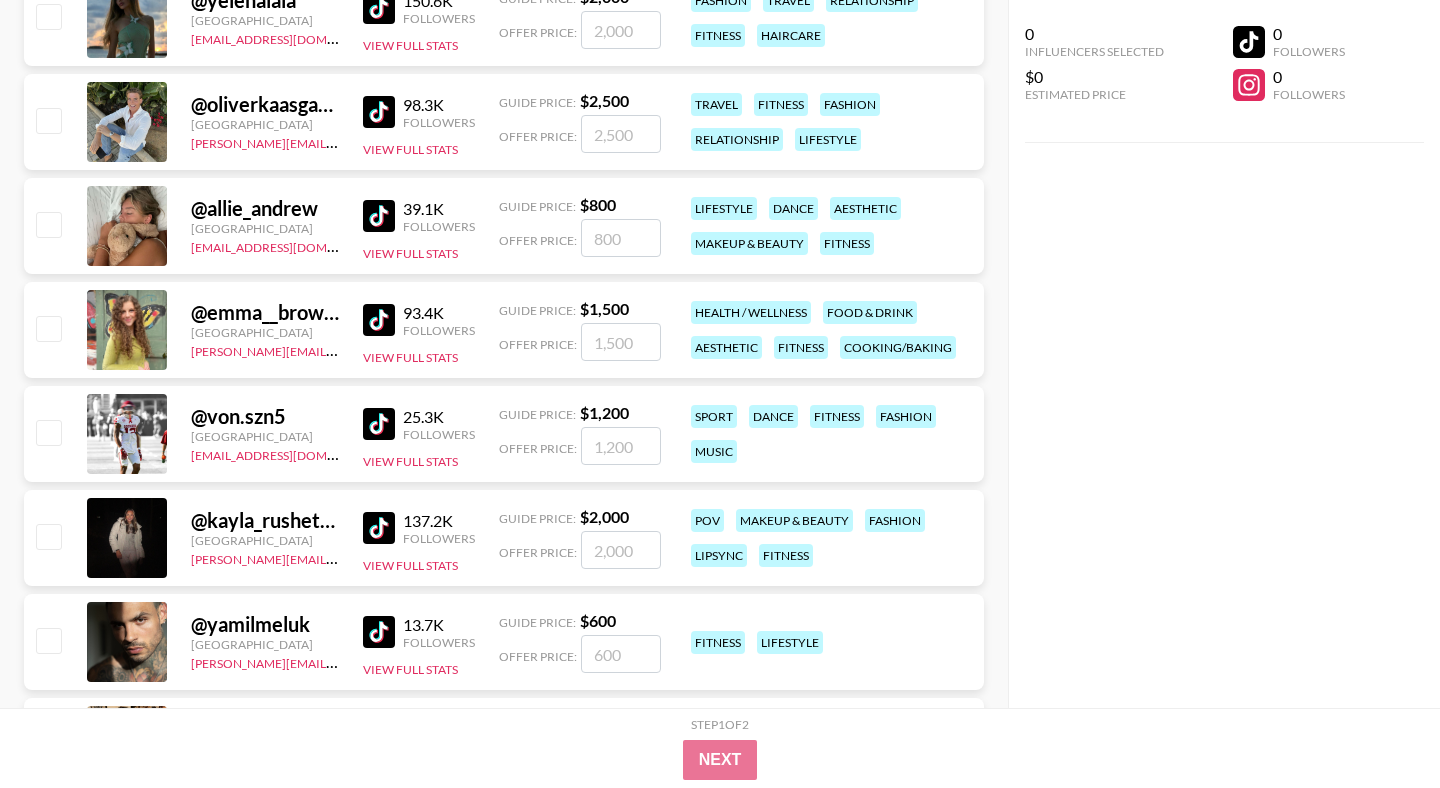 scroll, scrollTop: 0, scrollLeft: 0, axis: both 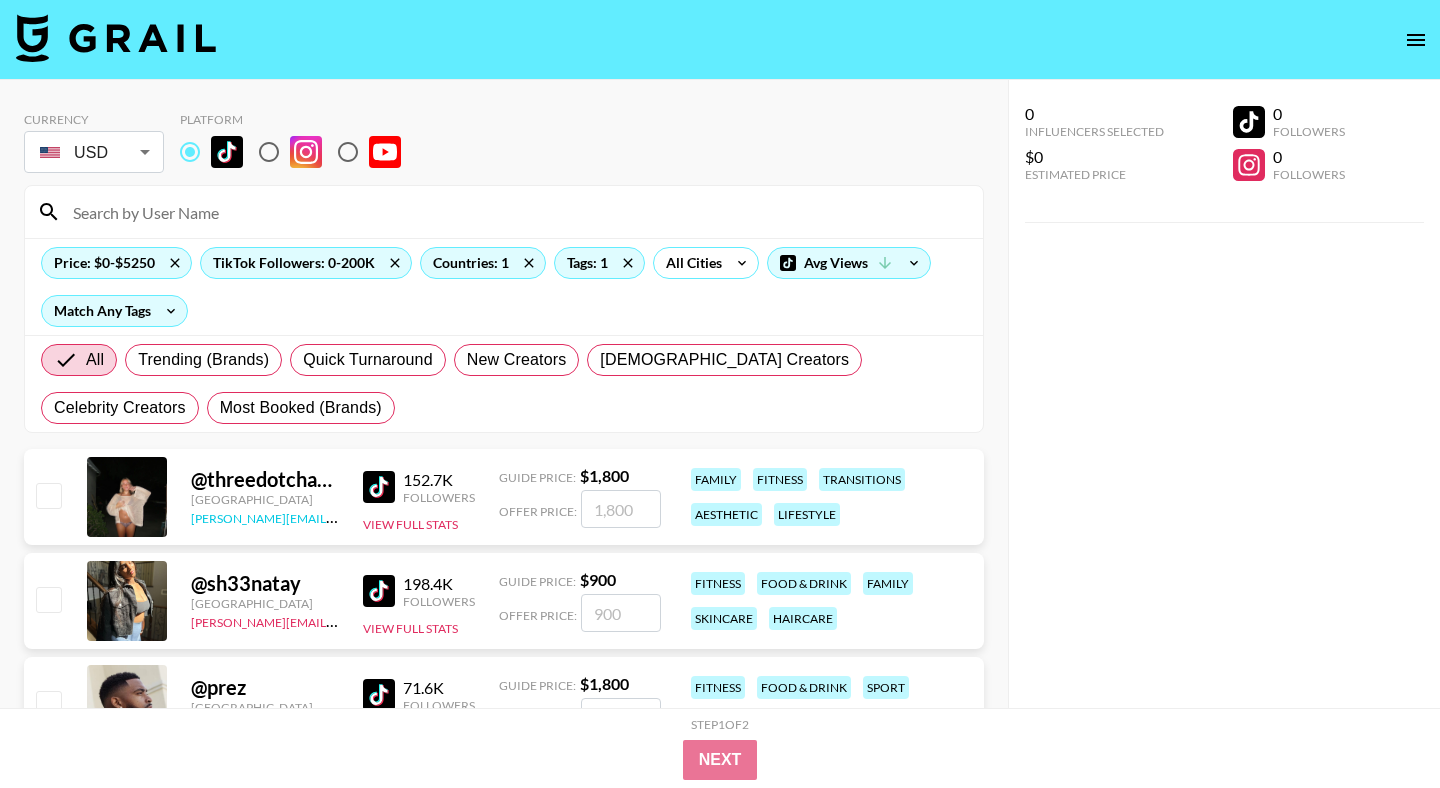 click on "[PERSON_NAME][EMAIL_ADDRESS][PERSON_NAME][PERSON_NAME][DOMAIN_NAME]" at bounding box center (434, 516) 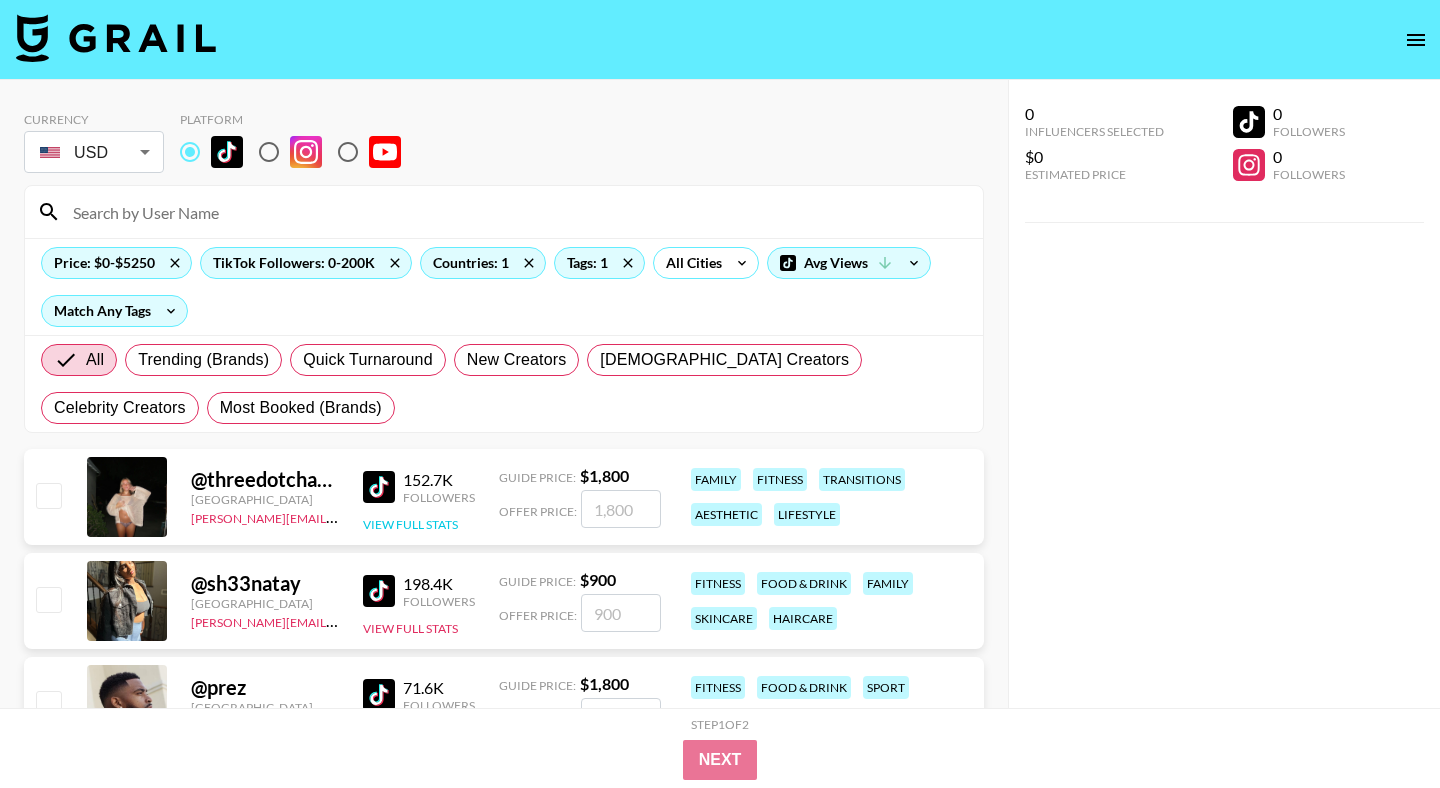 click on "View Full Stats" at bounding box center (410, 524) 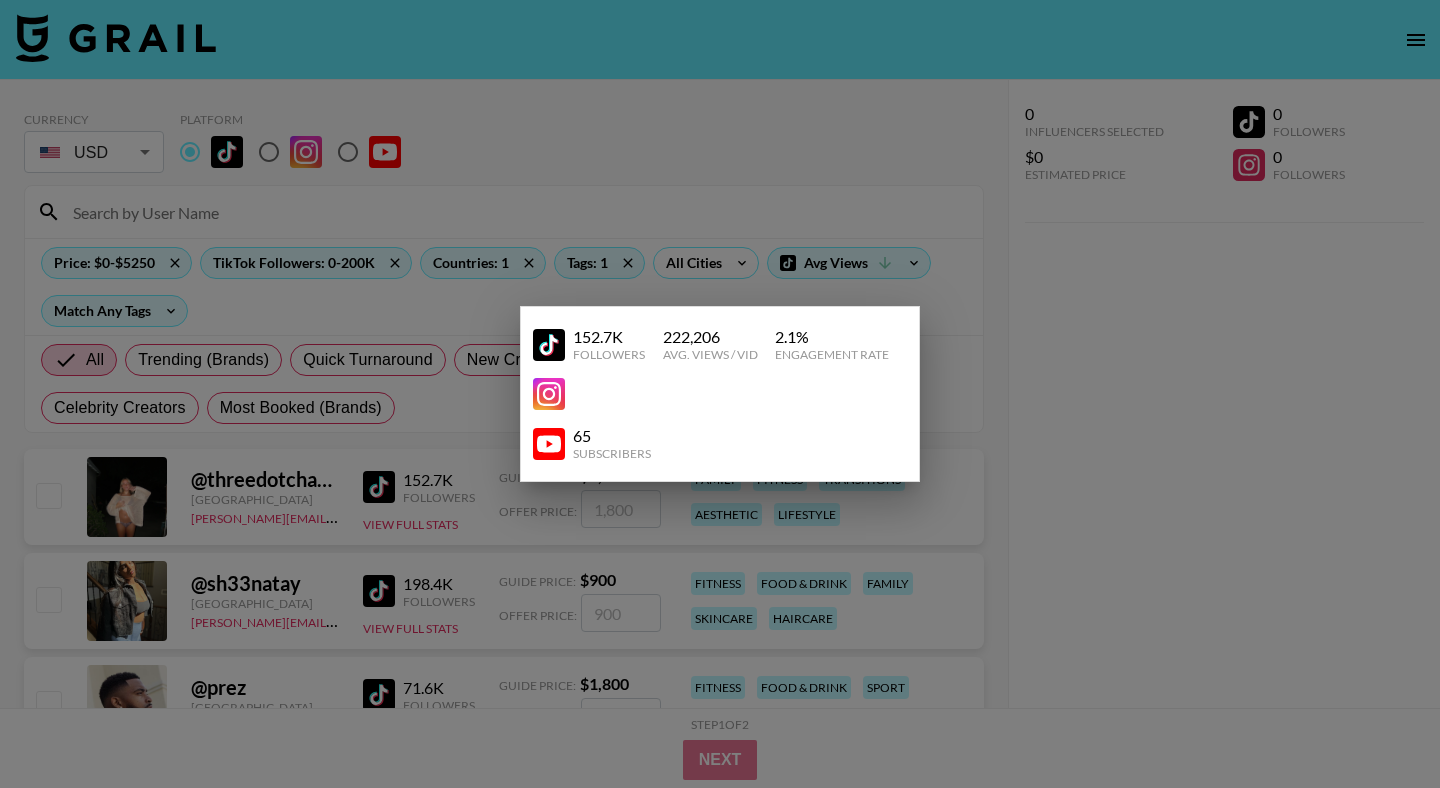 click at bounding box center (549, 394) 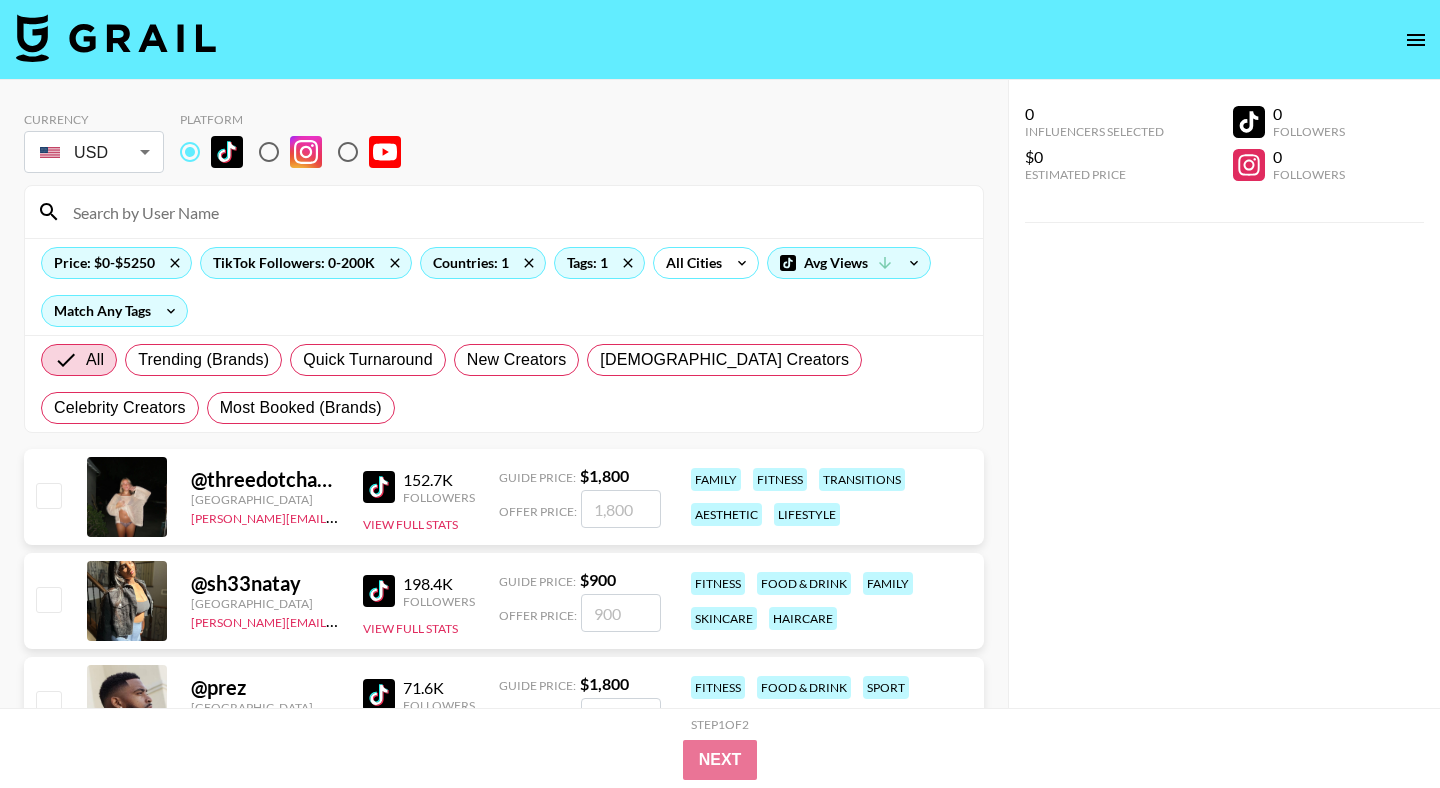 click on "@ threedotchanell" at bounding box center [265, 479] 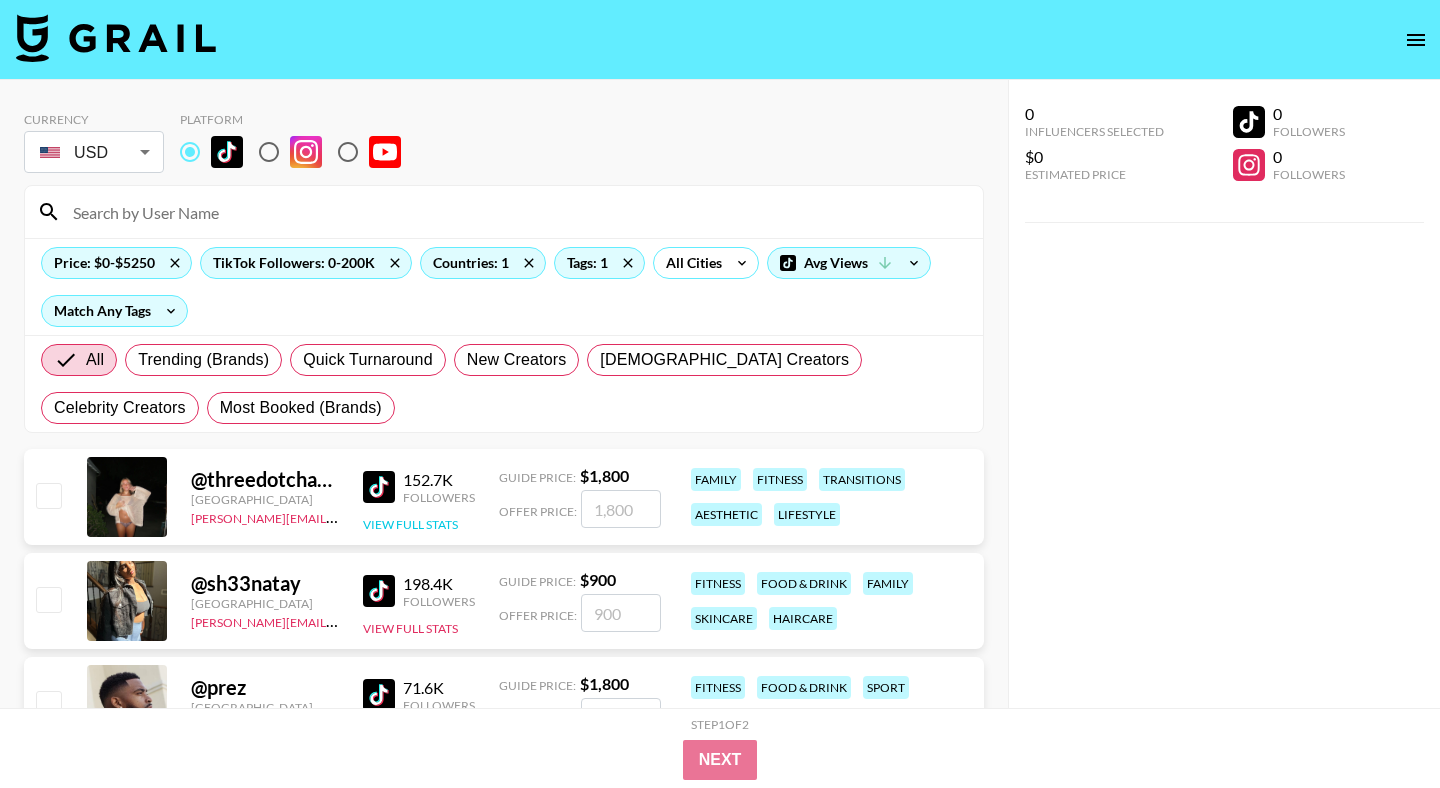 click on "View Full Stats" at bounding box center [410, 524] 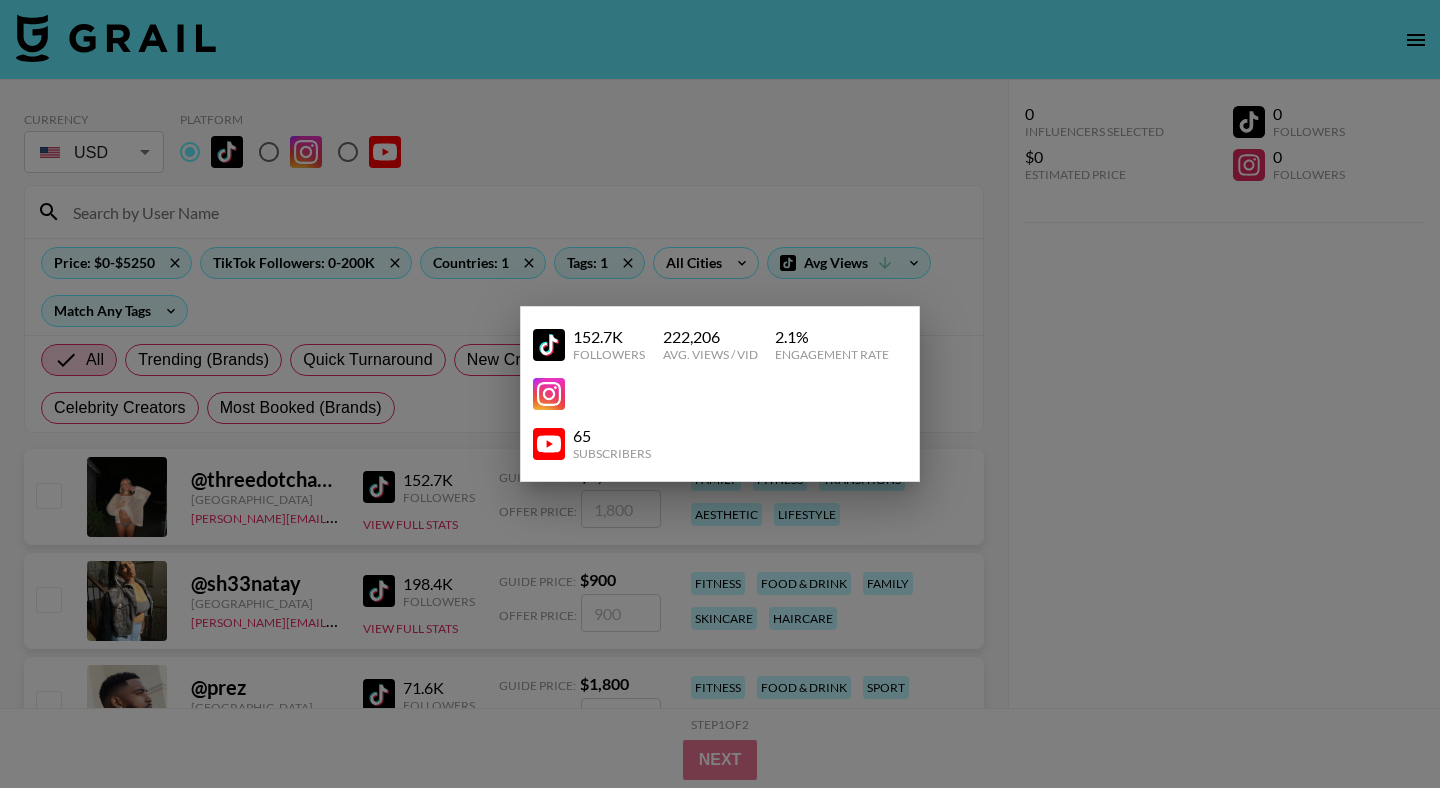 click at bounding box center [549, 345] 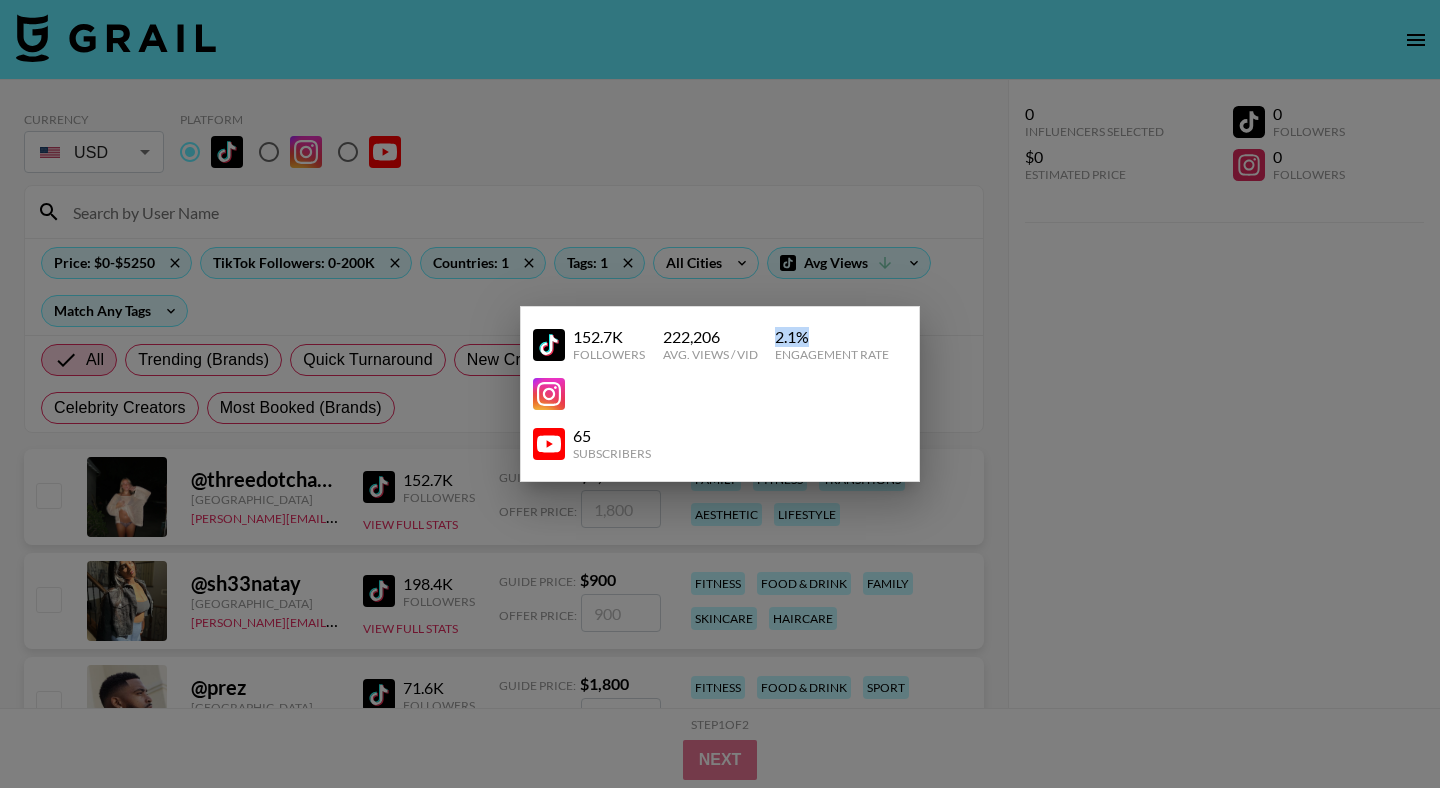 drag, startPoint x: 771, startPoint y: 335, endPoint x: 830, endPoint y: 335, distance: 59 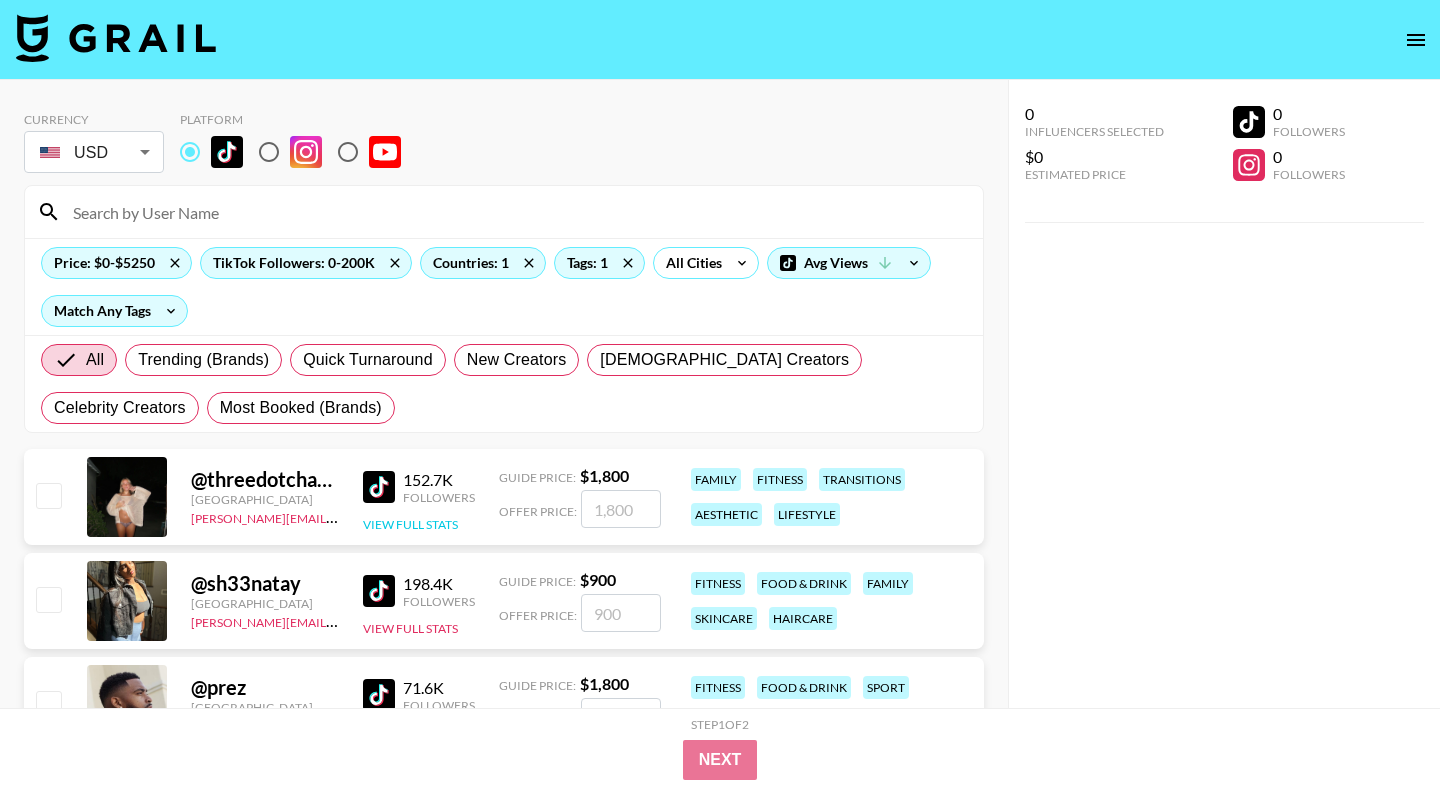 type 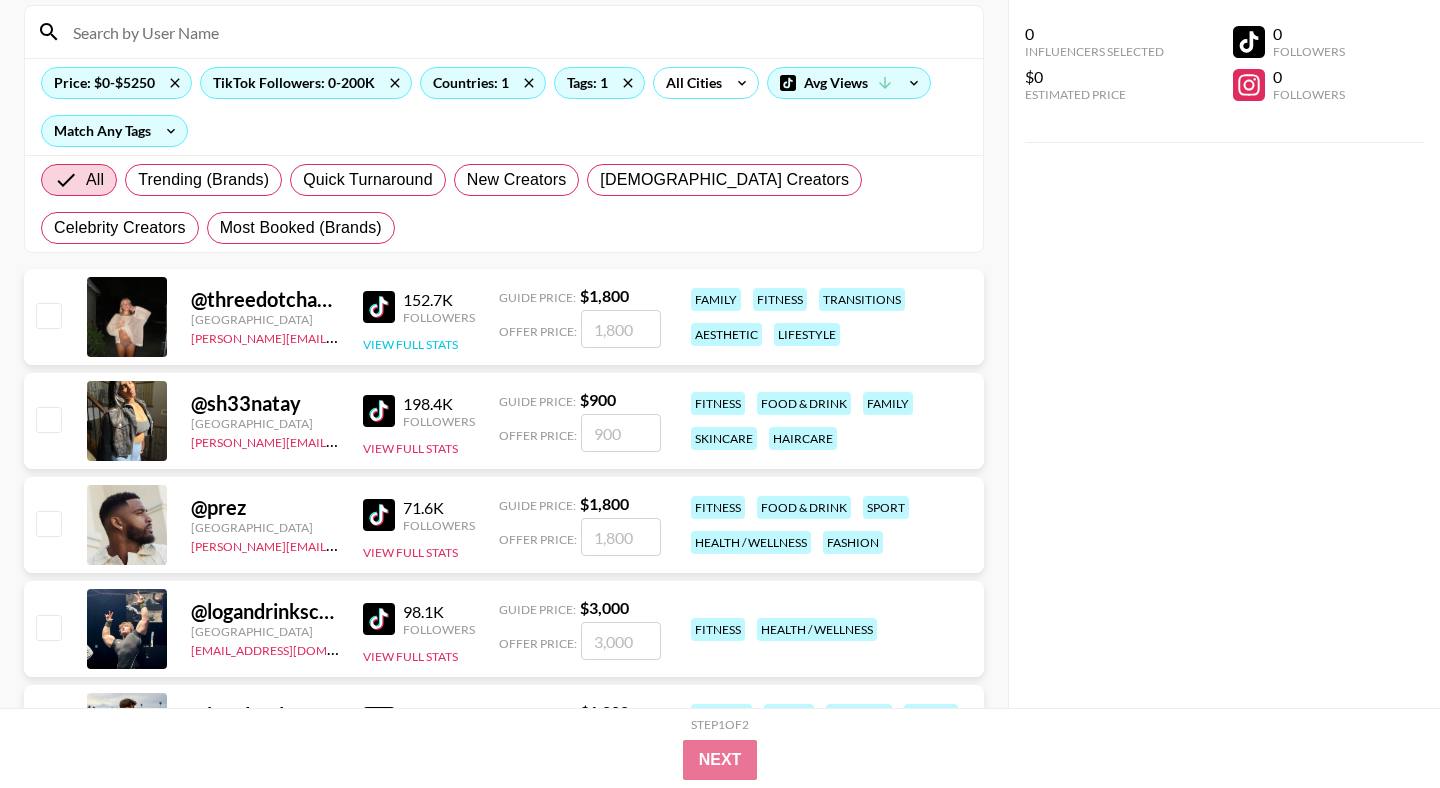 scroll, scrollTop: 187, scrollLeft: 0, axis: vertical 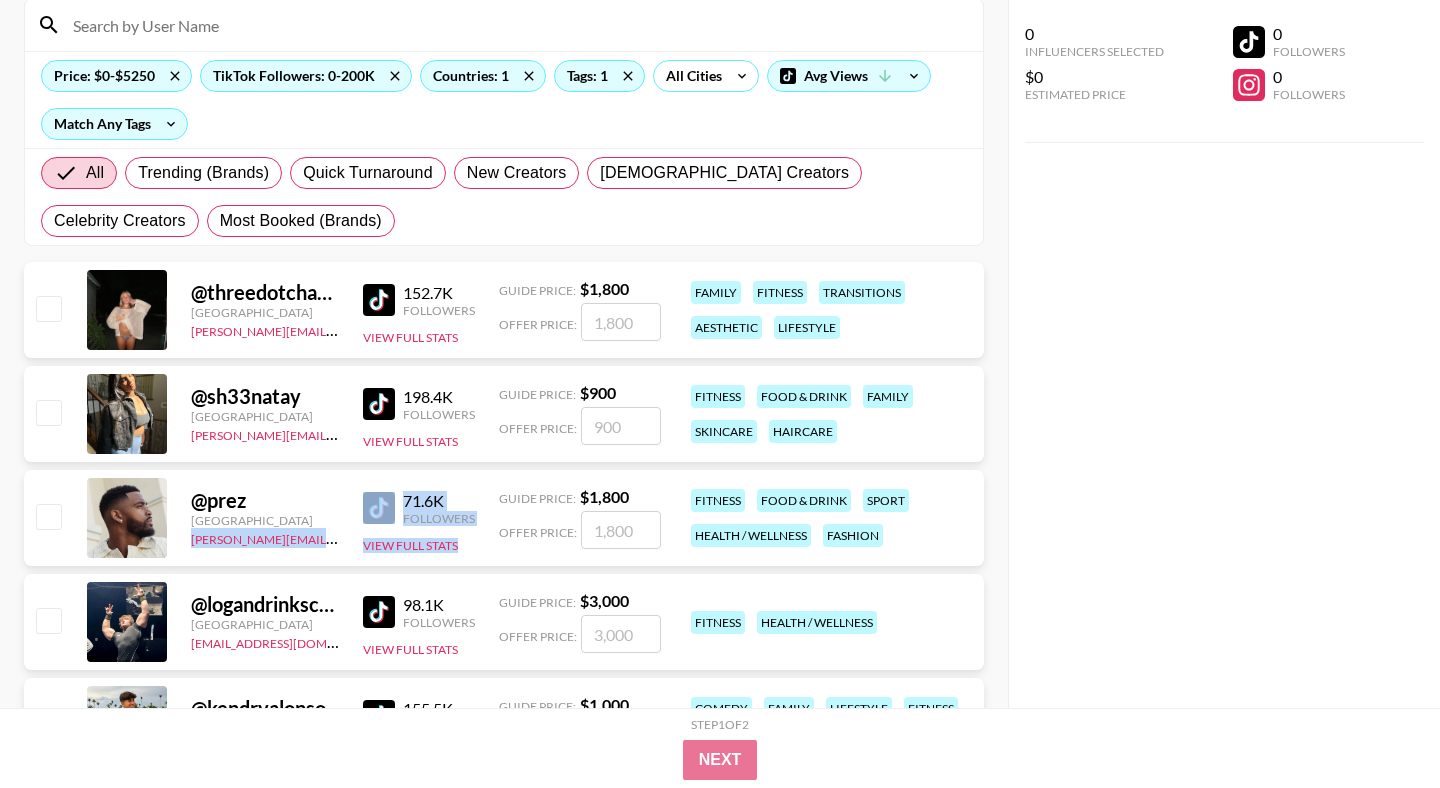 drag, startPoint x: 180, startPoint y: 545, endPoint x: 359, endPoint y: 555, distance: 179.27911 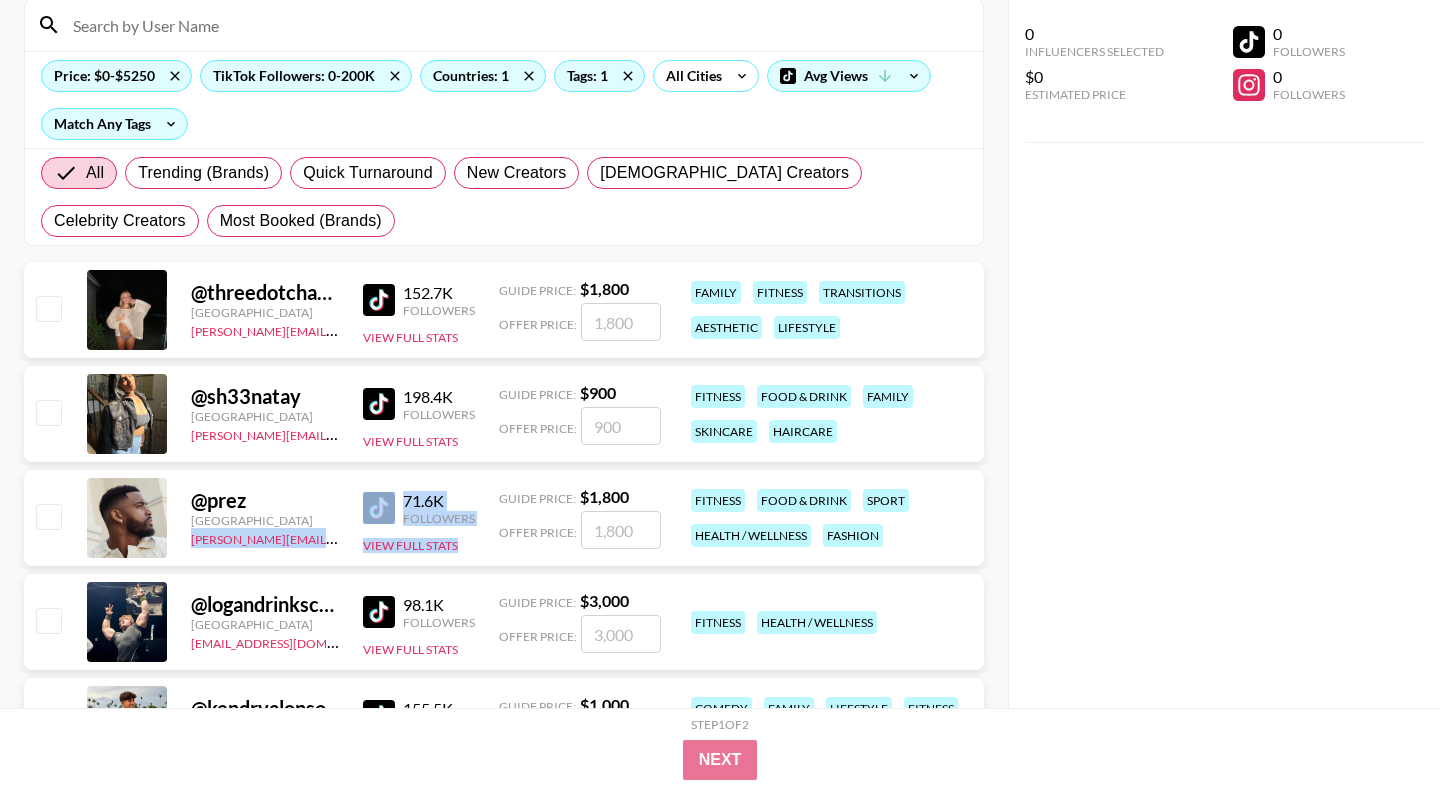 copy on "ella.makin@grail-talent.com 71.6K Followers View Full Stats" 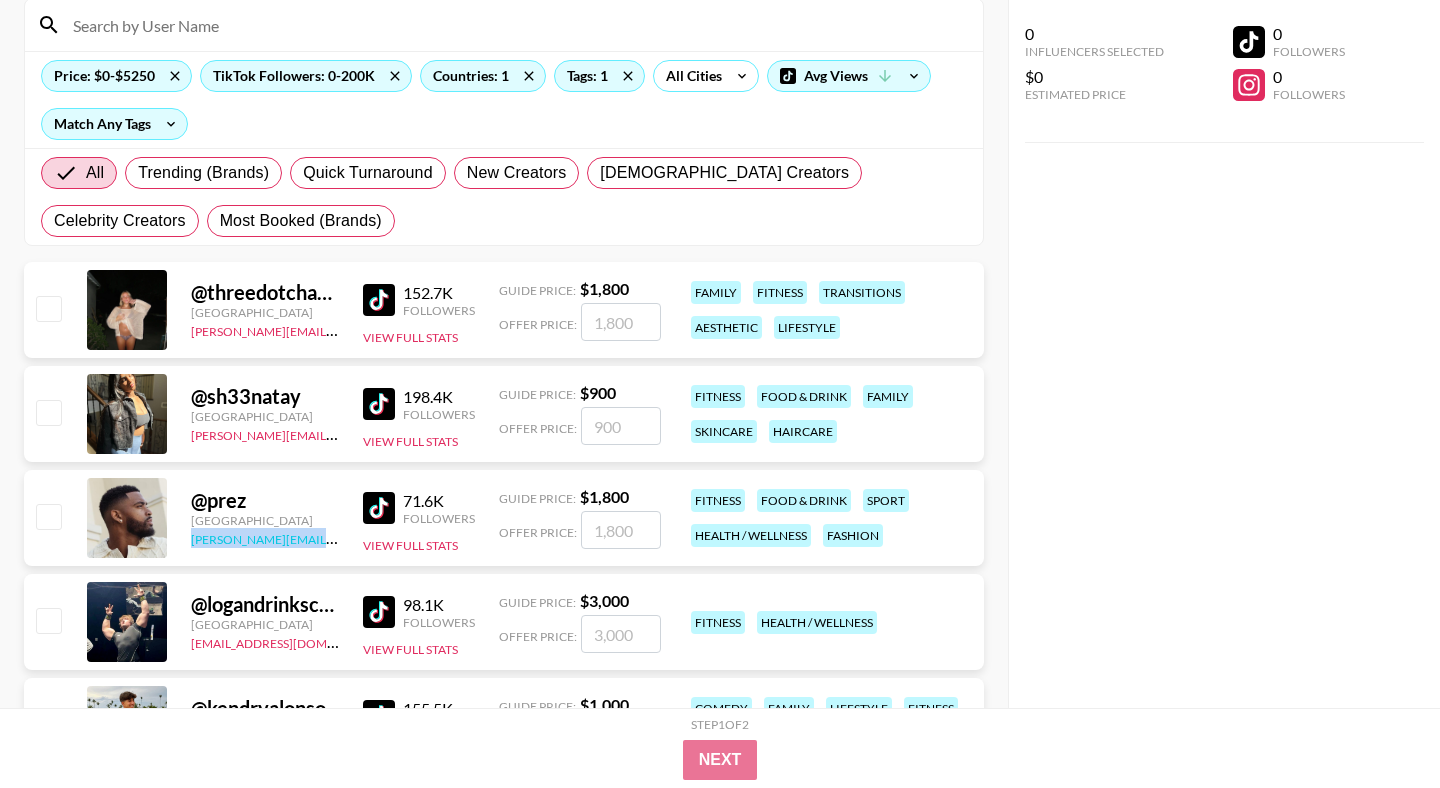 drag, startPoint x: 348, startPoint y: 540, endPoint x: 192, endPoint y: 541, distance: 156.0032 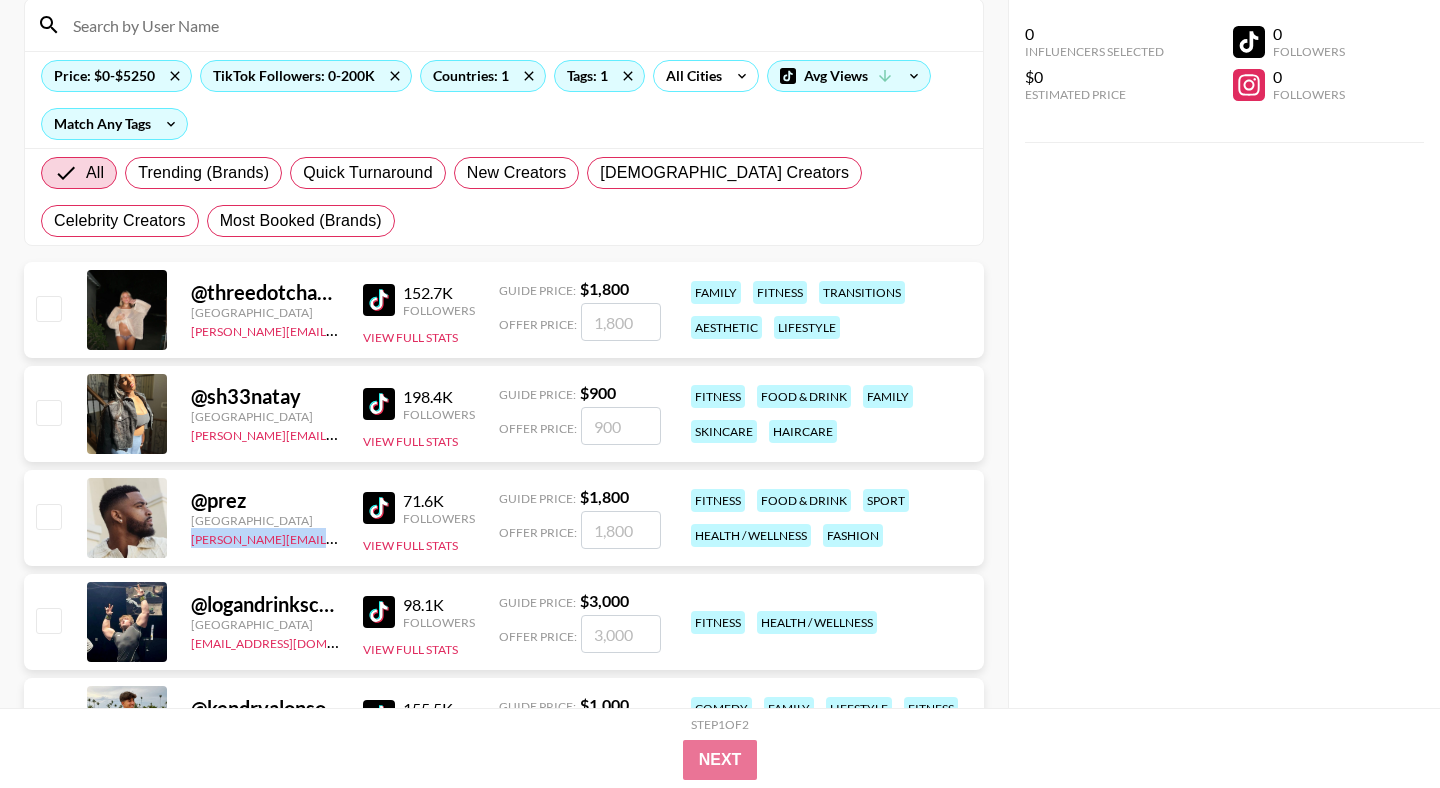 copy on "[PERSON_NAME][EMAIL_ADDRESS][DOMAIN_NAME]" 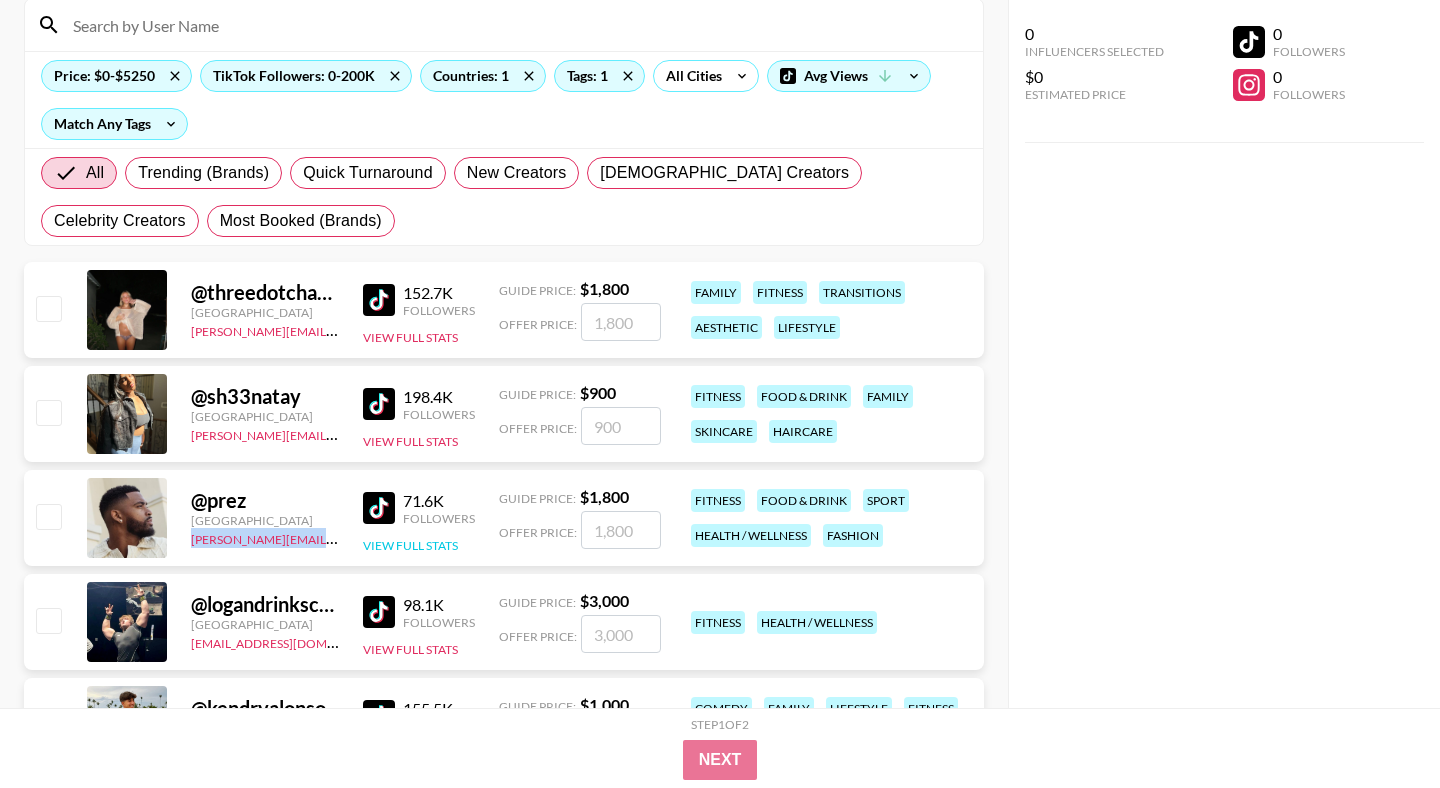 click on "View Full Stats" at bounding box center [410, 545] 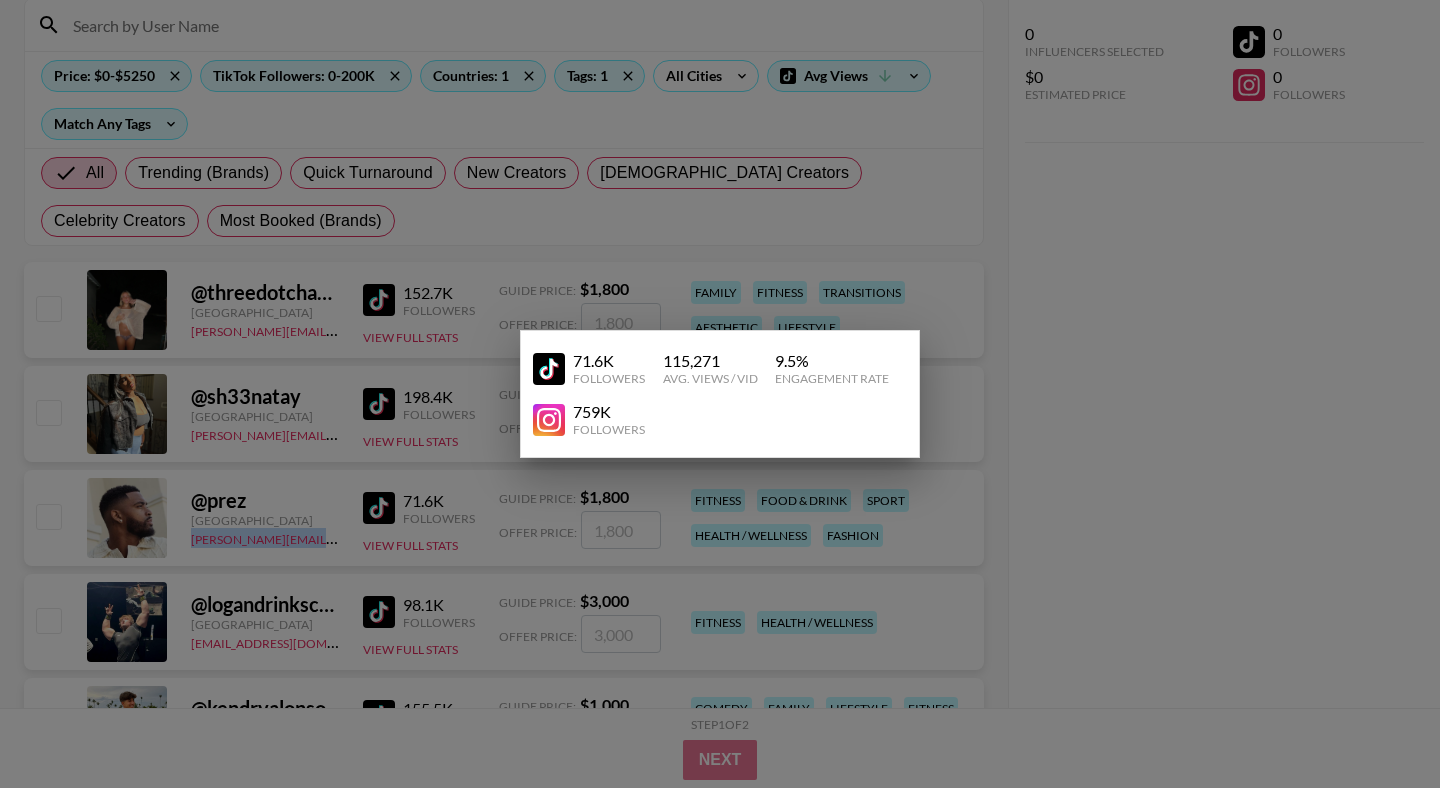 click at bounding box center [549, 420] 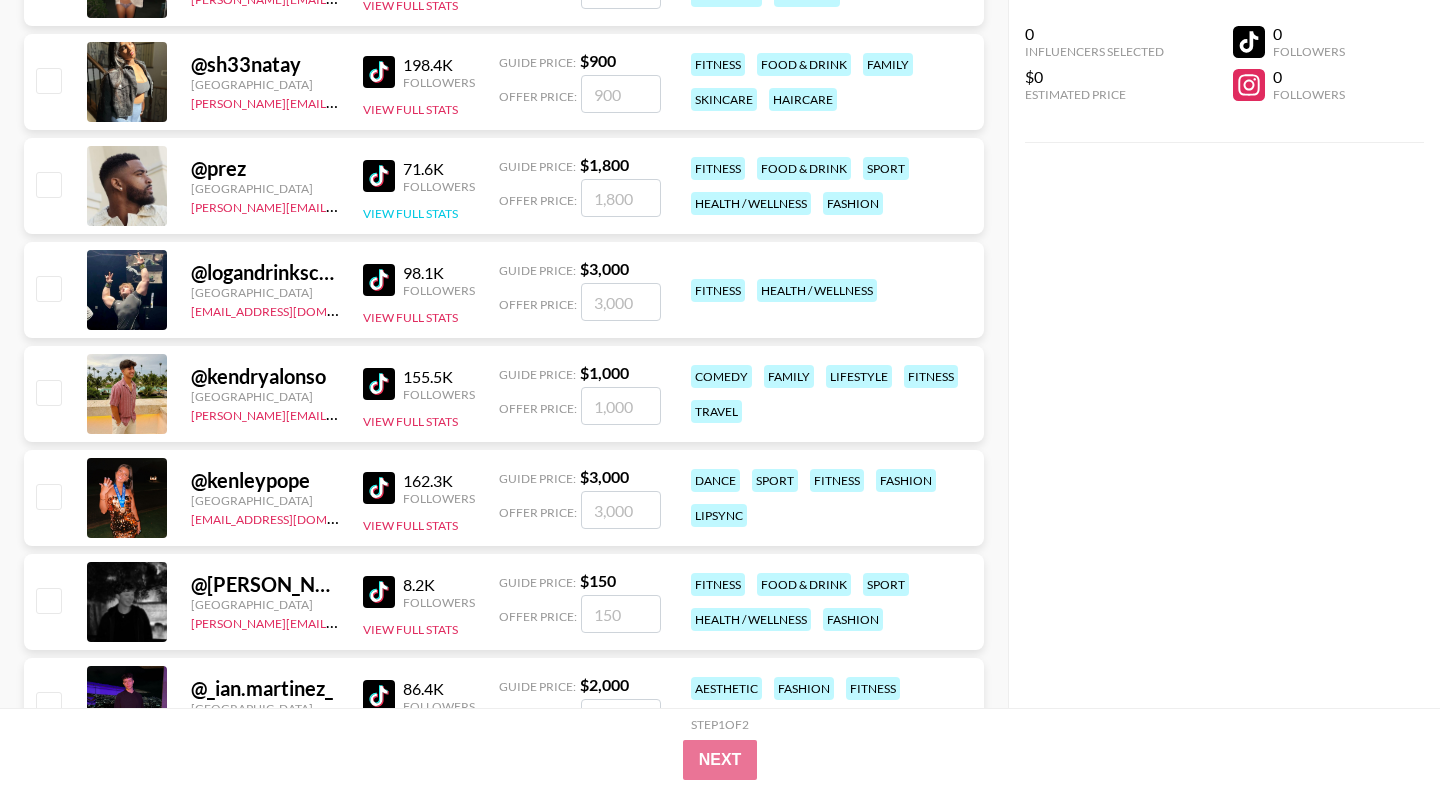 scroll, scrollTop: 554, scrollLeft: 0, axis: vertical 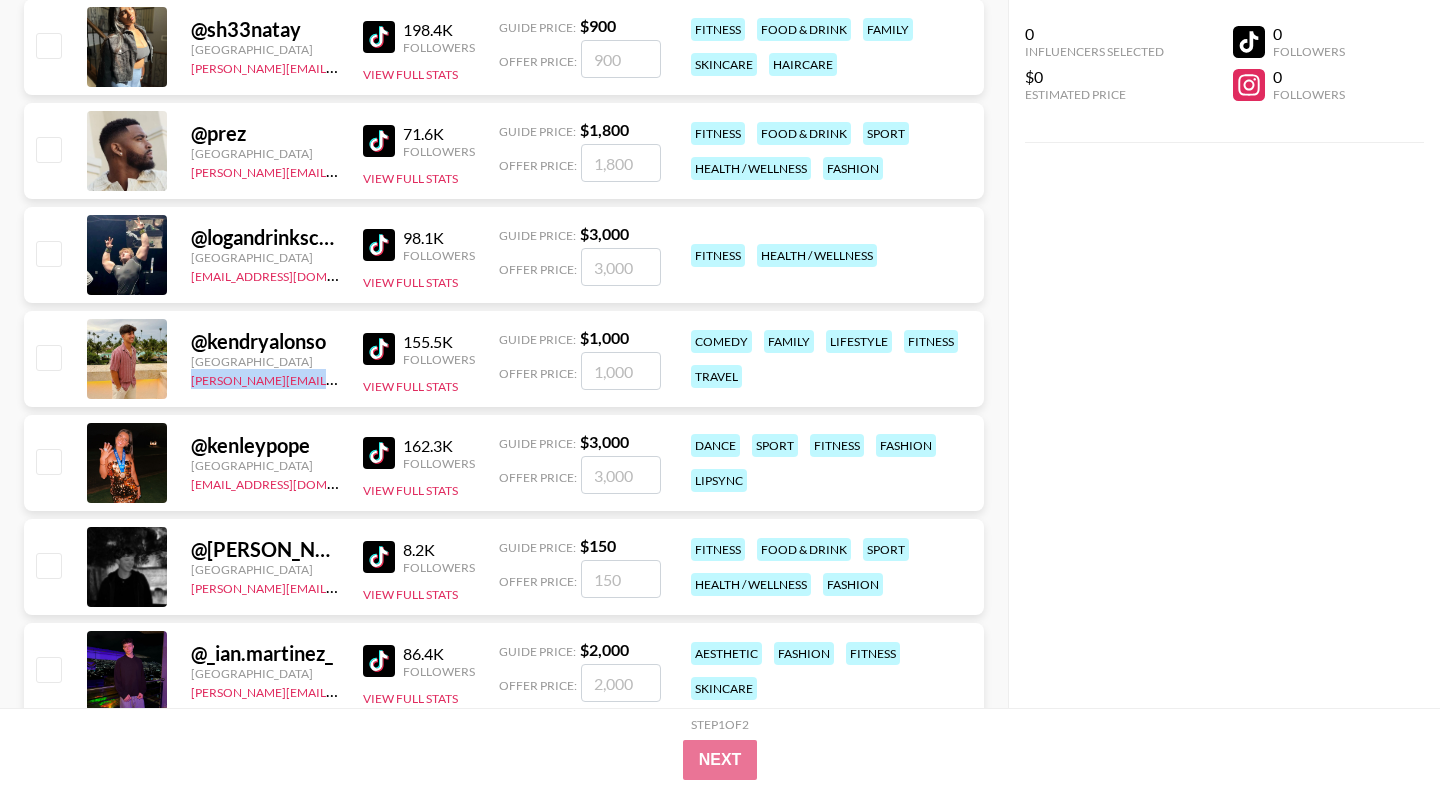 drag, startPoint x: 328, startPoint y: 381, endPoint x: 183, endPoint y: 381, distance: 145 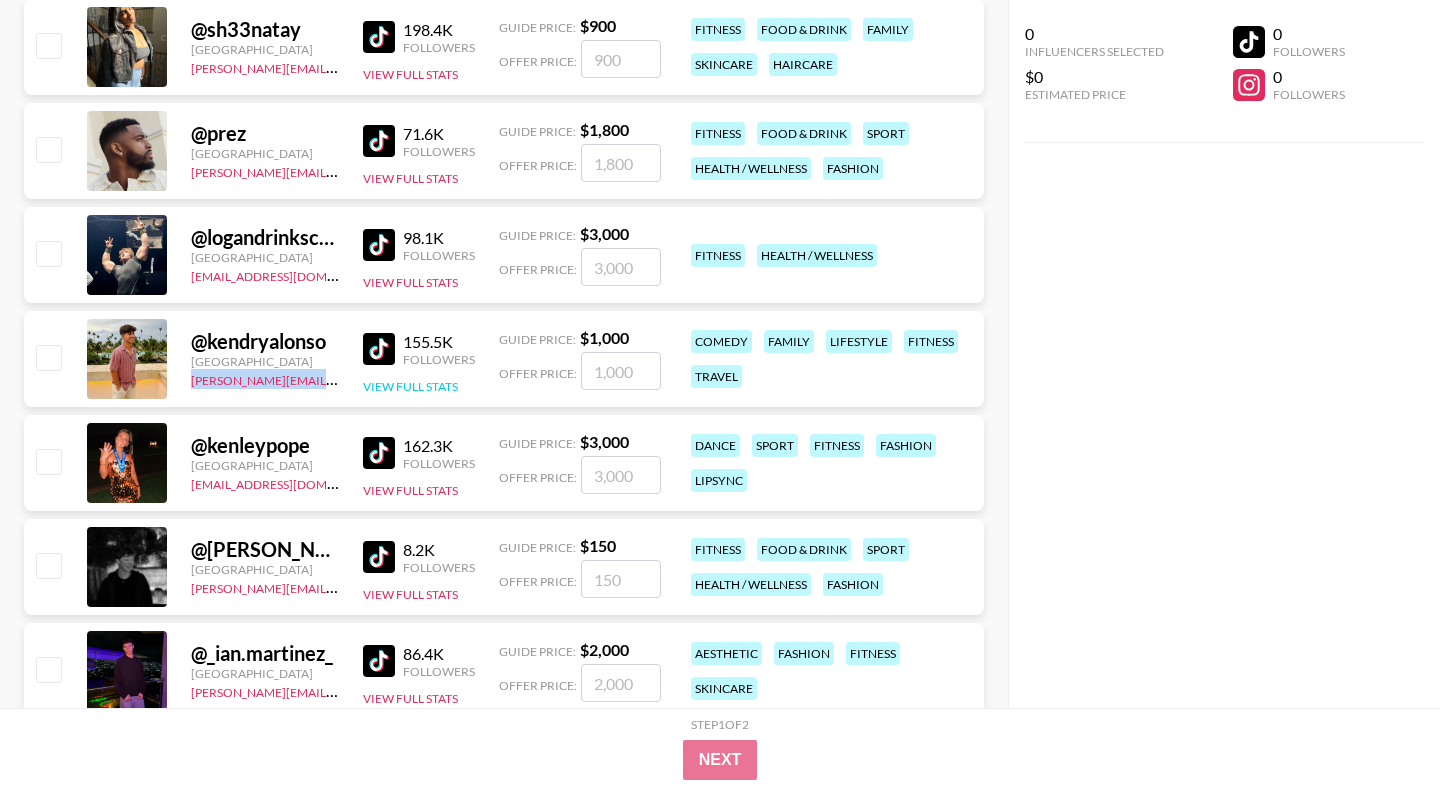 click on "View Full Stats" at bounding box center (410, 386) 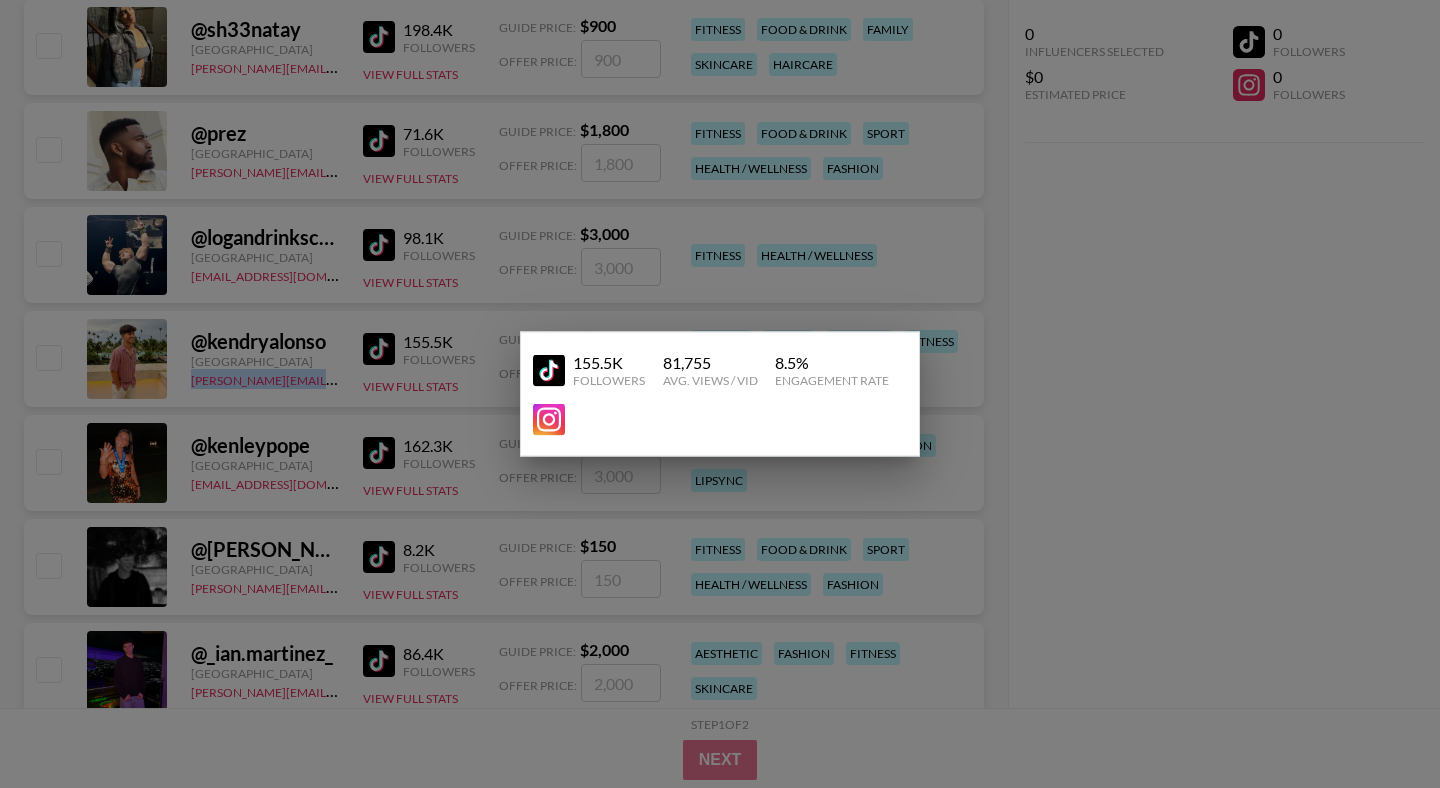 click at bounding box center [549, 420] 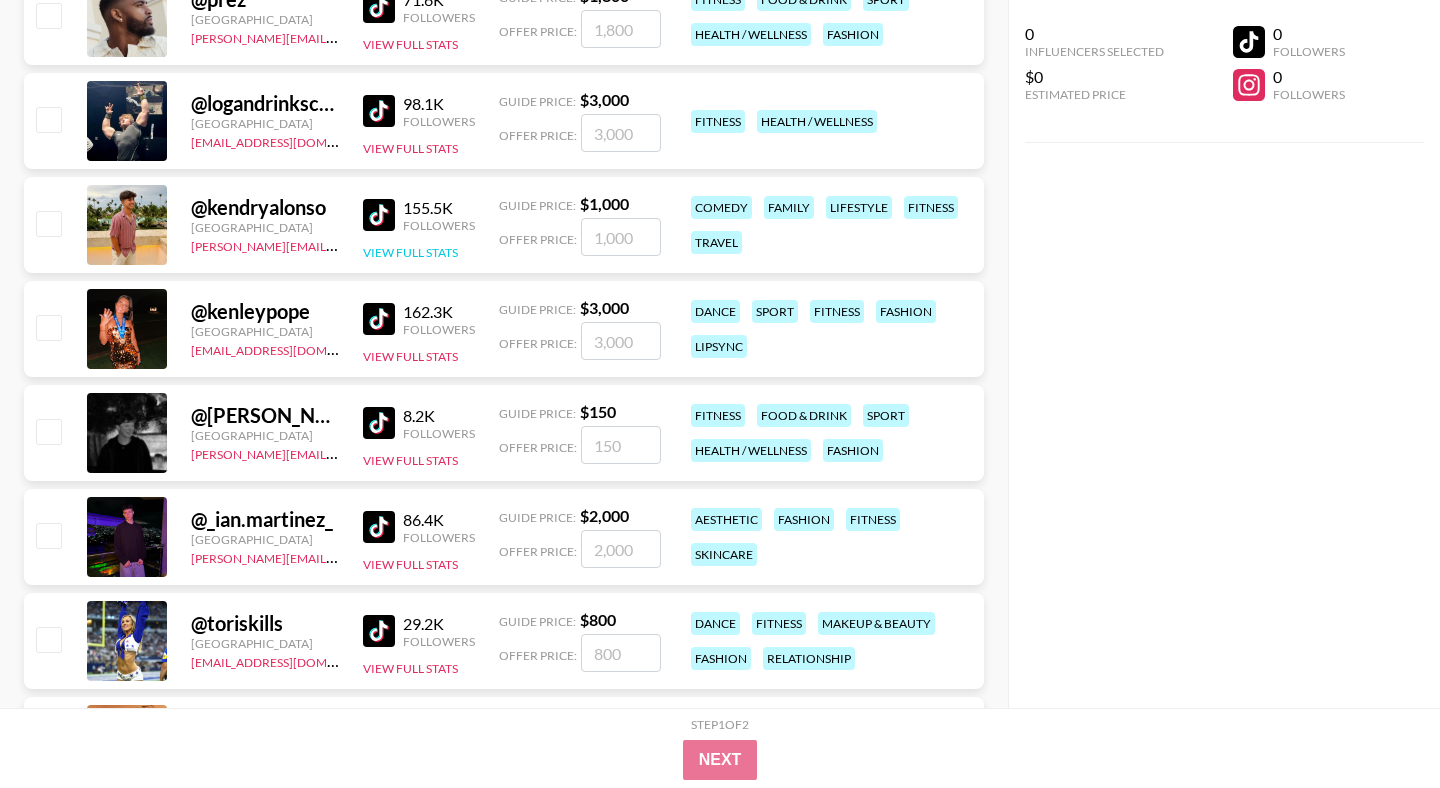 scroll, scrollTop: 721, scrollLeft: 0, axis: vertical 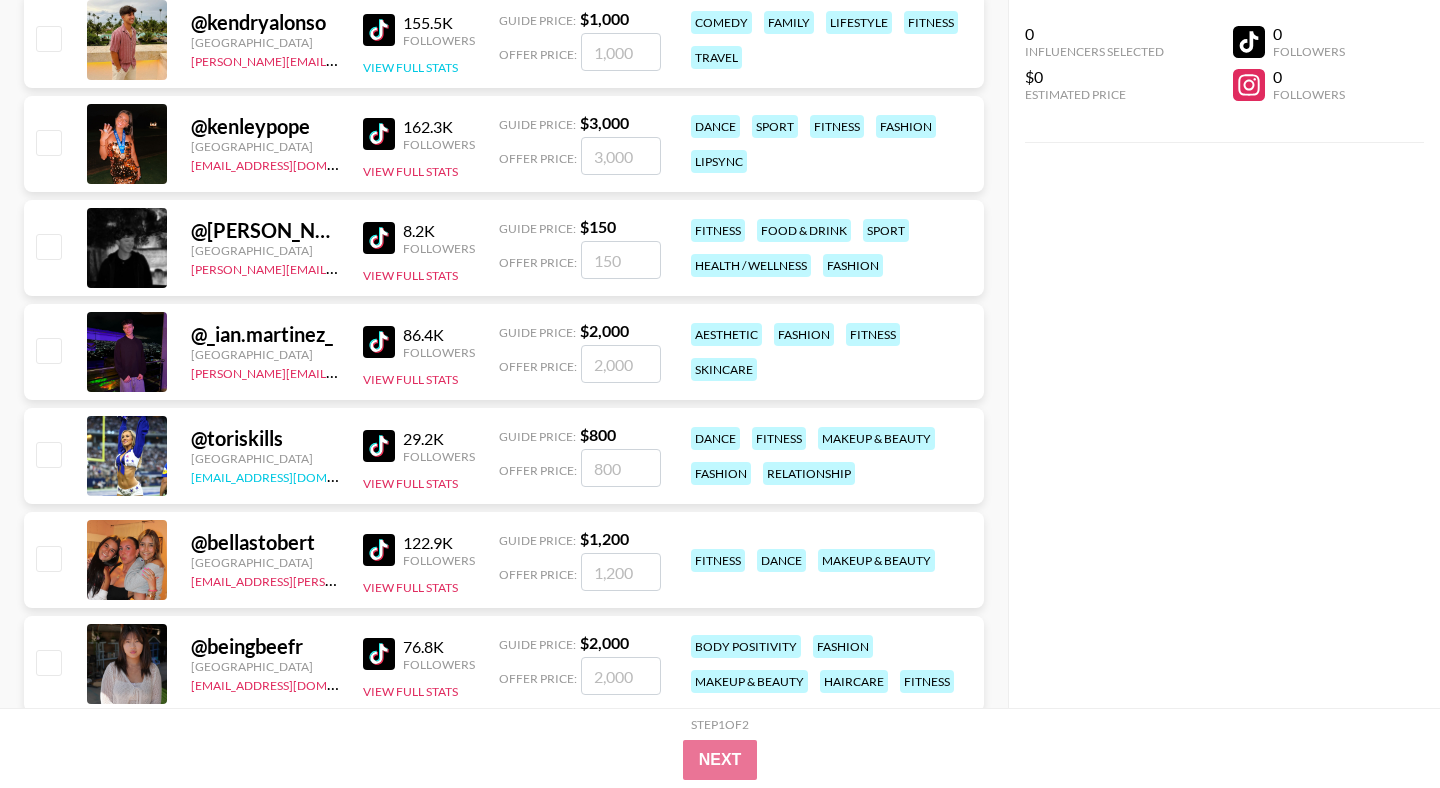 type 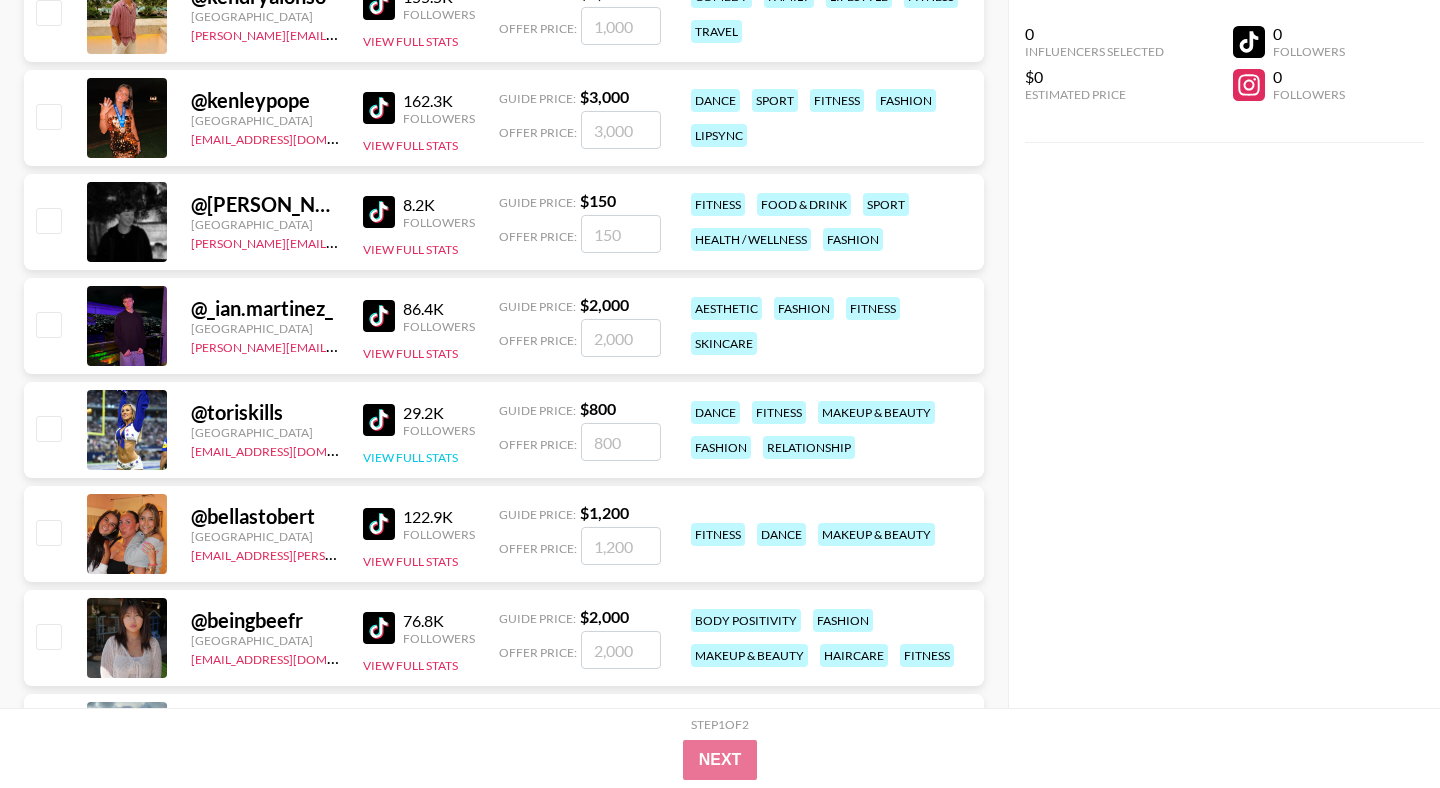 click on "View Full Stats" at bounding box center [410, 457] 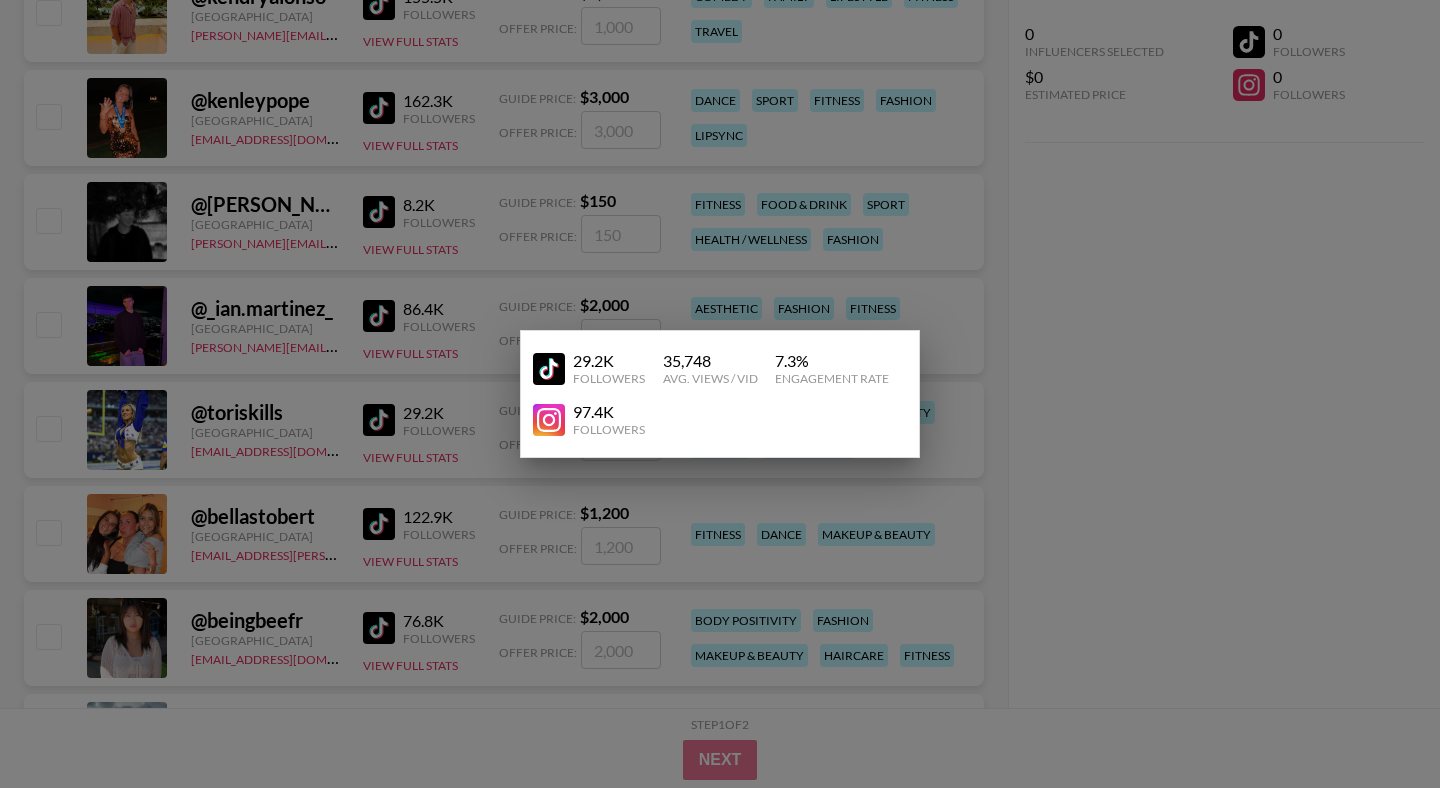 click at bounding box center [549, 420] 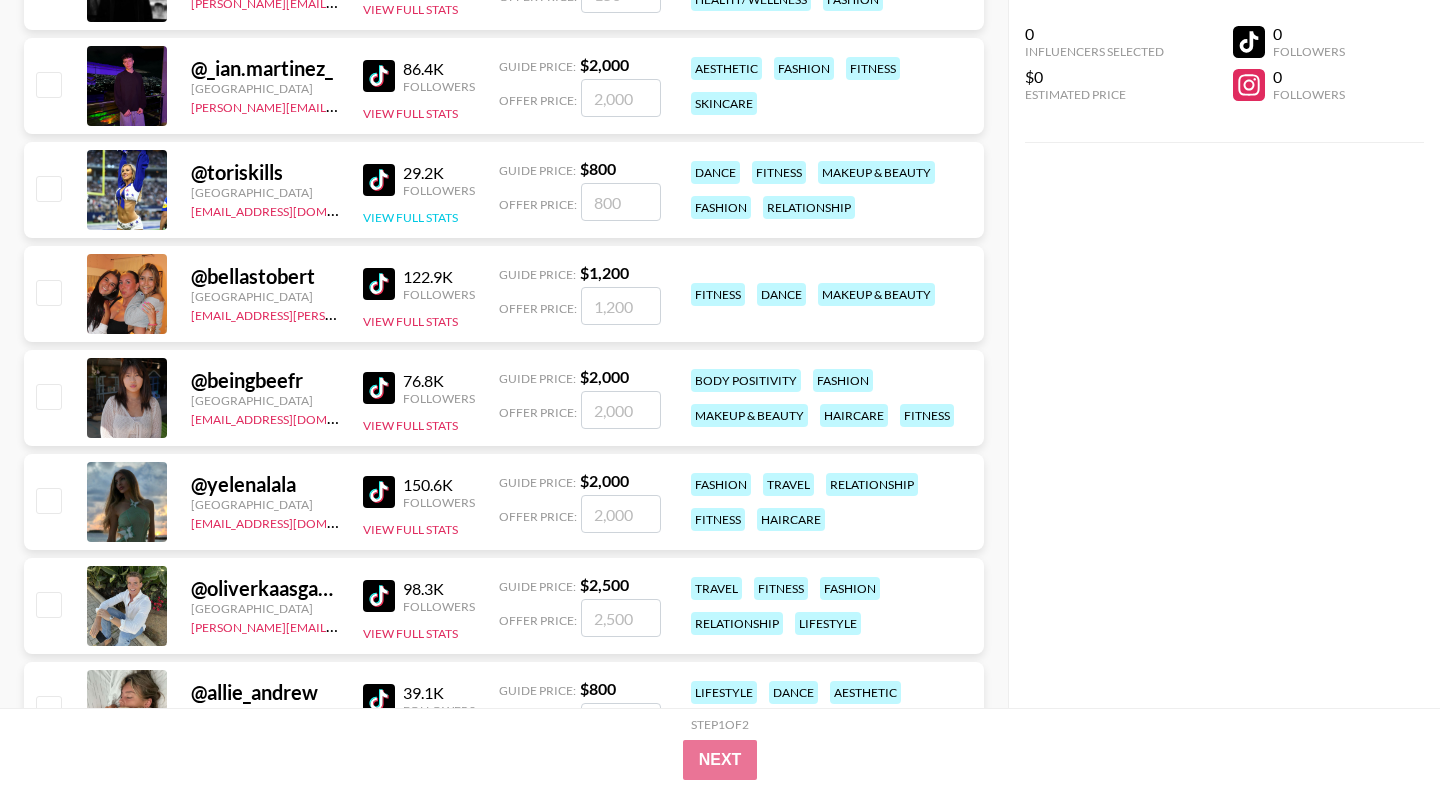 scroll, scrollTop: 1161, scrollLeft: 0, axis: vertical 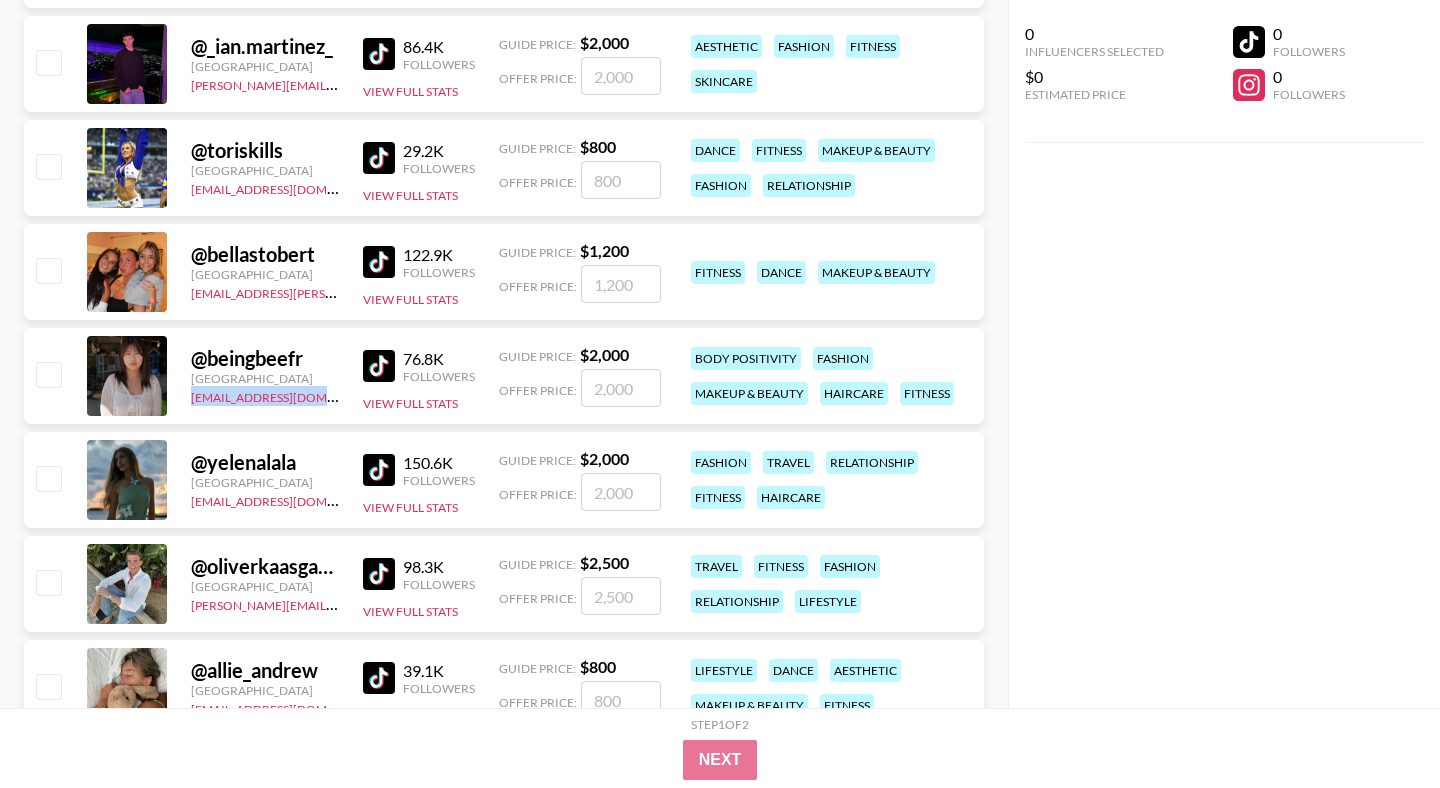 drag, startPoint x: 325, startPoint y: 405, endPoint x: 184, endPoint y: 403, distance: 141.01419 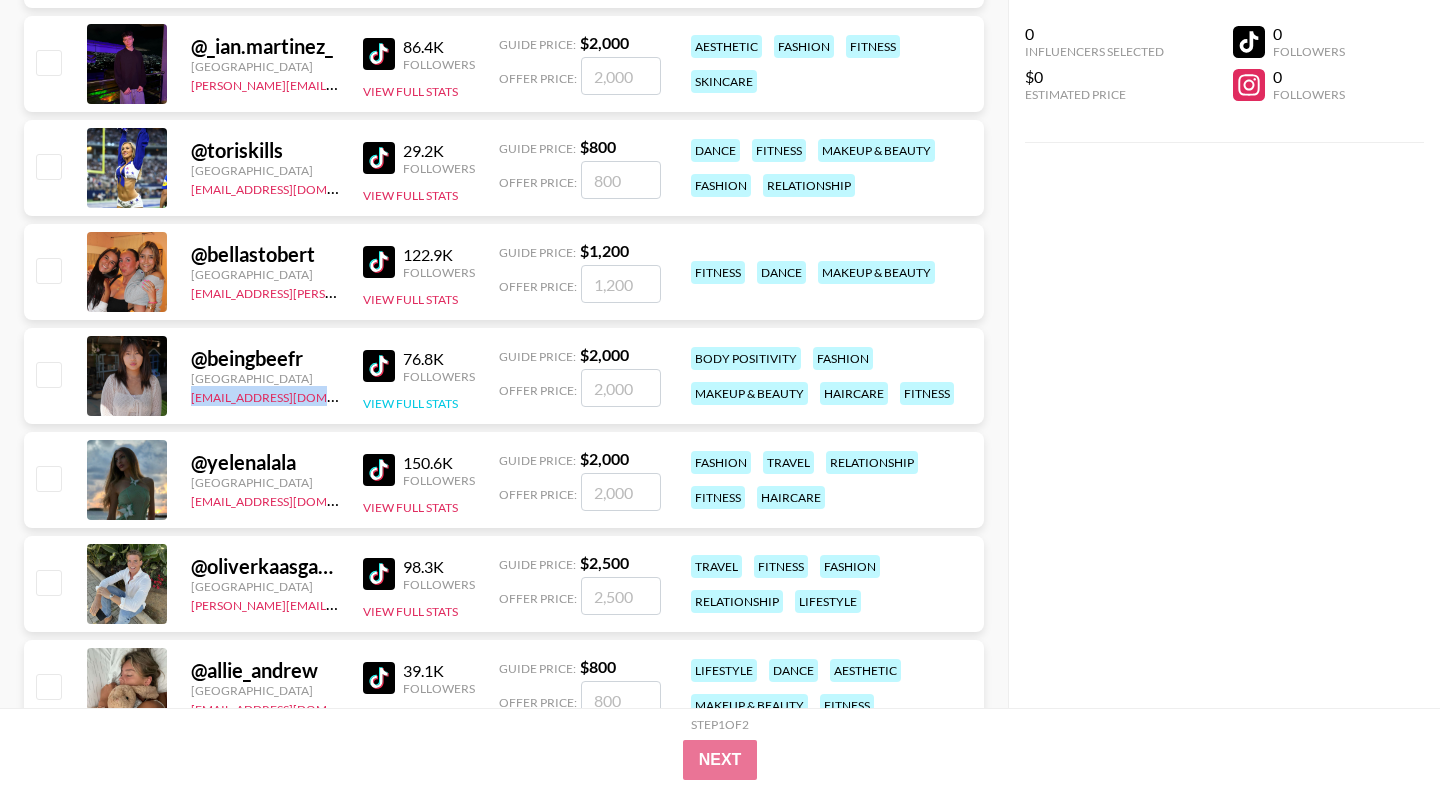 click on "View Full Stats" at bounding box center [410, 403] 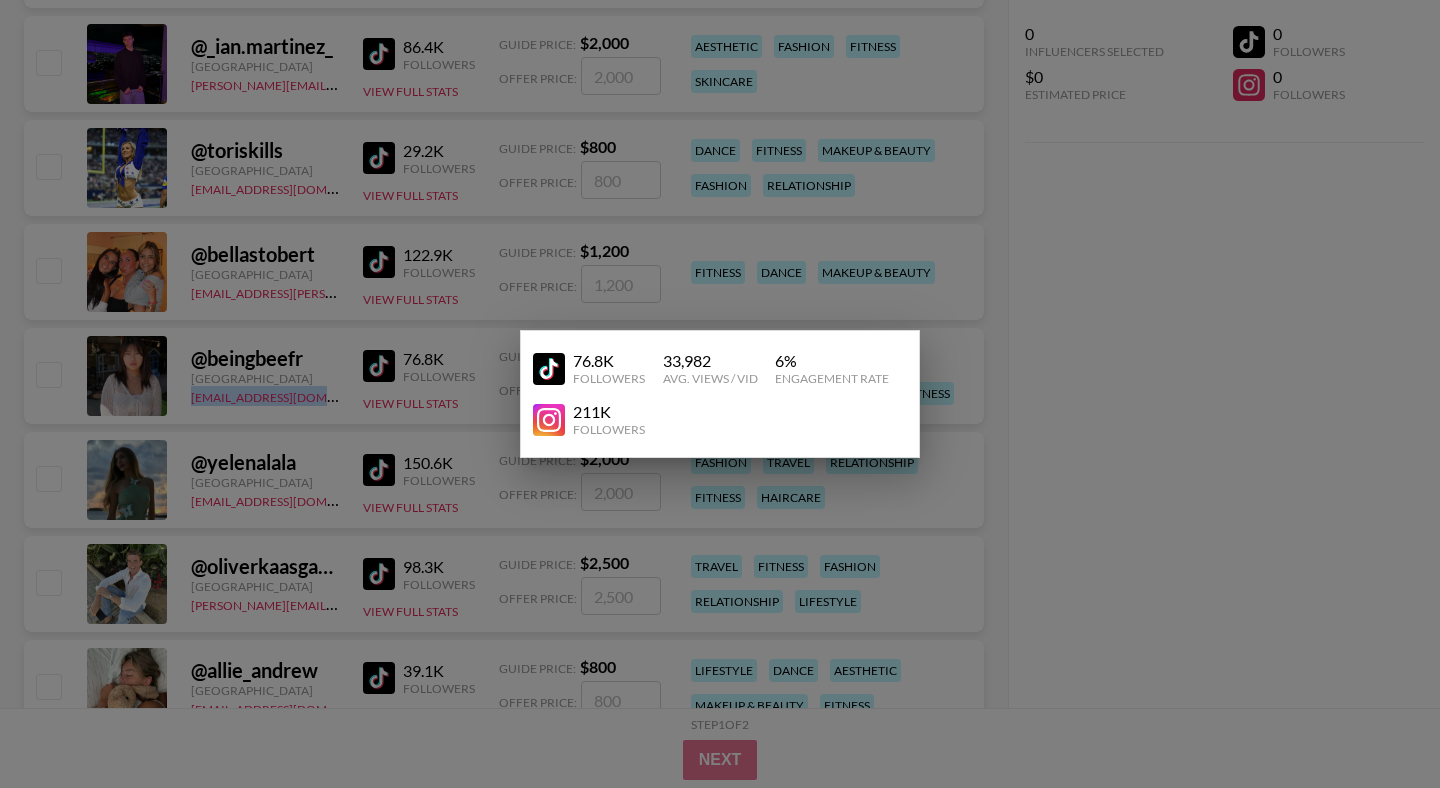 click at bounding box center (549, 369) 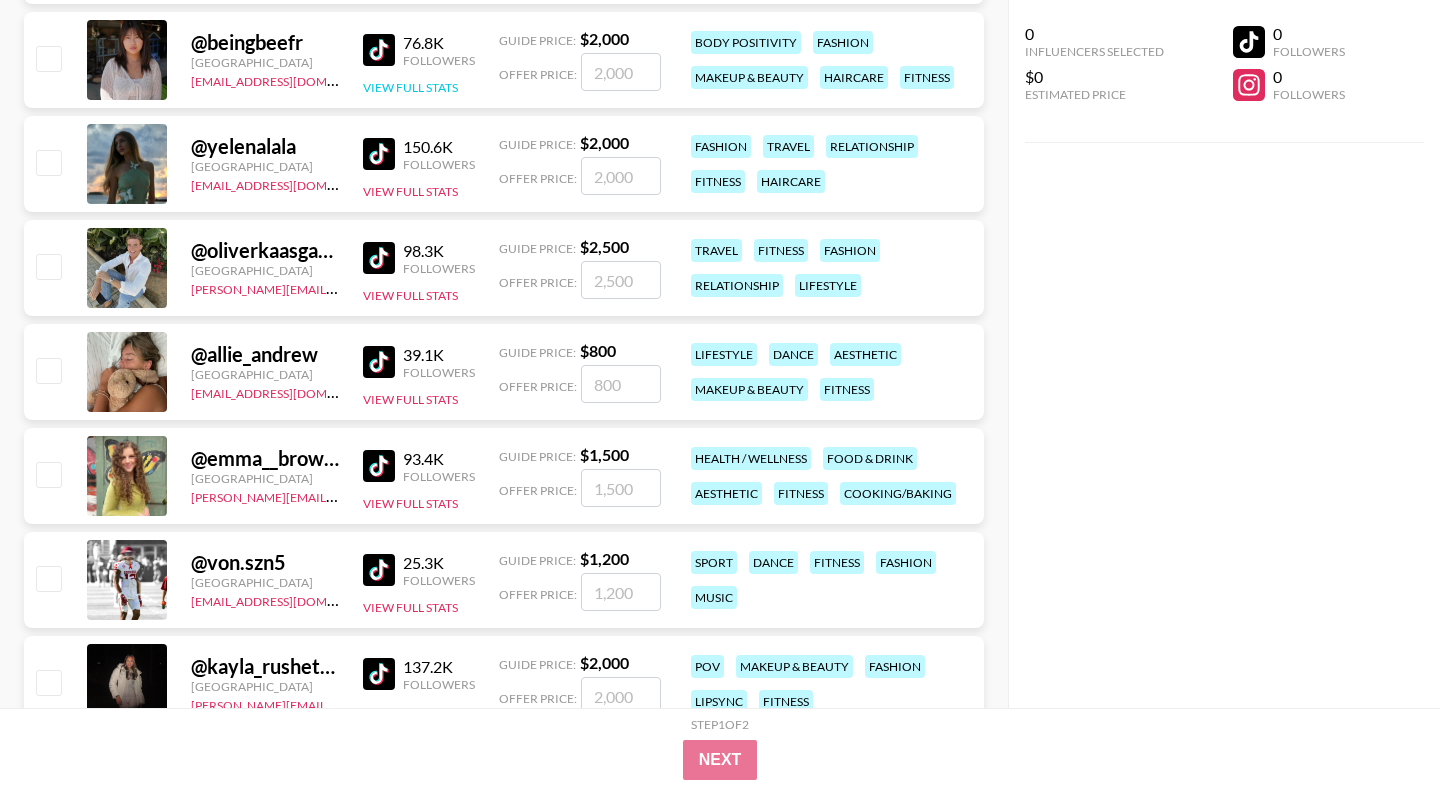 scroll, scrollTop: 1478, scrollLeft: 0, axis: vertical 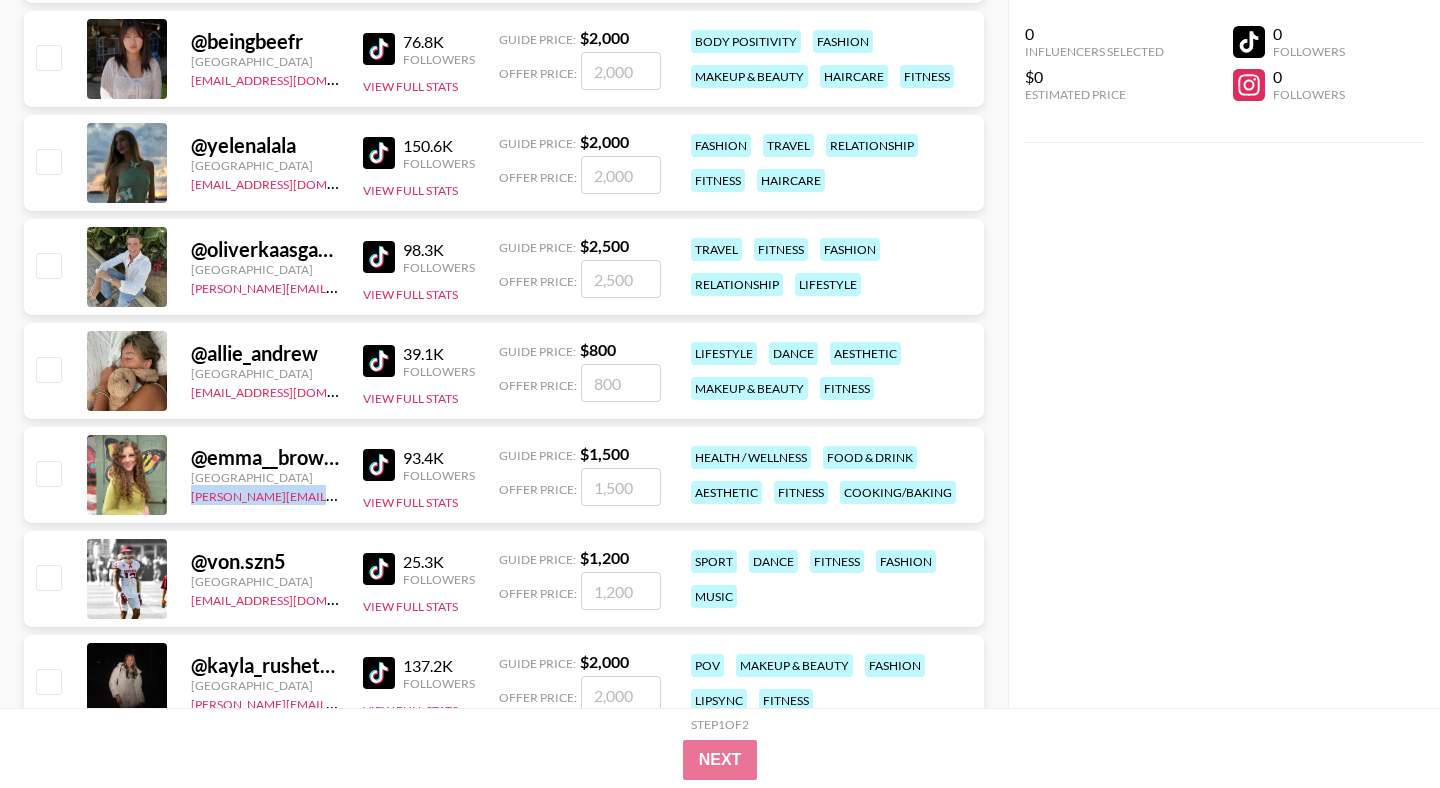 drag, startPoint x: 325, startPoint y: 496, endPoint x: 187, endPoint y: 497, distance: 138.00362 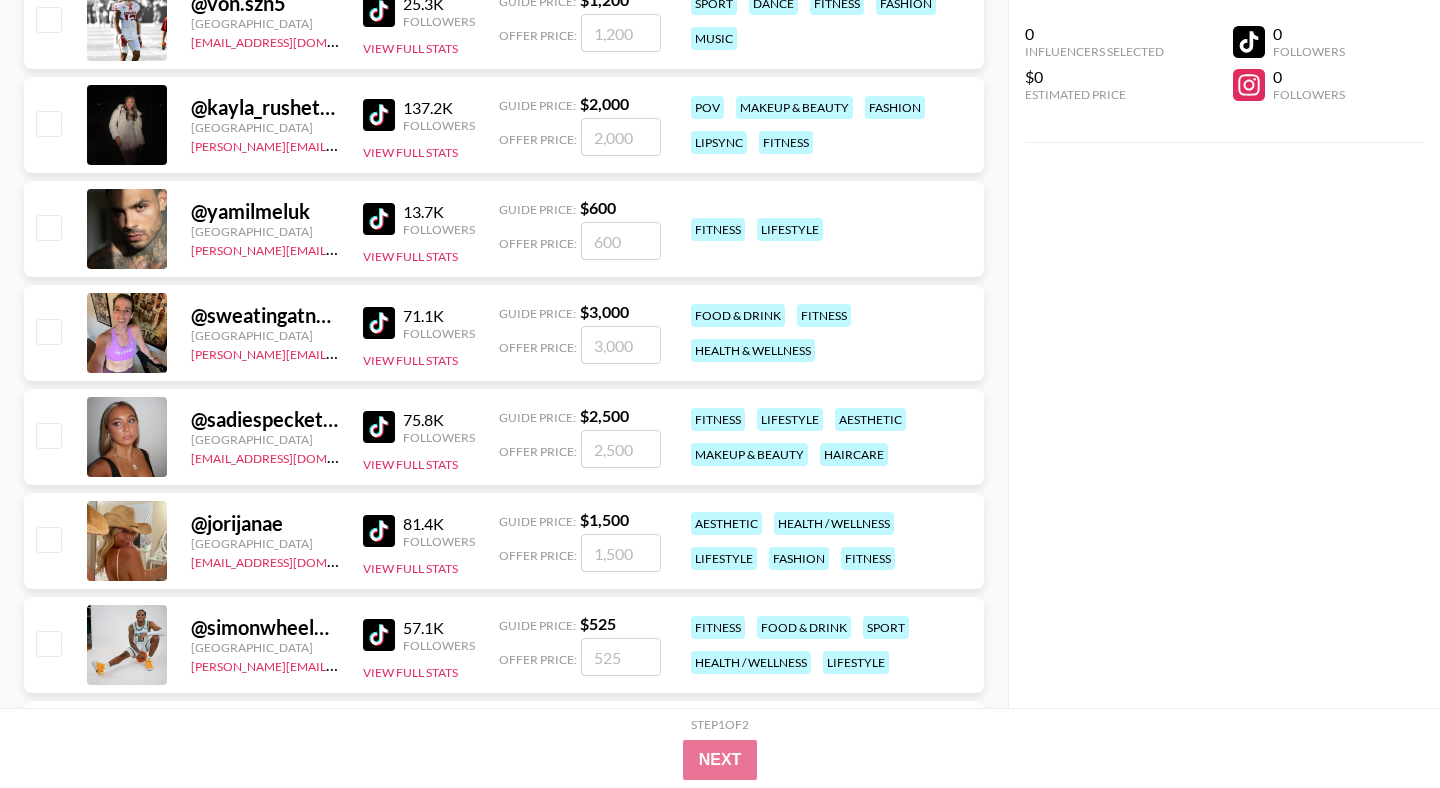 scroll, scrollTop: 2103, scrollLeft: 0, axis: vertical 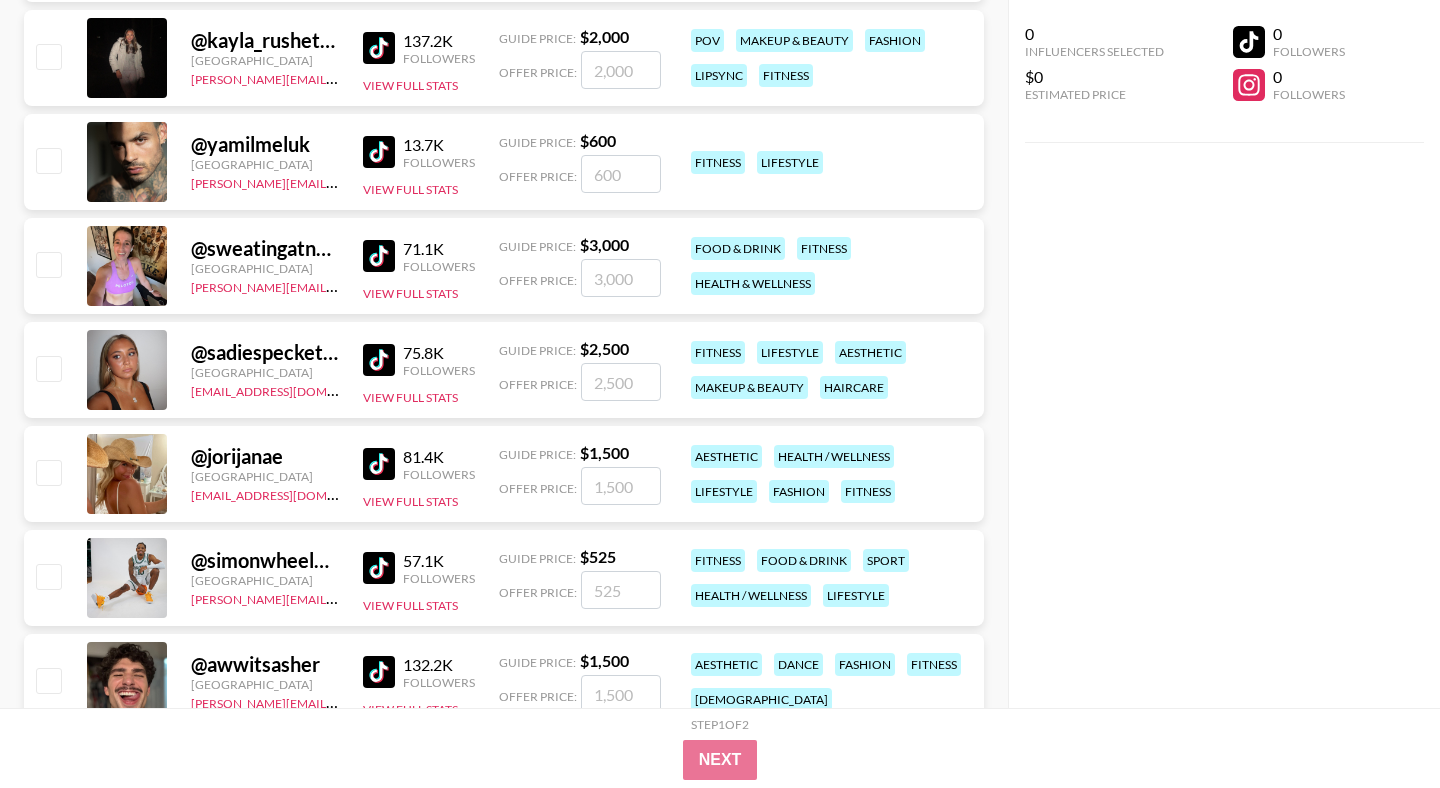 click on "@ jorijanae United States monet@grail-talent.com 81.4K Followers View Full Stats Guide Price: $ 1,500 Offer Price: aesthetic health / wellness lifestyle fashion fitness" at bounding box center (504, 474) 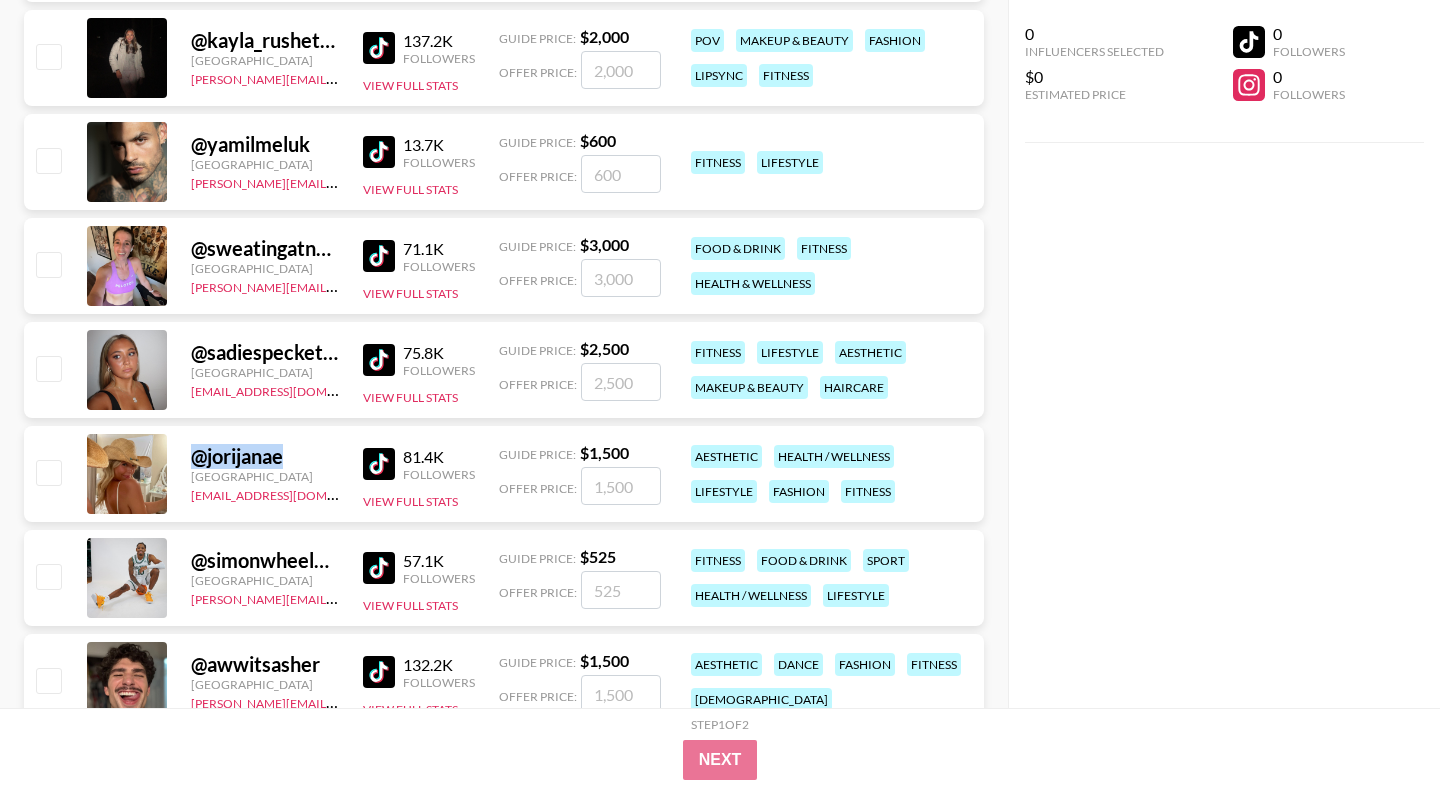 drag, startPoint x: 191, startPoint y: 462, endPoint x: 303, endPoint y: 455, distance: 112.21854 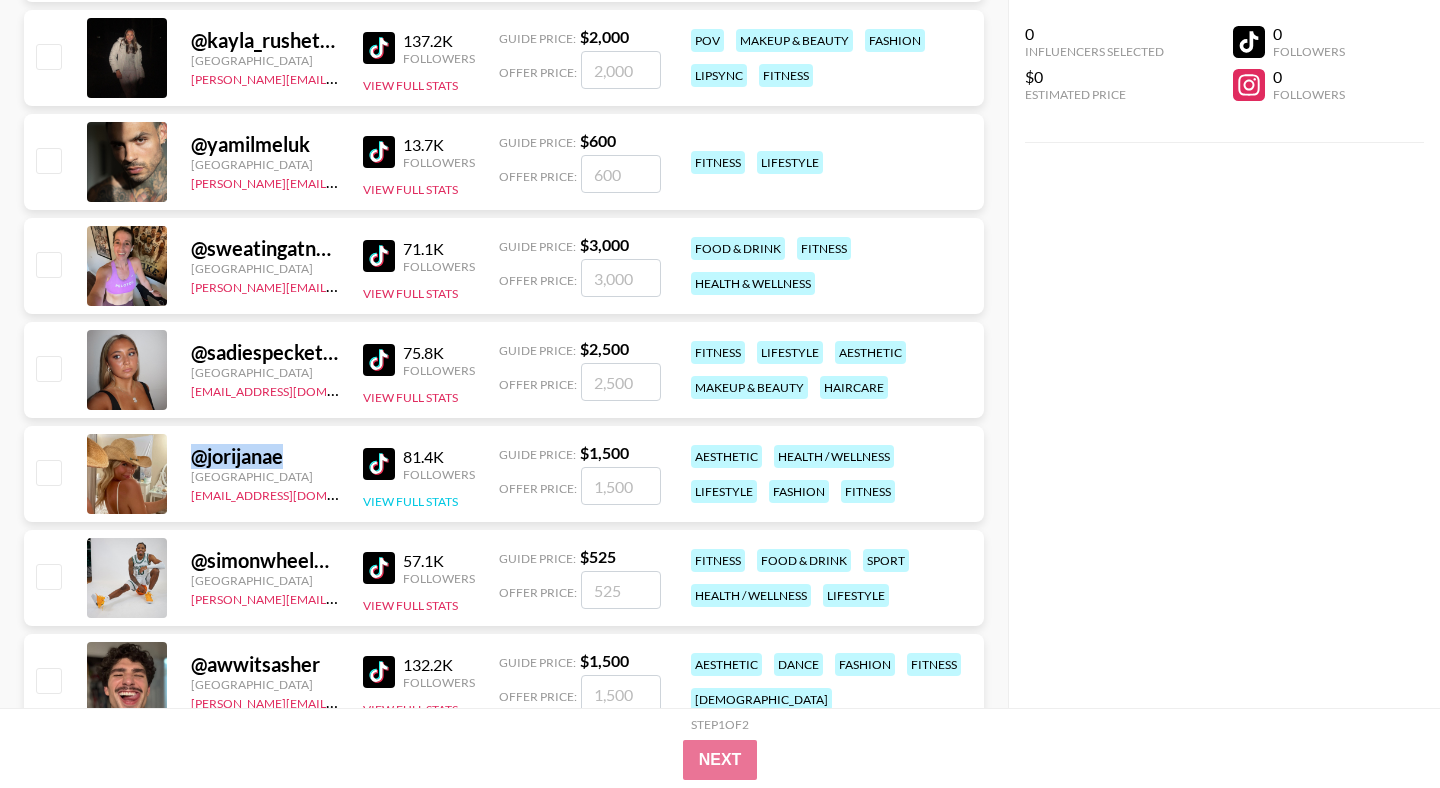 click on "View Full Stats" at bounding box center [410, 501] 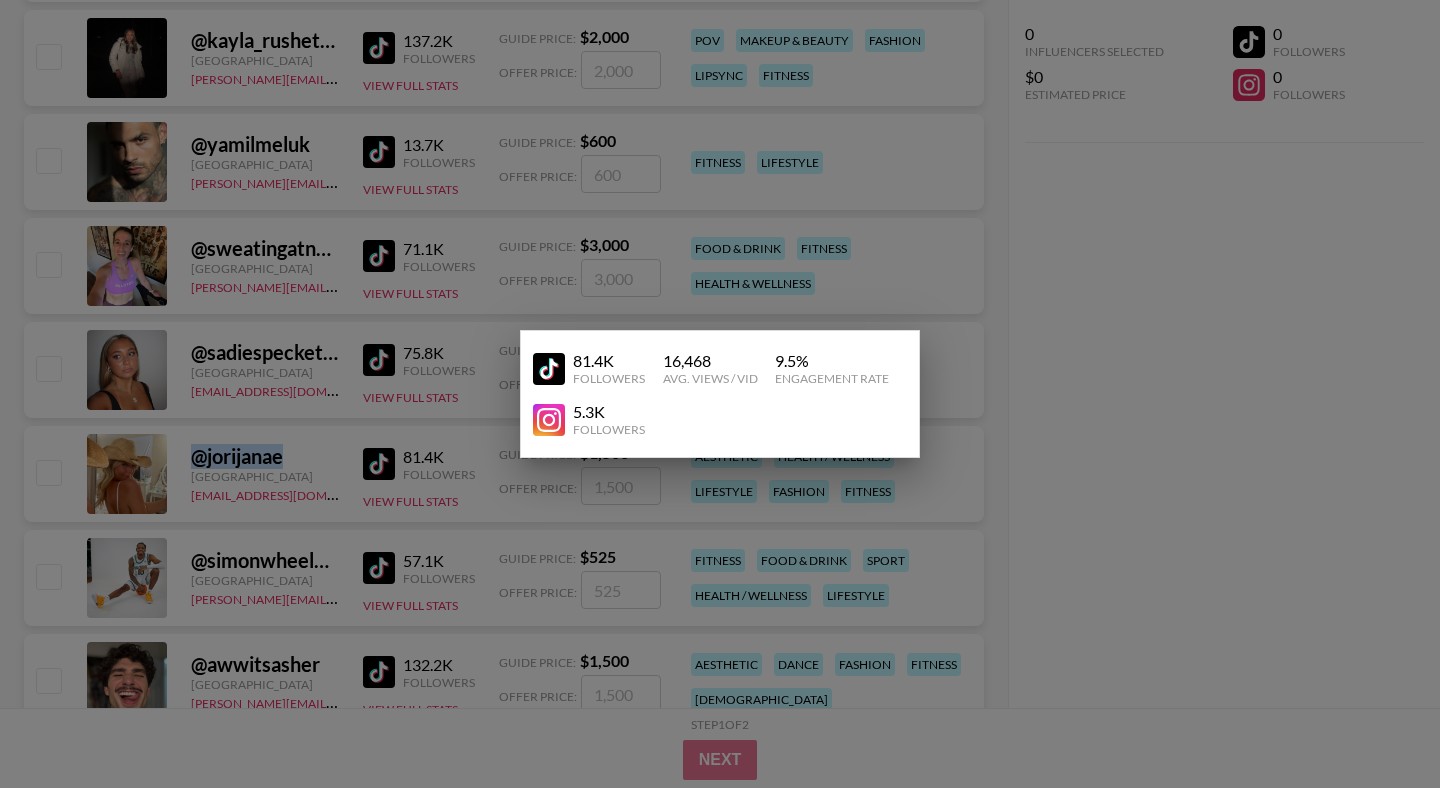 click at bounding box center [549, 369] 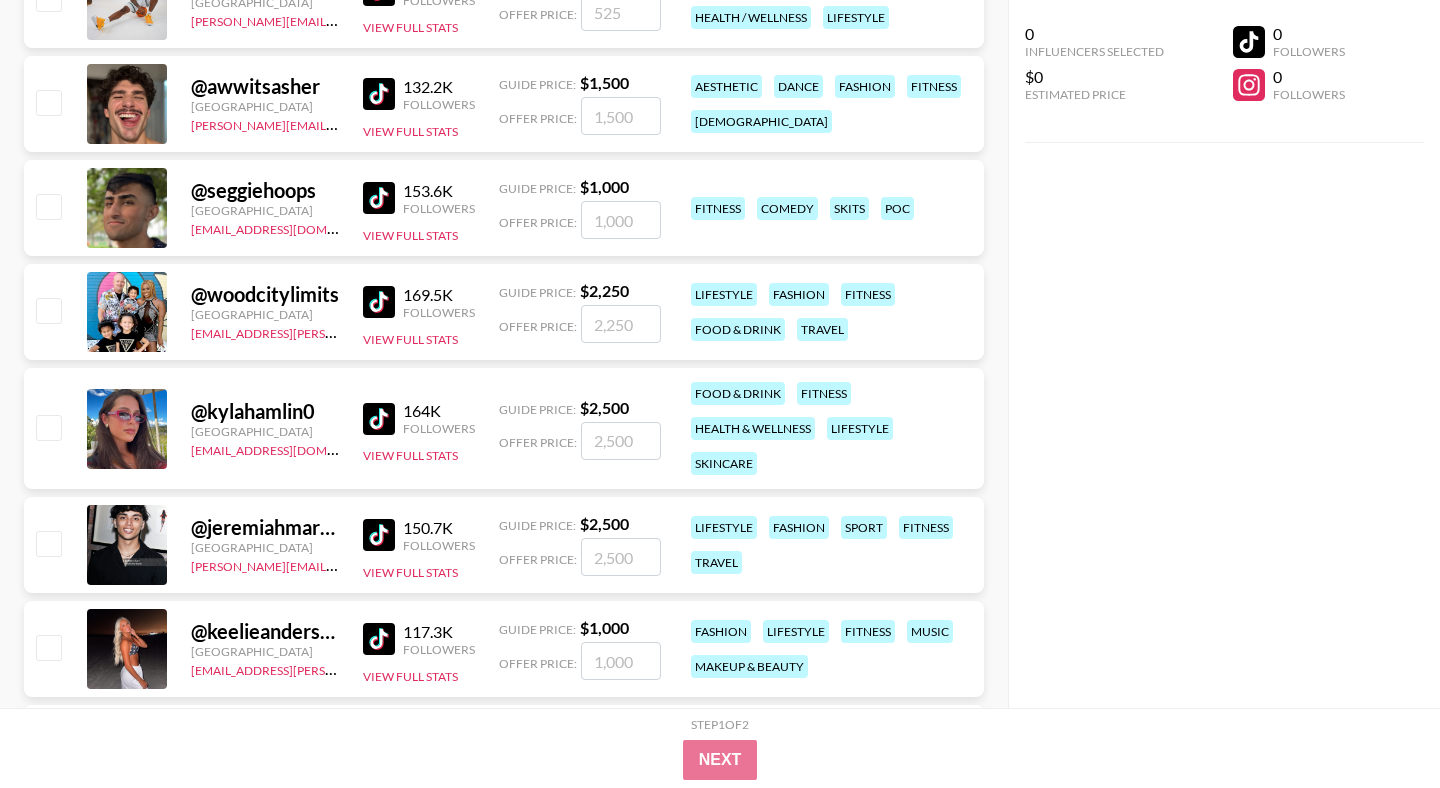 scroll, scrollTop: 2952, scrollLeft: 0, axis: vertical 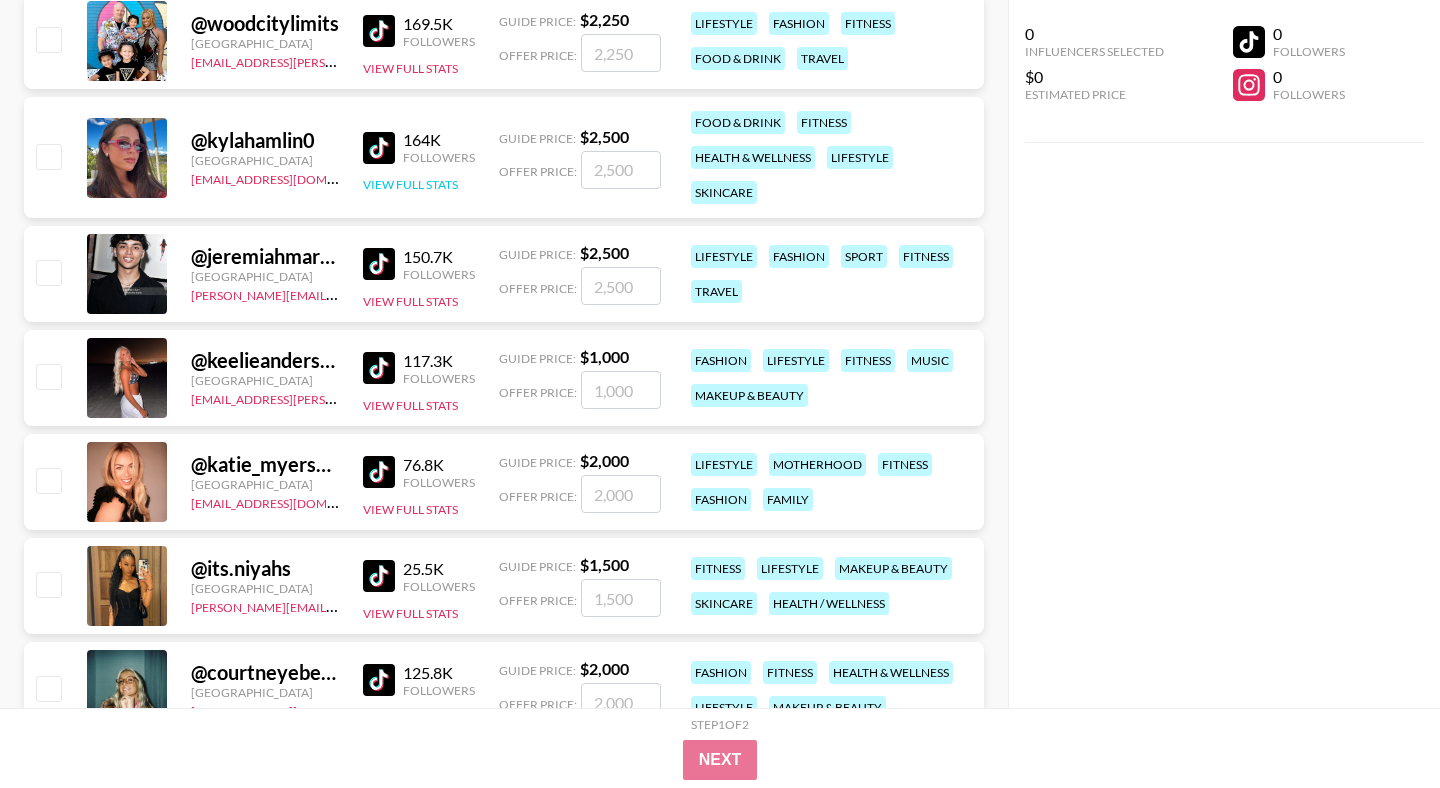 click on "View Full Stats" at bounding box center [410, 184] 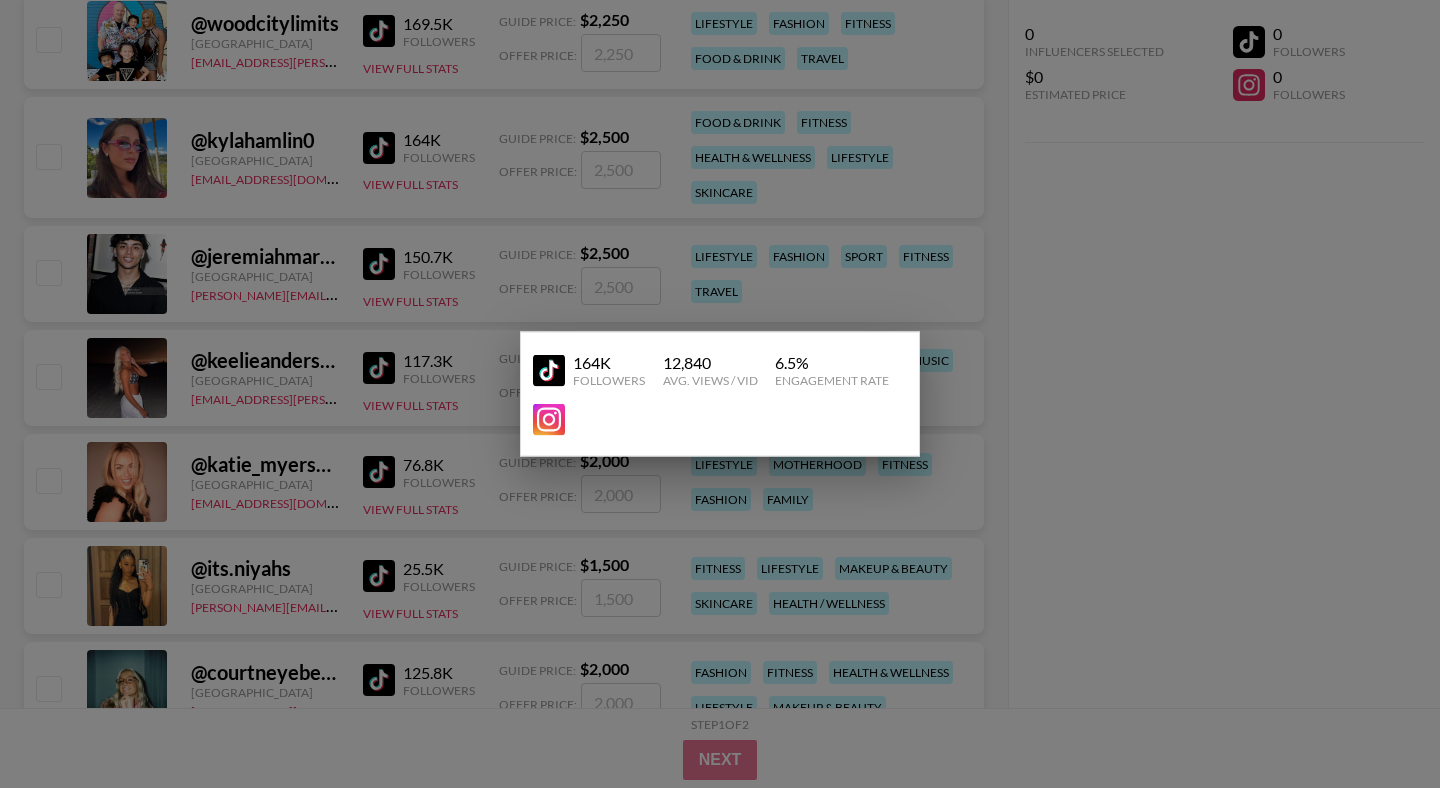 click at bounding box center (720, 394) 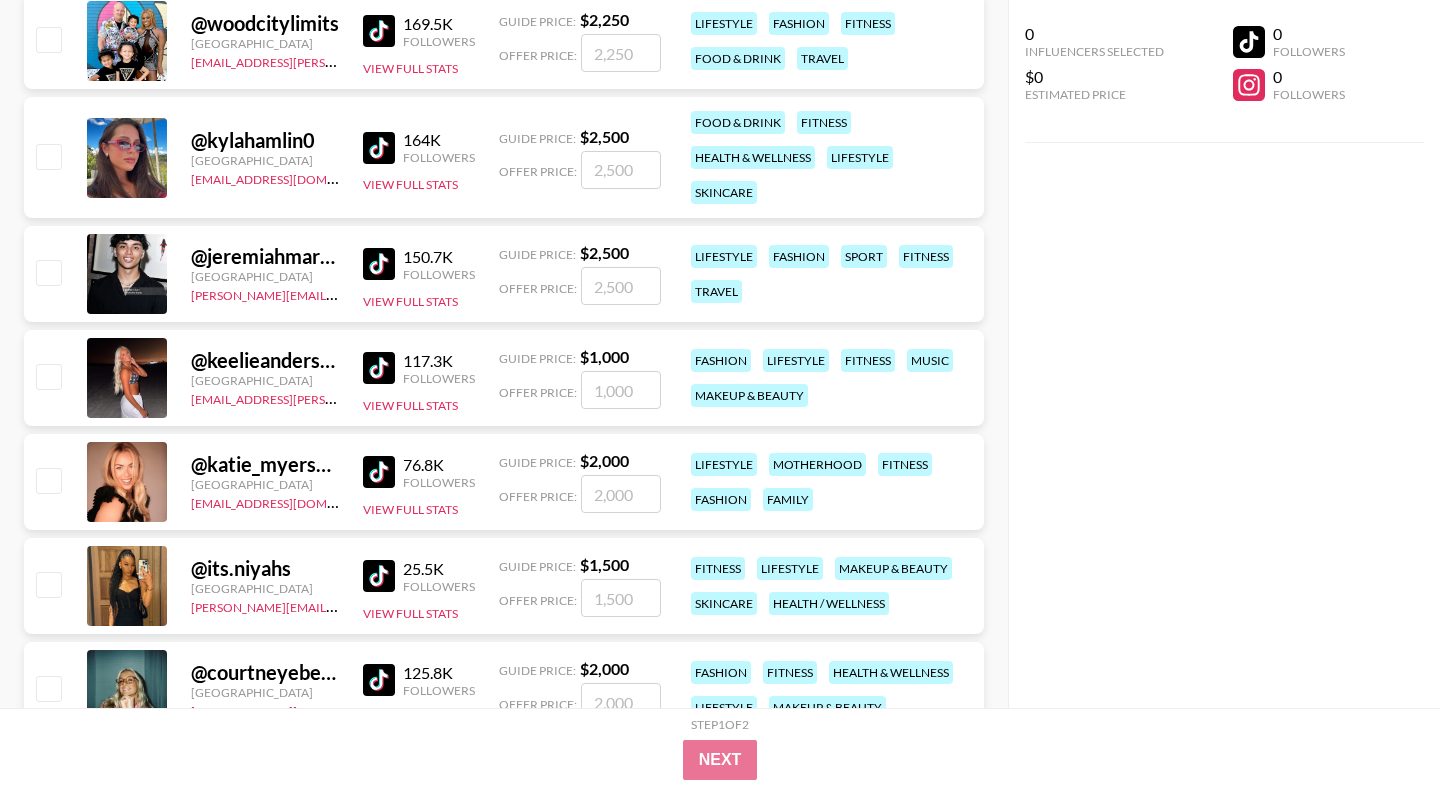 click on "@ kylahamlin0" at bounding box center (265, 140) 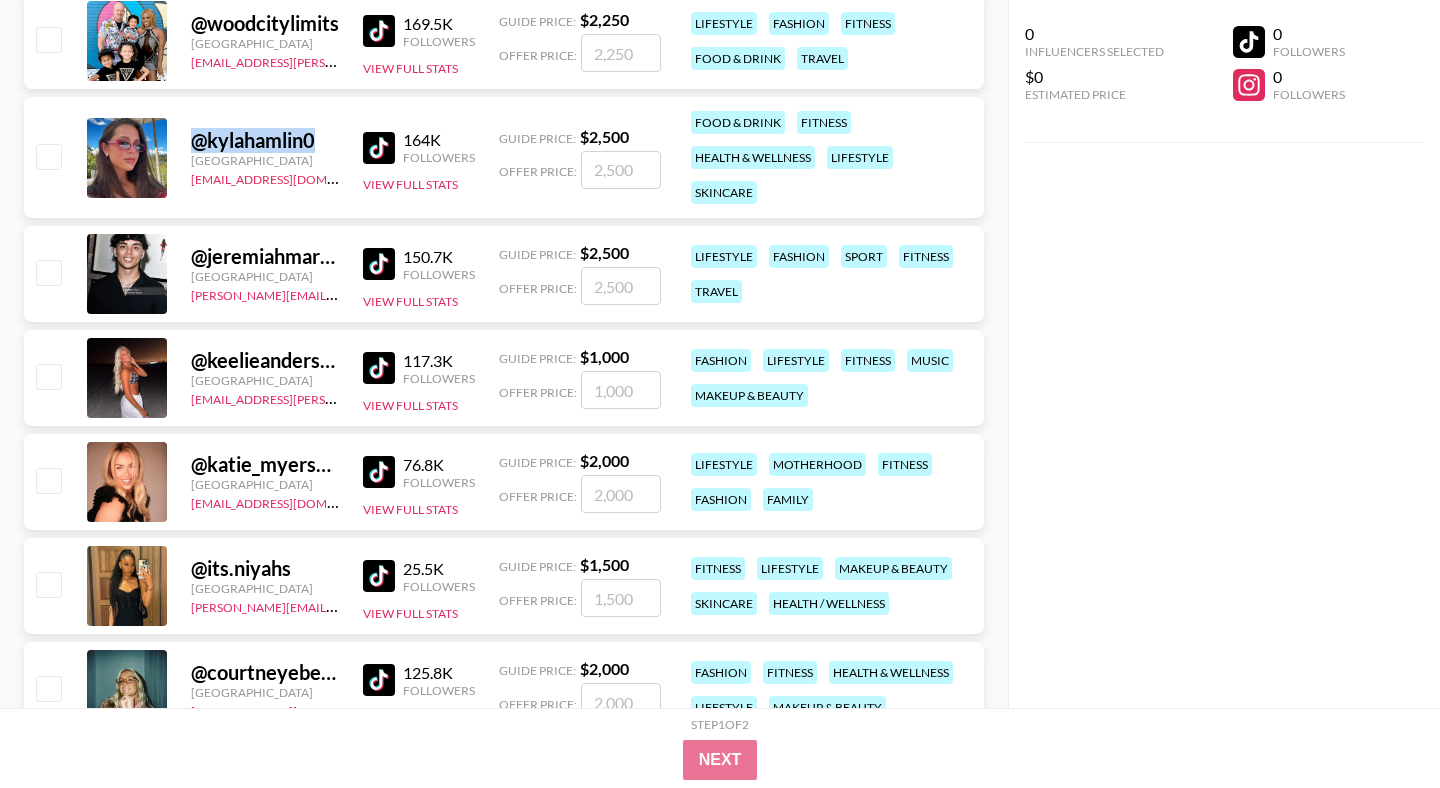 drag, startPoint x: 330, startPoint y: 136, endPoint x: 162, endPoint y: 149, distance: 168.50223 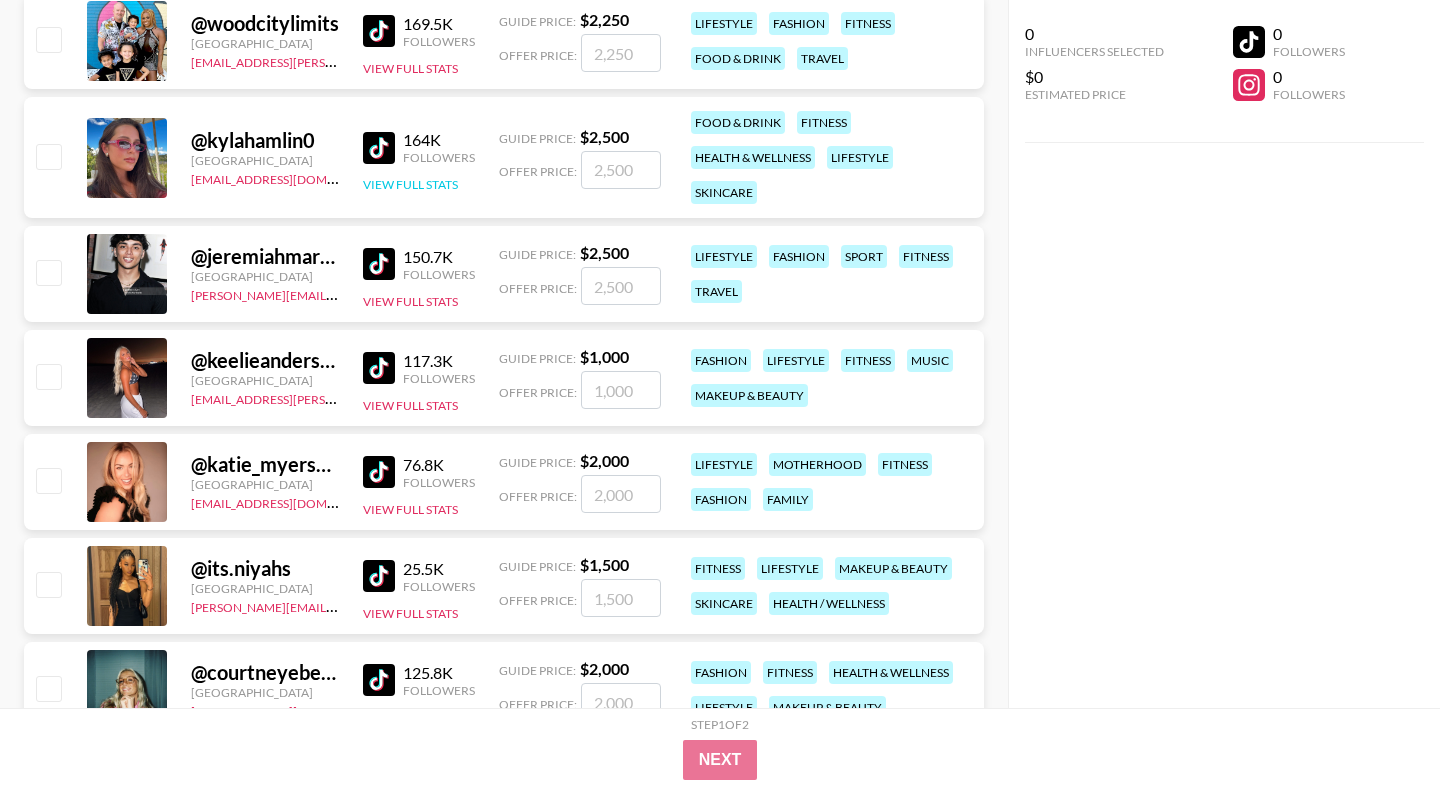 click on "View Full Stats" at bounding box center (410, 184) 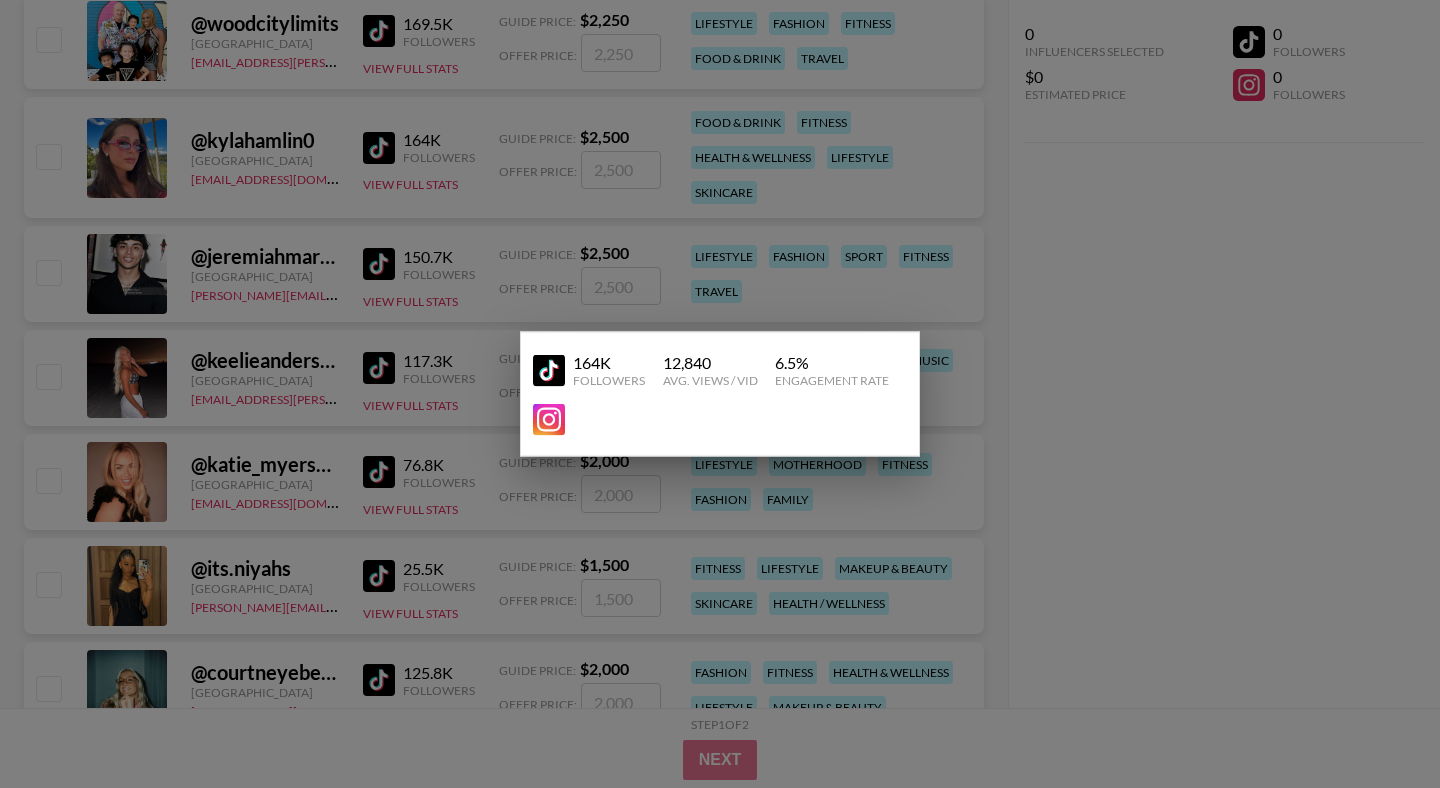 click at bounding box center (549, 420) 